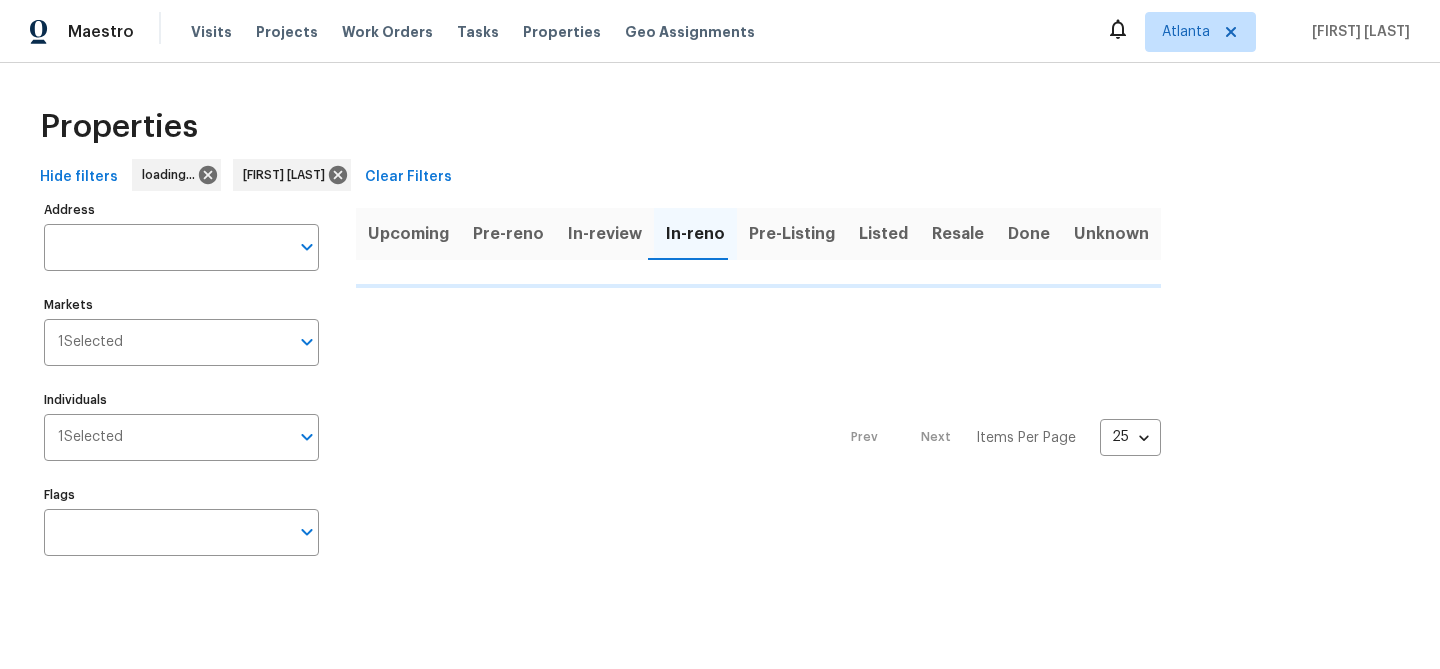 scroll, scrollTop: 0, scrollLeft: 0, axis: both 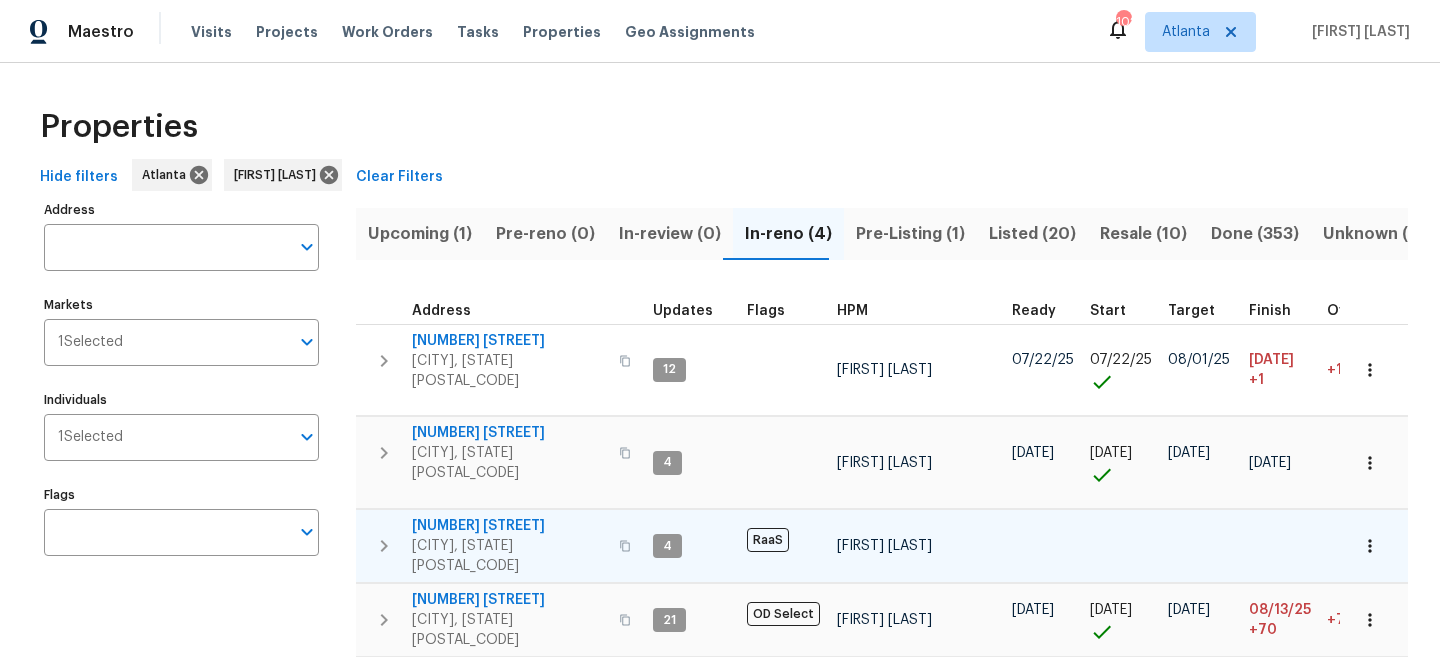 click on "[NUMBER] [STREET]" at bounding box center (509, 526) 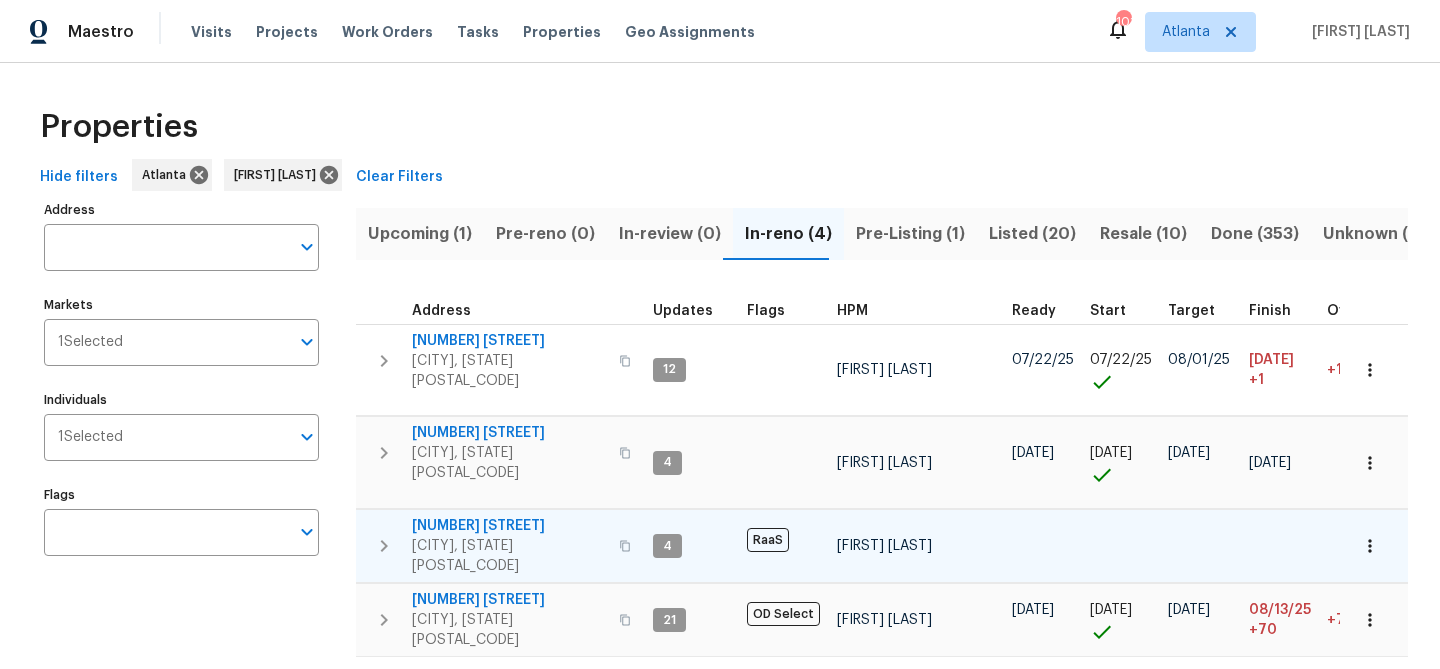 click on "[NUMBER] [STREET]" at bounding box center [509, 526] 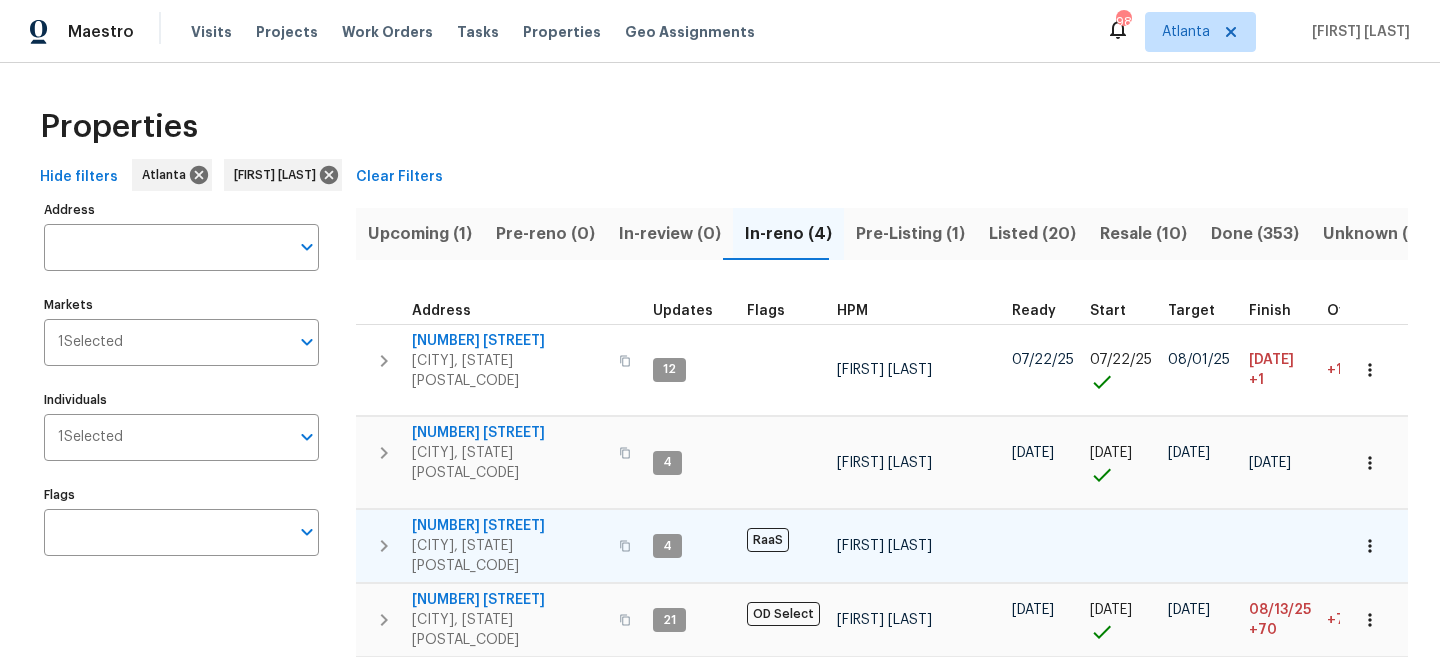 click on "[NUMBER] [STREET]" at bounding box center (509, 526) 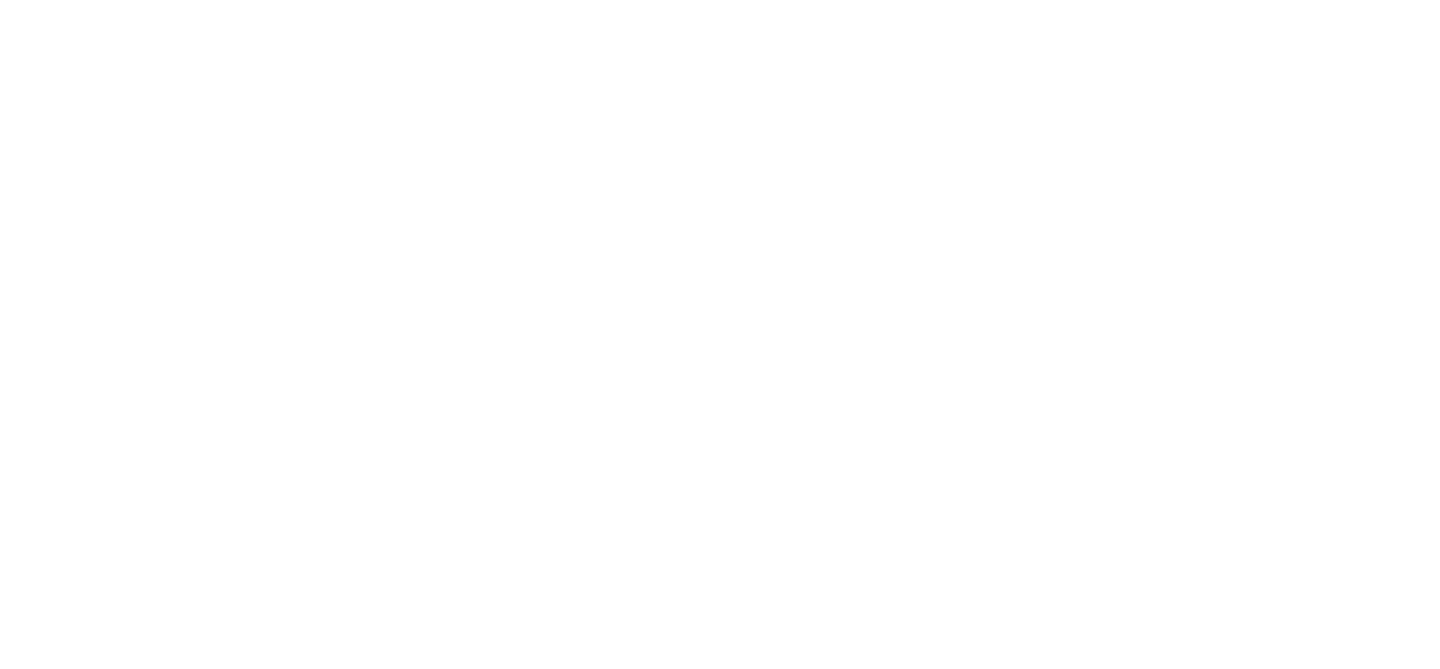scroll, scrollTop: 0, scrollLeft: 0, axis: both 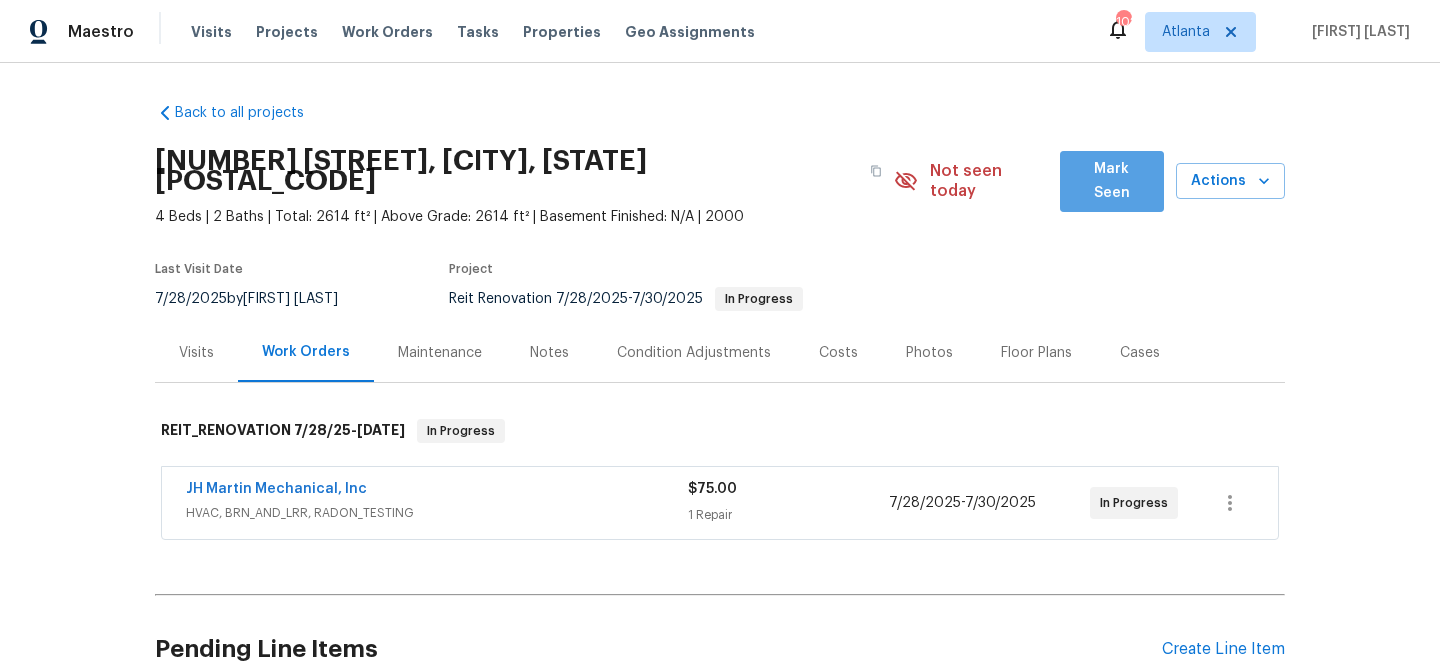 click on "Mark Seen" at bounding box center [1112, 181] 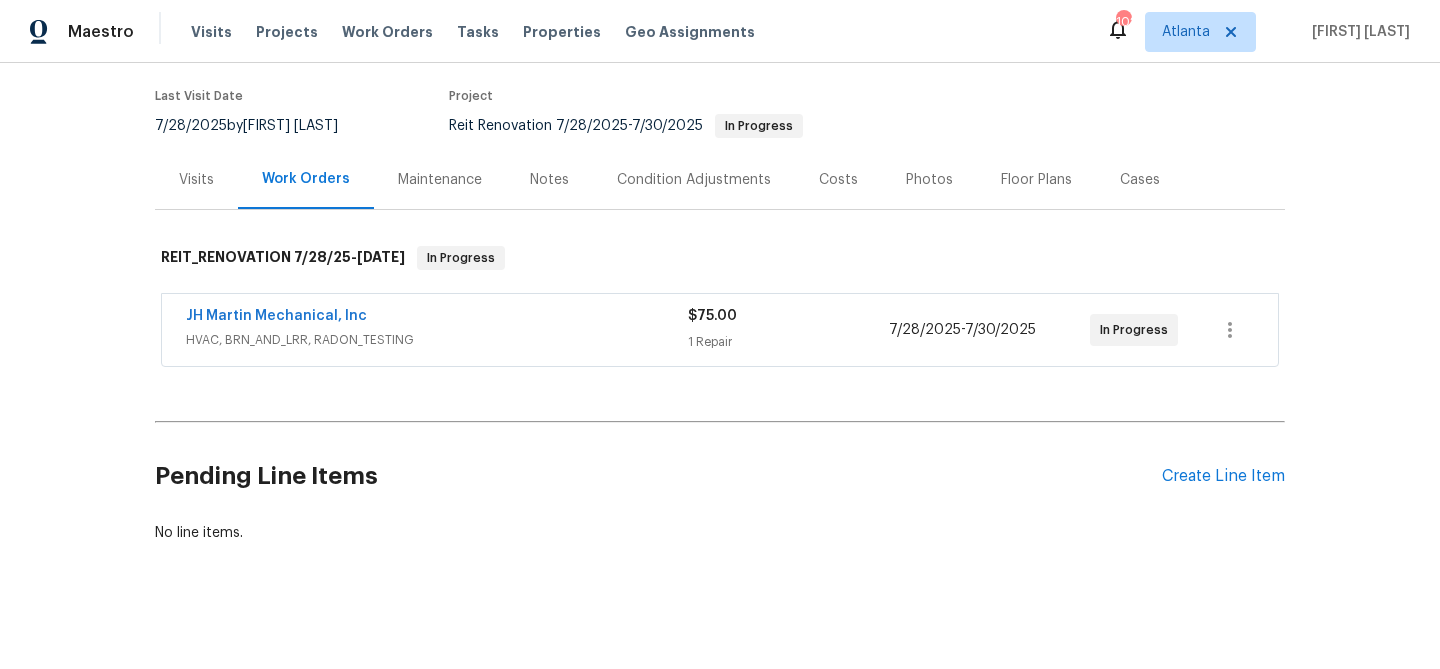 scroll, scrollTop: 163, scrollLeft: 0, axis: vertical 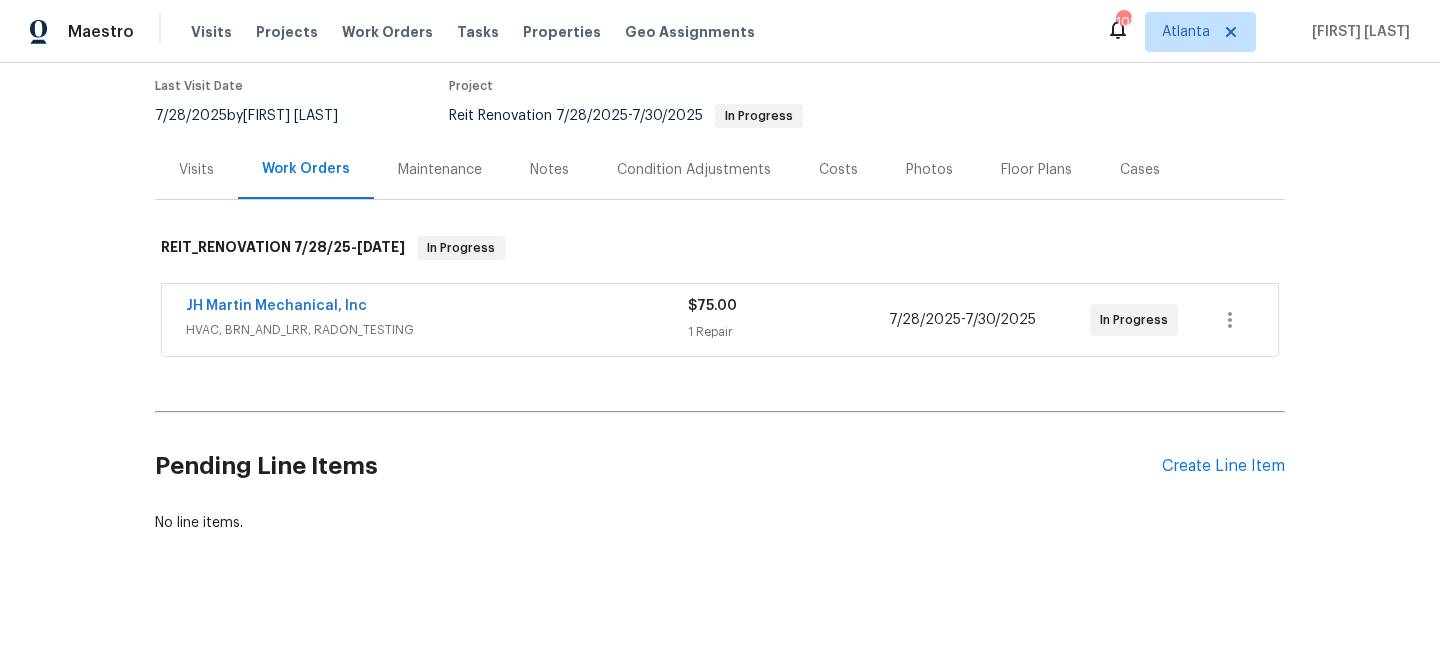 click on "JH Martin Mechanical, Inc" at bounding box center [276, 306] 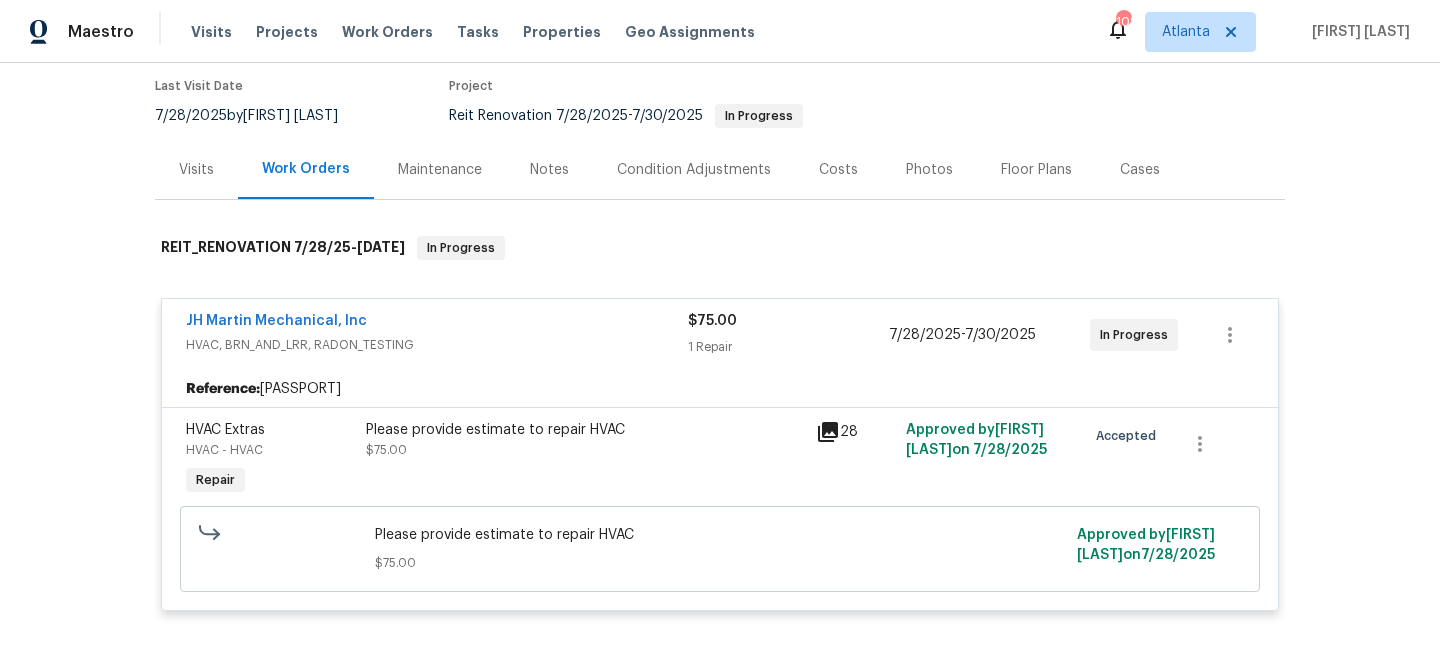 click on "Notes" at bounding box center (549, 170) 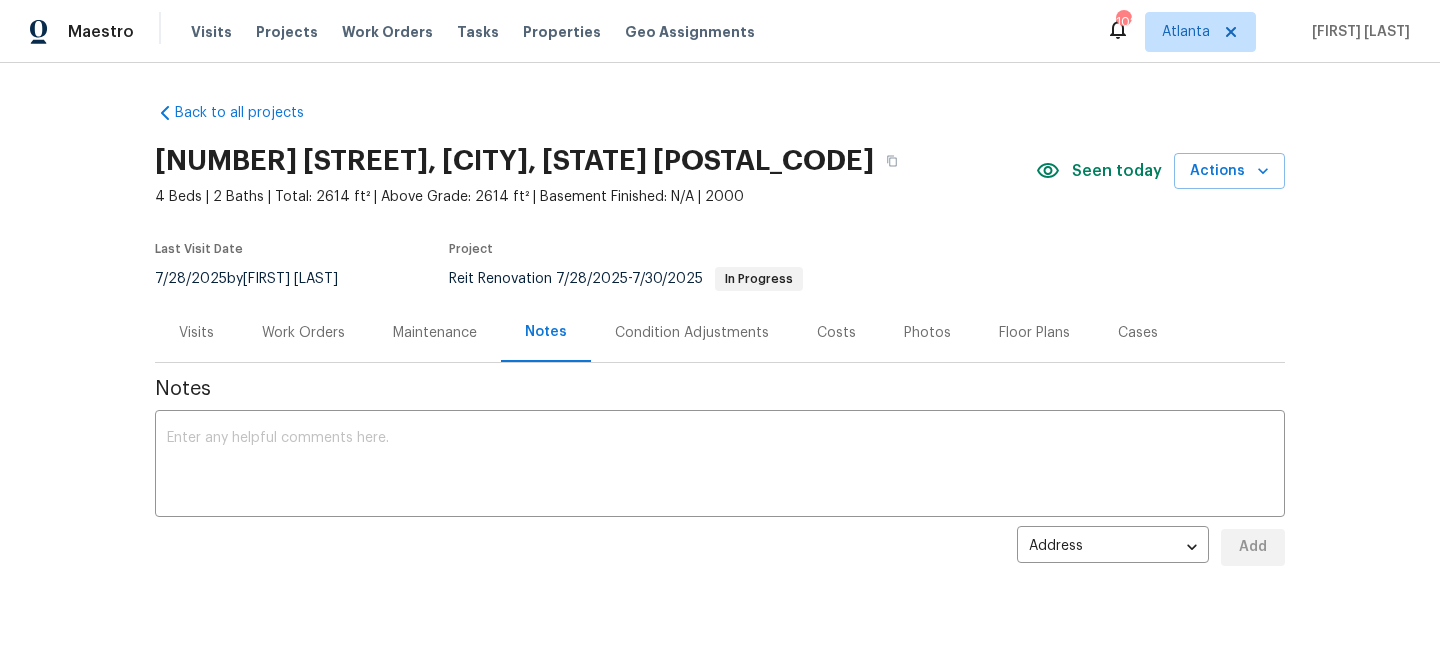 scroll, scrollTop: 32, scrollLeft: 0, axis: vertical 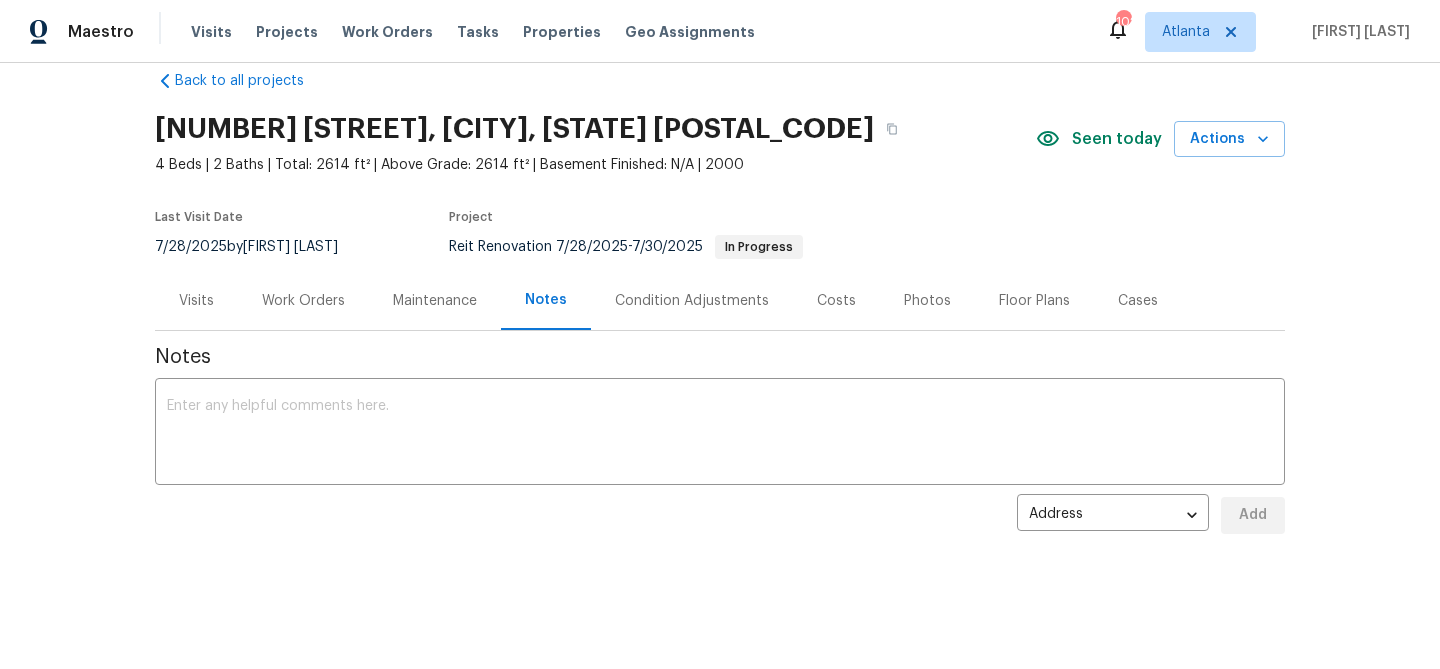 click on "Work Orders" at bounding box center [303, 301] 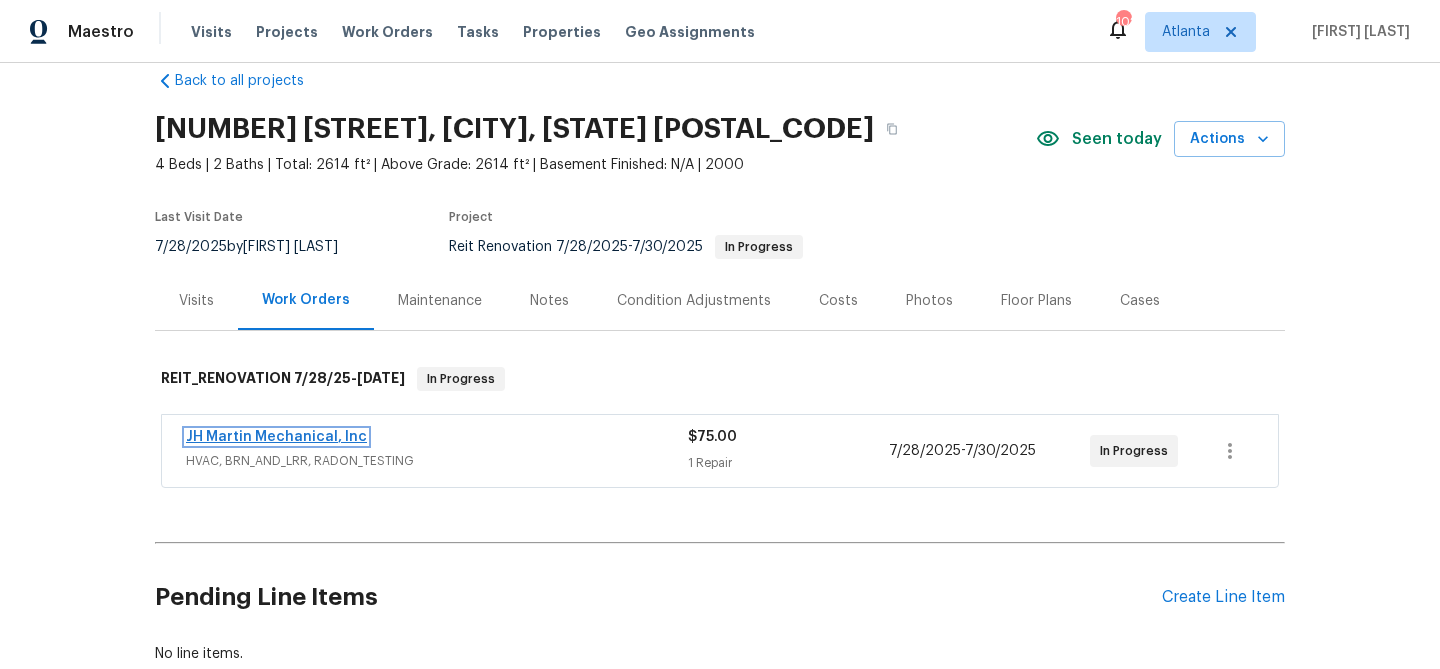 click on "JH Martin Mechanical, Inc" at bounding box center (276, 437) 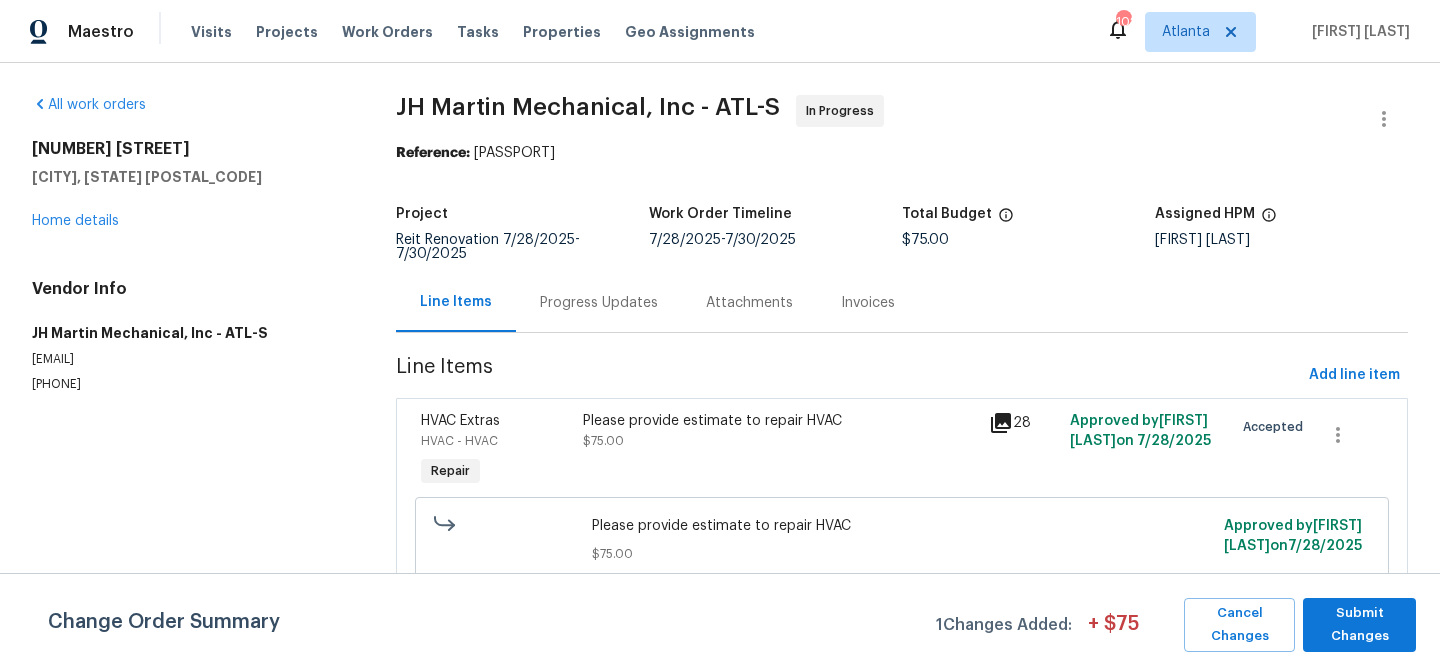click on "Please provide estimate to repair HVAC" at bounding box center (780, 421) 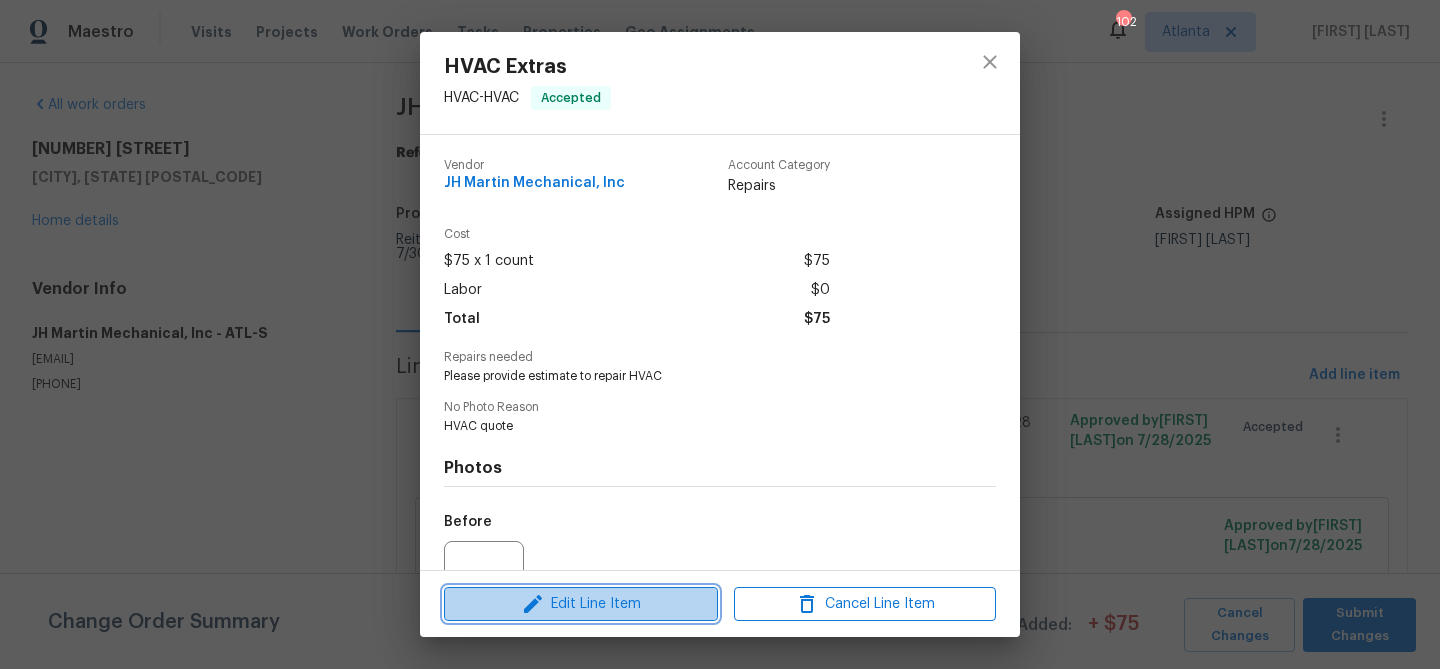 click on "Edit Line Item" at bounding box center [581, 604] 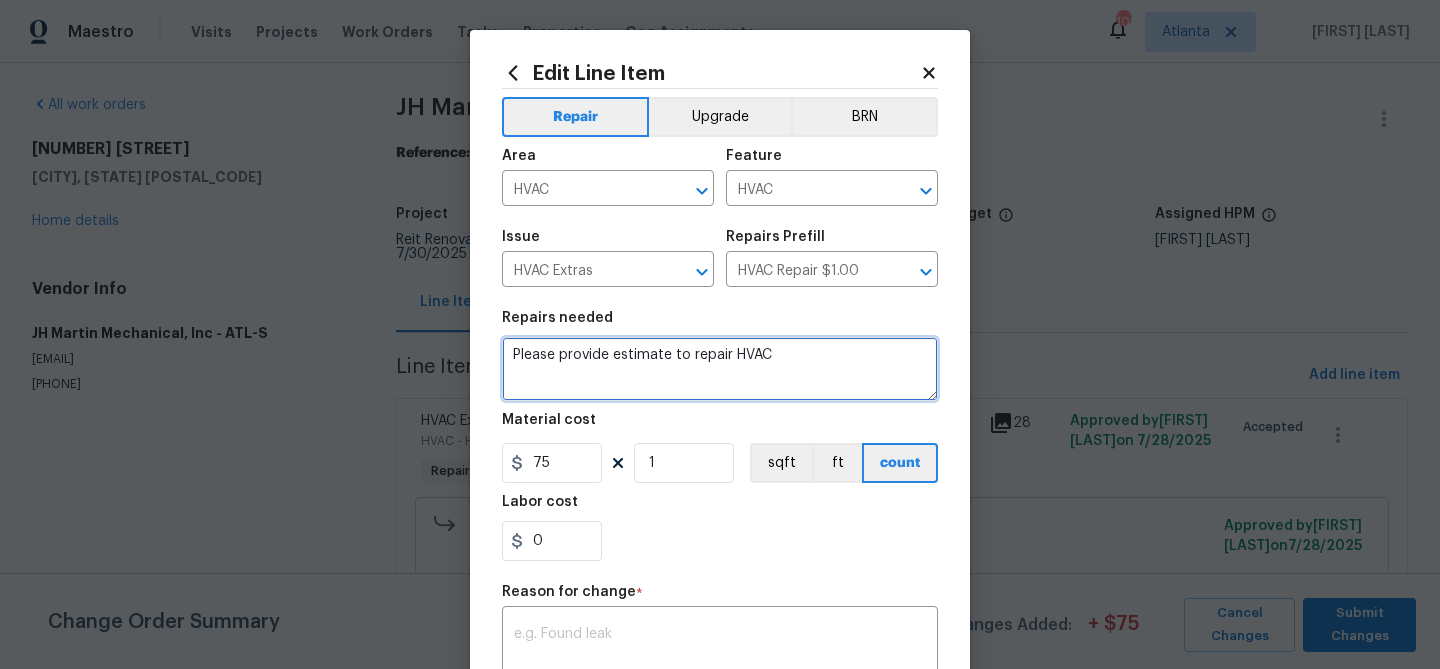 click on "Please provide estimate to repair HVAC" at bounding box center [720, 369] 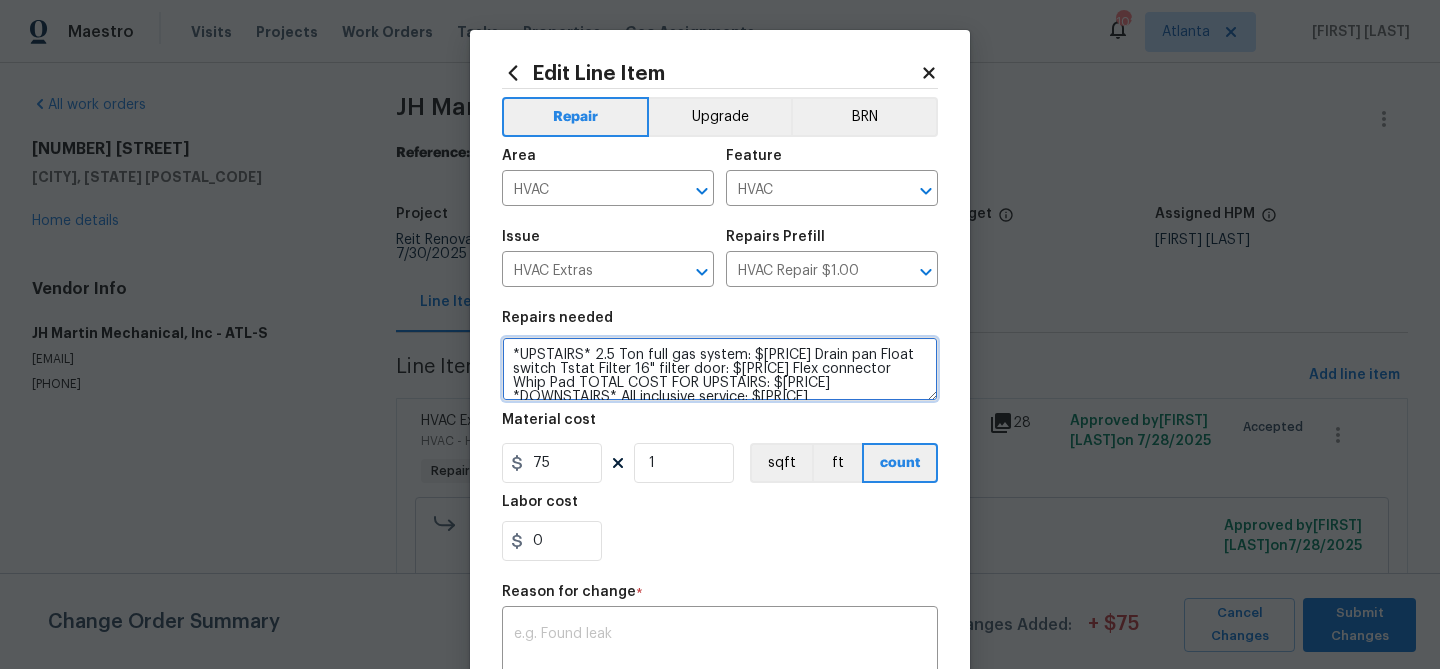scroll, scrollTop: 4, scrollLeft: 0, axis: vertical 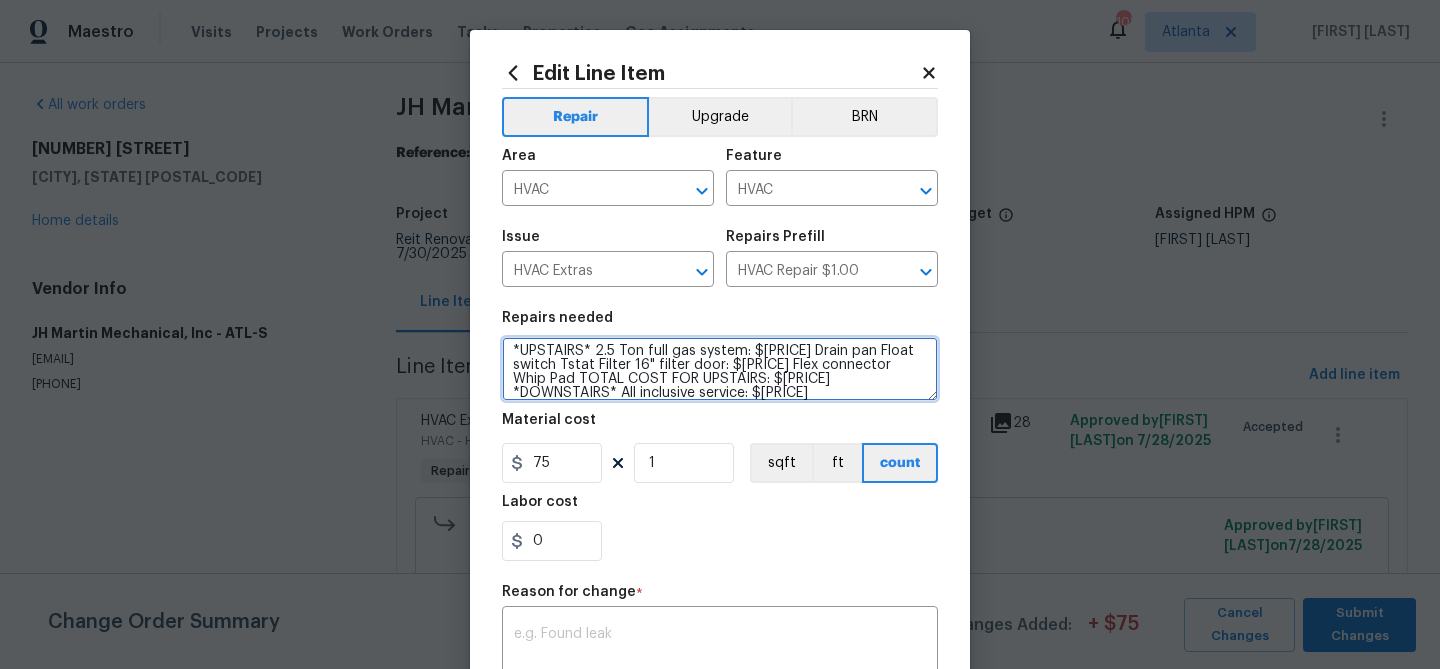 type on "*UPSTAIRS* 2.5 Ton full gas system: $4425 Drain pan Float switch Tstat Filter 16" filter door: $25 Flex connector Whip Pad TOTAL COST FOR UPSTAIRS: $4450.00 *DOWNSTAIRS* All inclusive service: $250" 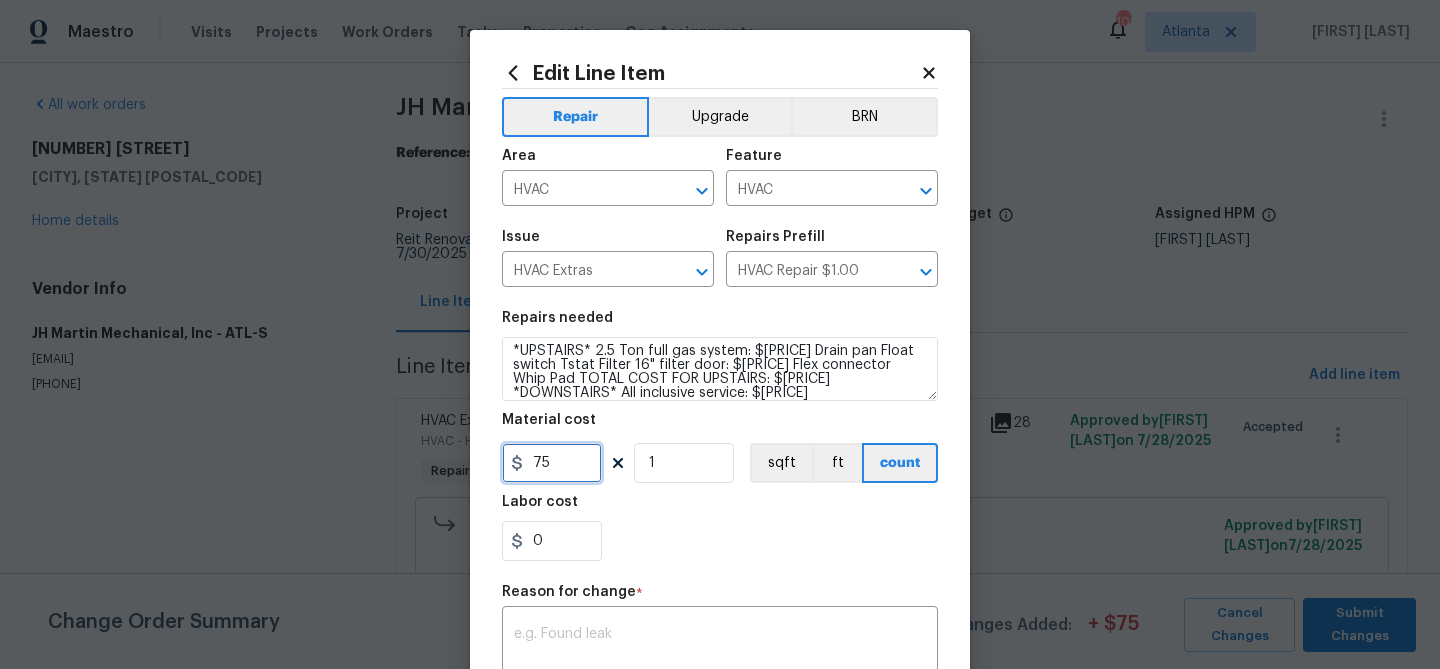 click on "75" at bounding box center [552, 463] 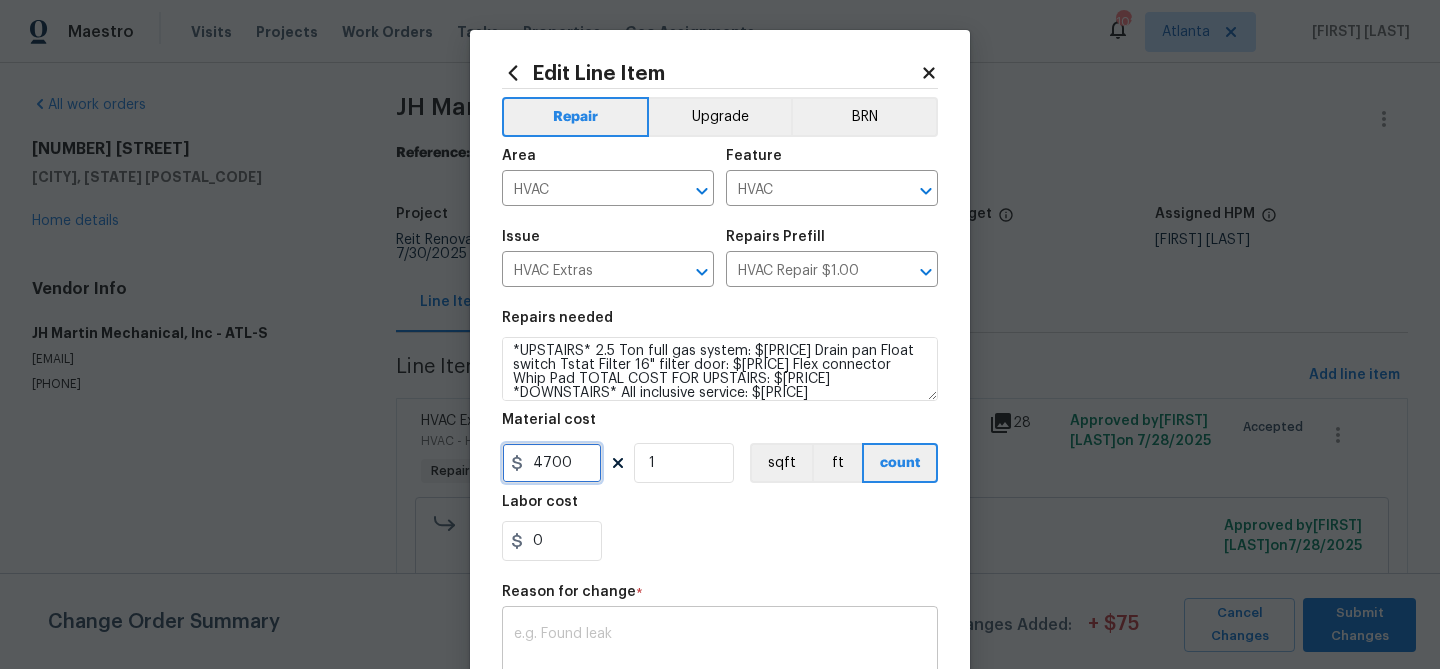 type on "4700" 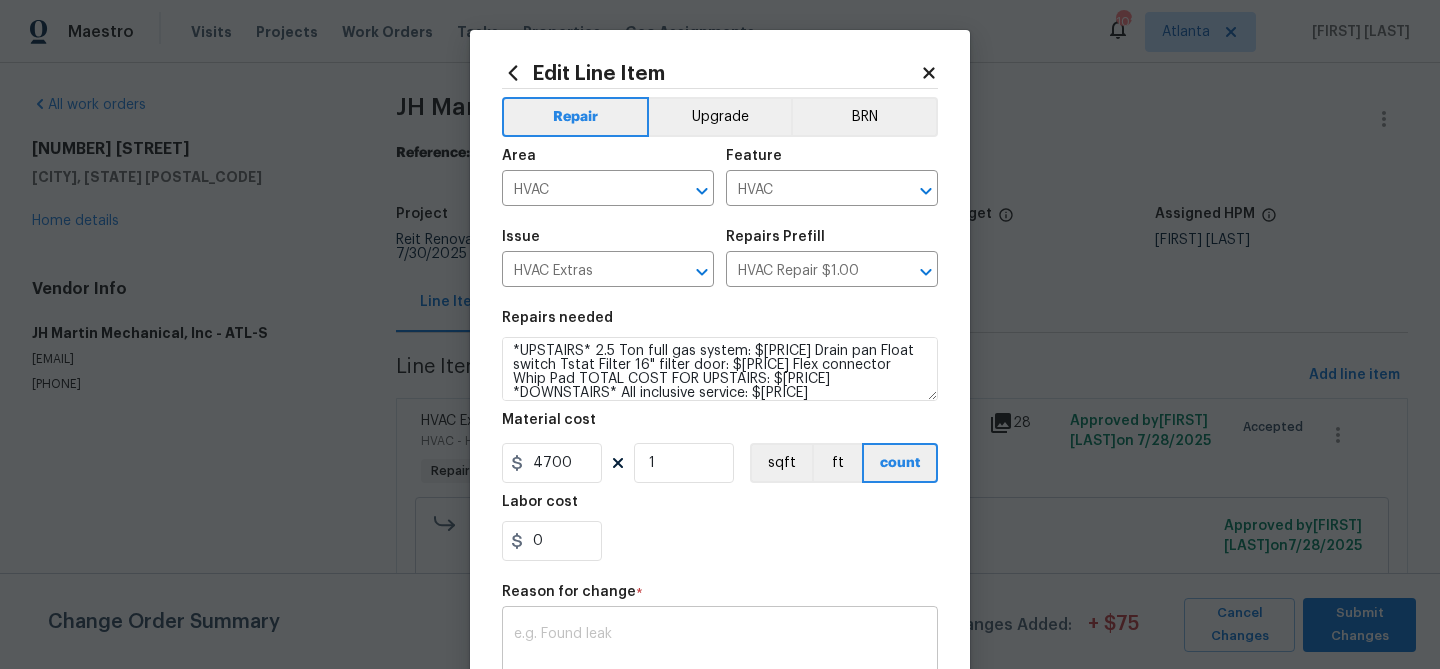 click at bounding box center [720, 648] 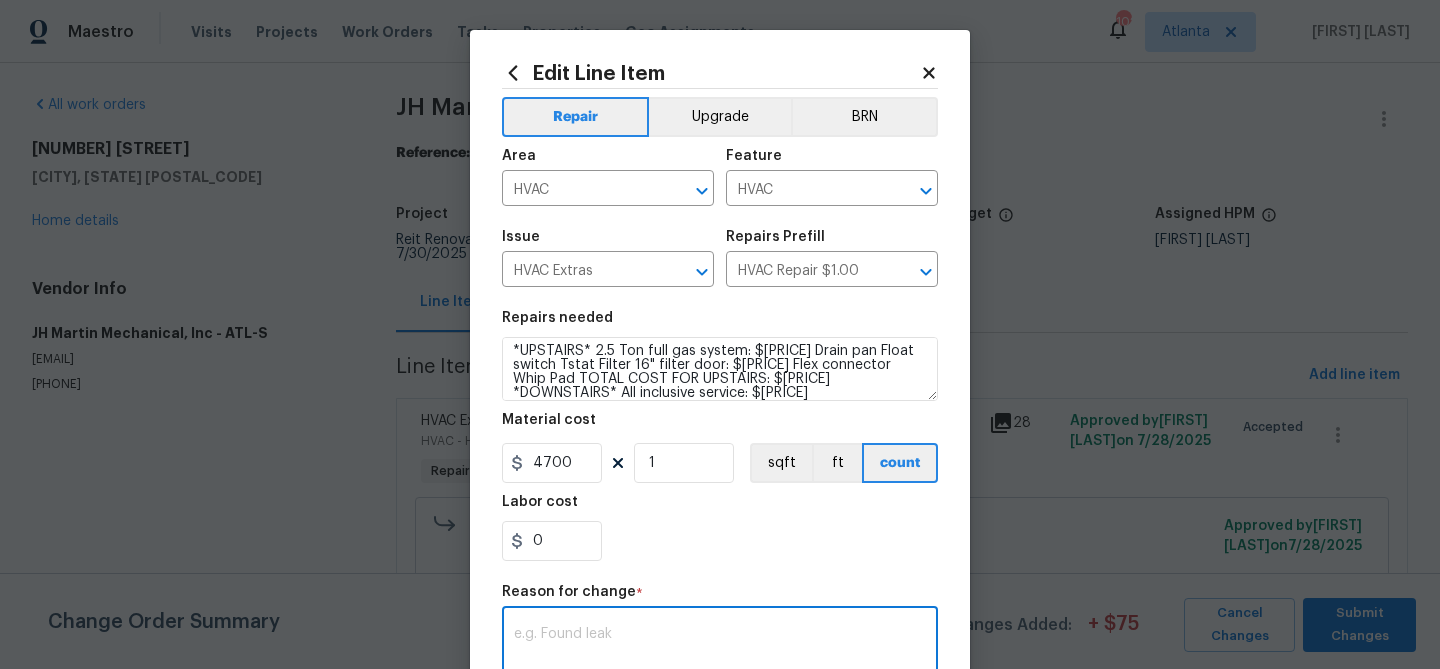 paste on "*UPSTAIRS* 2.5 Ton full gas system: $4425 Drain pan Float switch Tstat Filter 16" filter door: $25 Flex connector Whip Pad TOTAL COST FOR UPSTAIRS: $4450.00 *DOWNSTAIRS* All inclusive service: $250" 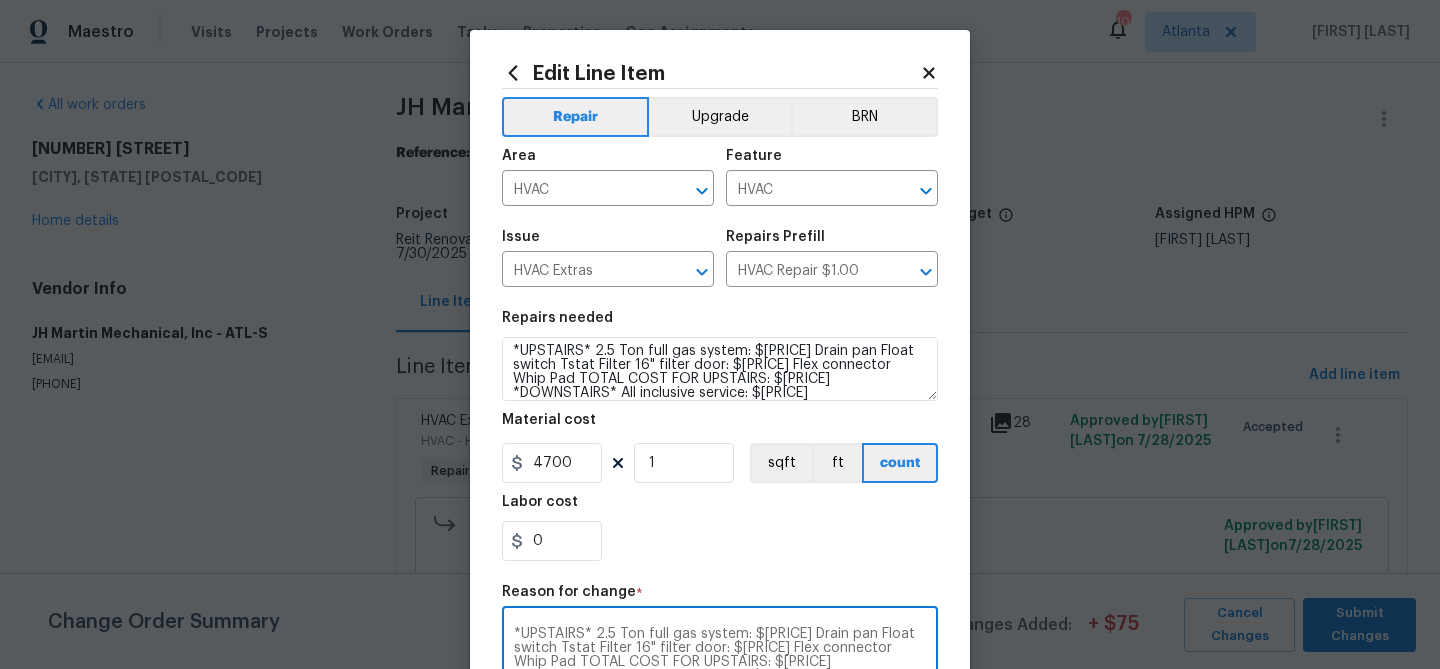 scroll, scrollTop: 14, scrollLeft: 0, axis: vertical 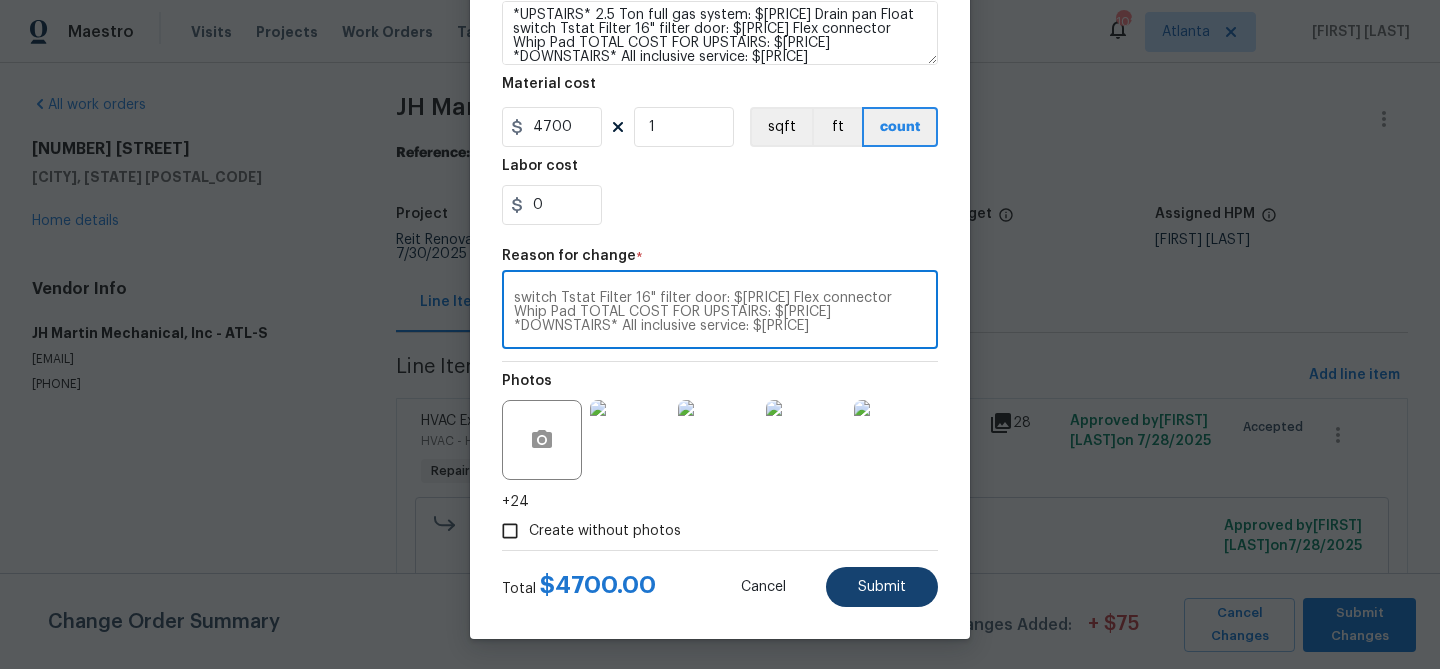 type on "*UPSTAIRS* 2.5 Ton full gas system: $4425 Drain pan Float switch Tstat Filter 16" filter door: $25 Flex connector Whip Pad TOTAL COST FOR UPSTAIRS: $4450.00 *DOWNSTAIRS* All inclusive service: $250" 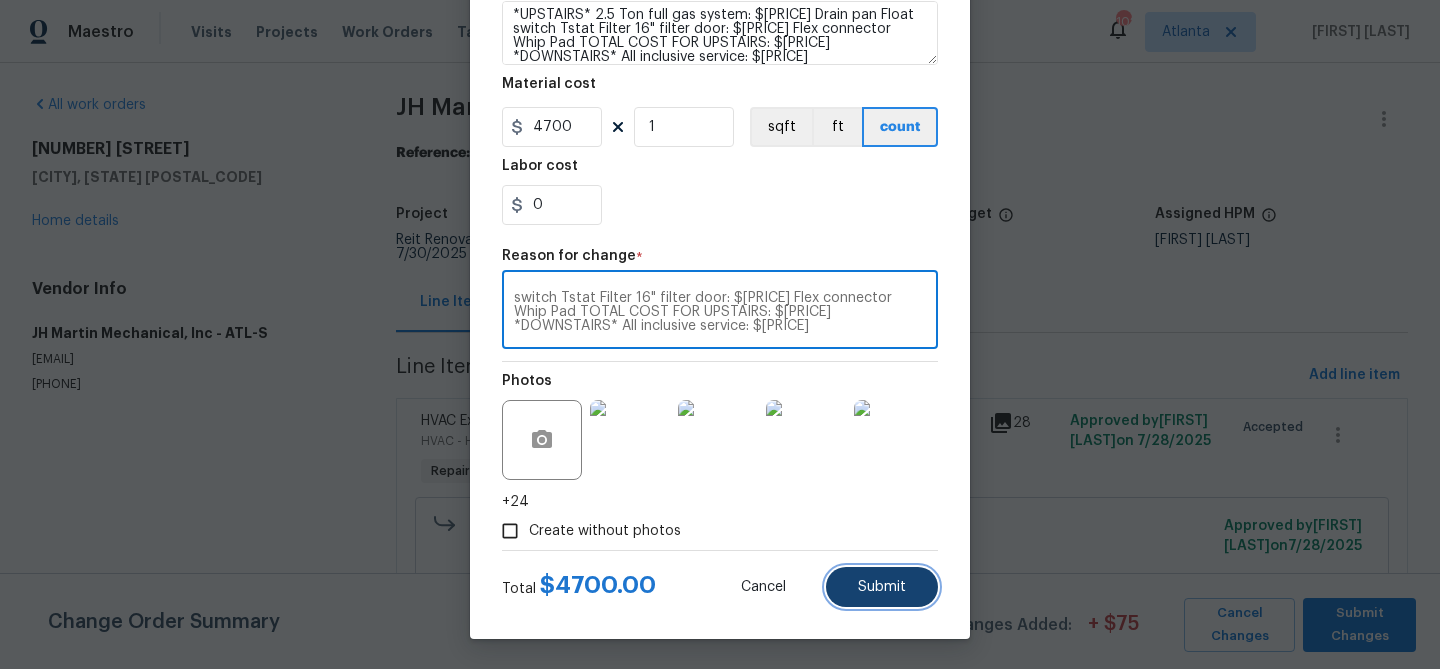 click on "Submit" at bounding box center (882, 587) 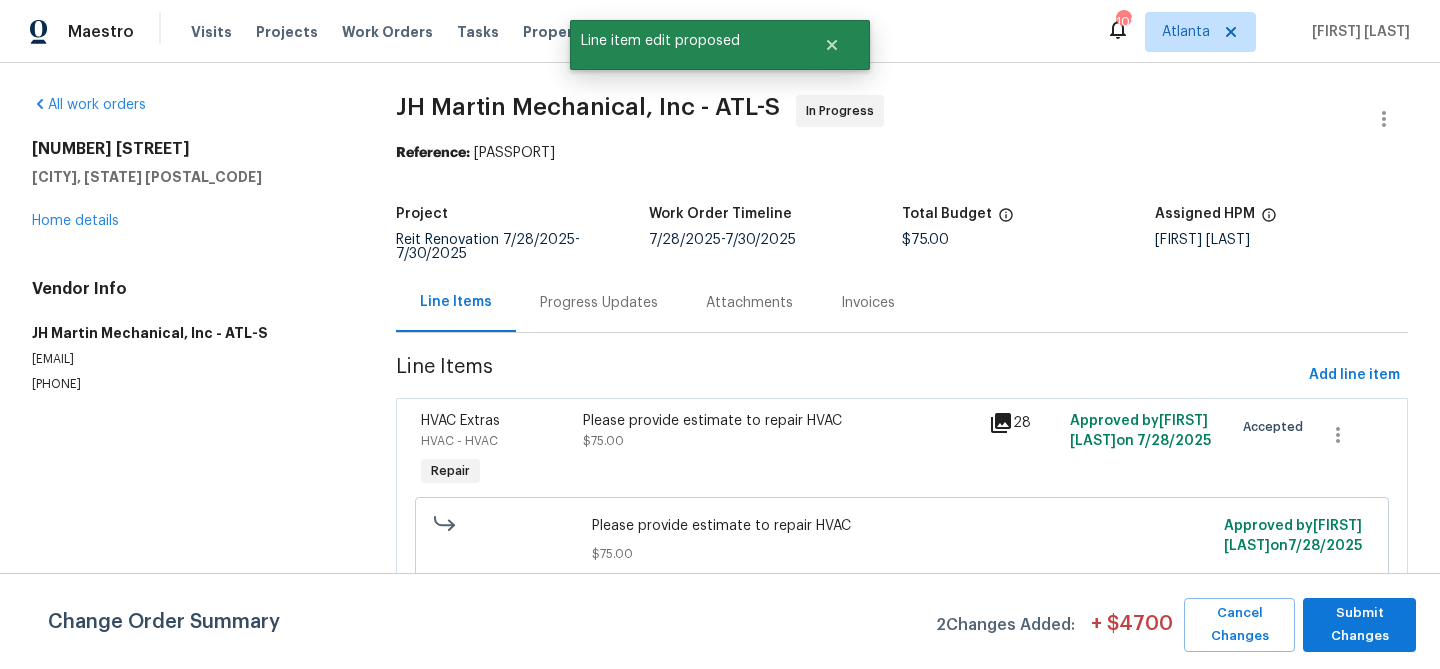 scroll, scrollTop: 0, scrollLeft: 0, axis: both 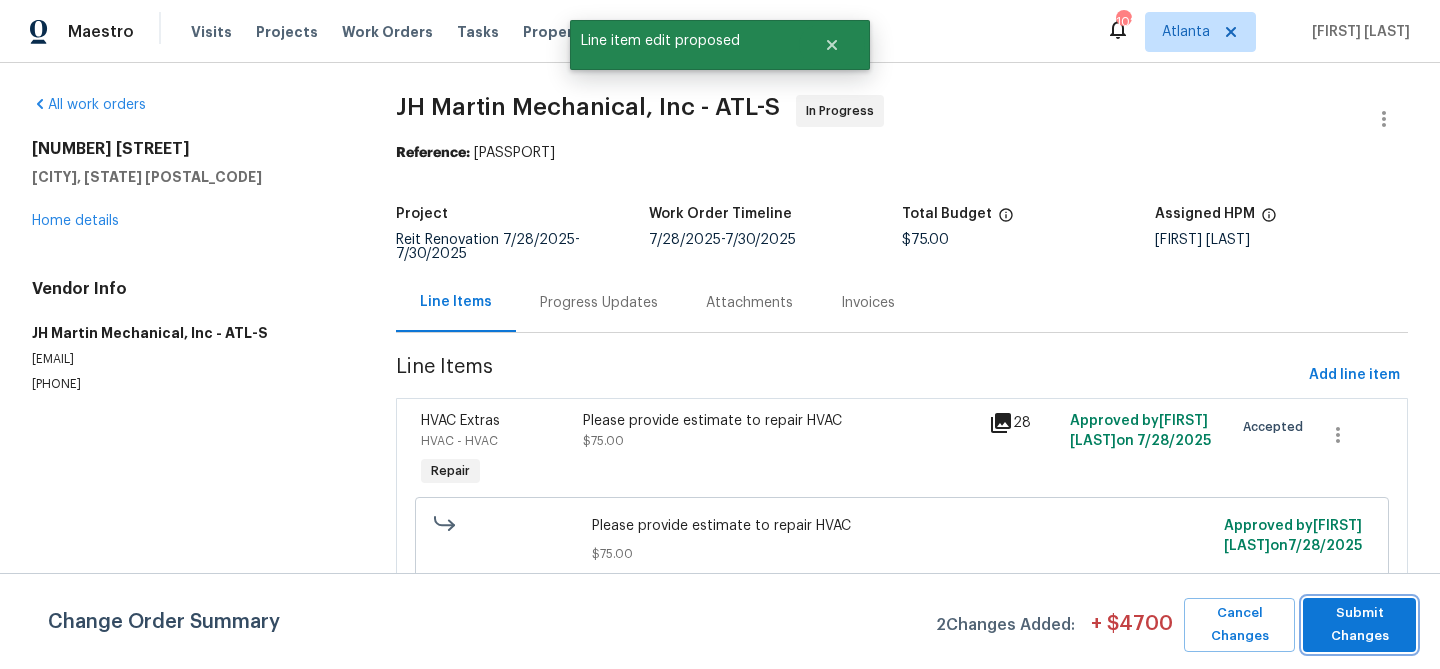click on "Submit Changes" at bounding box center [1359, 625] 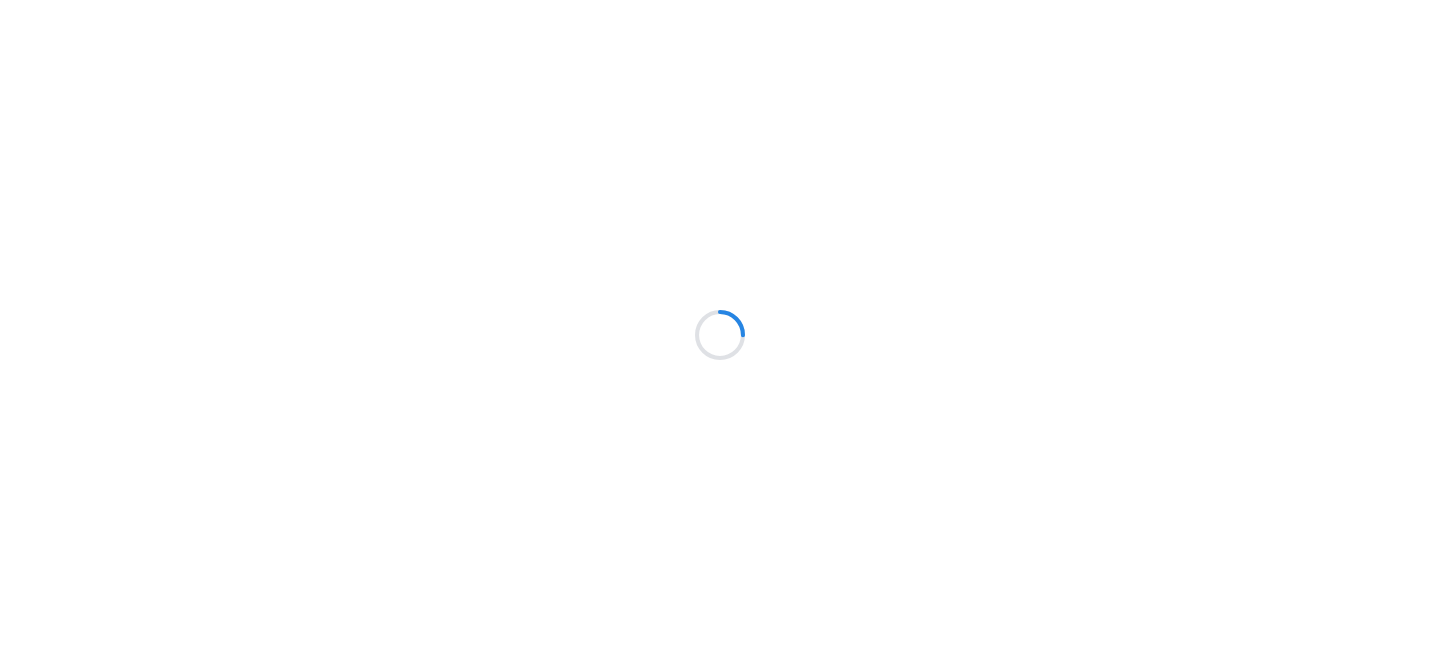 scroll, scrollTop: 0, scrollLeft: 0, axis: both 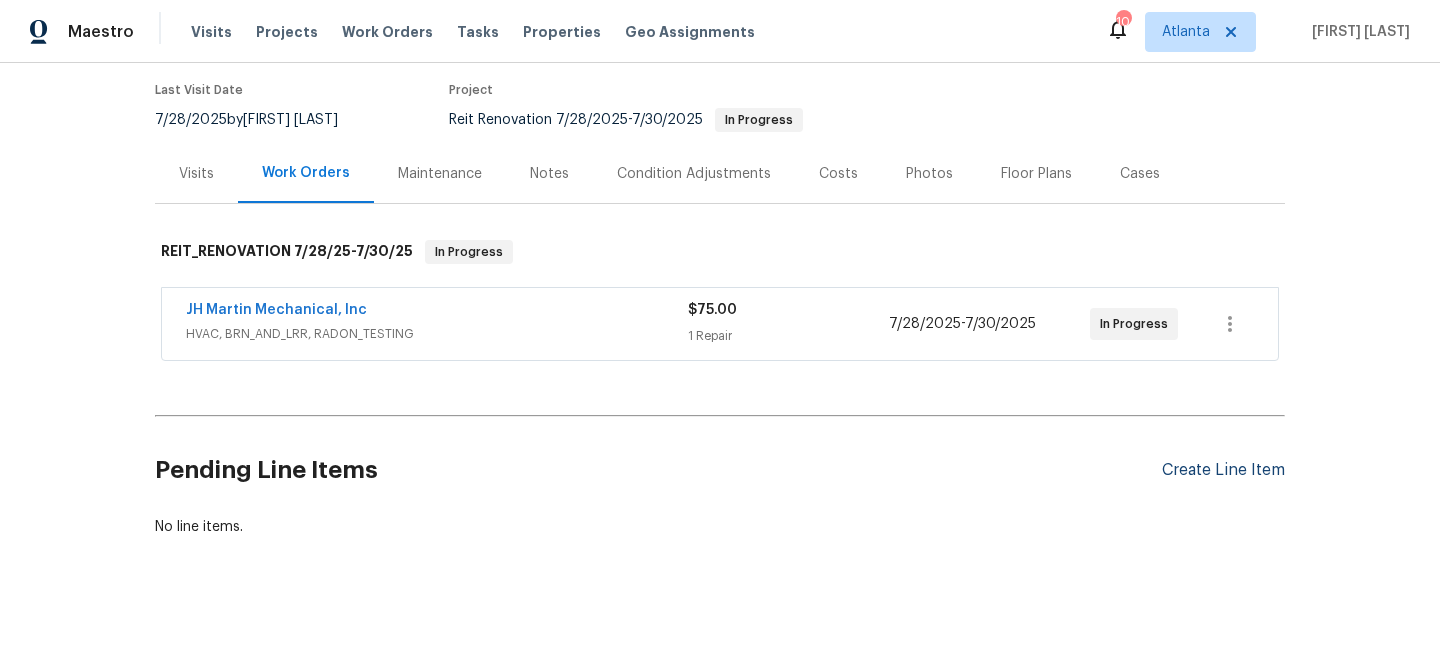 click on "Create Line Item" at bounding box center (1223, 470) 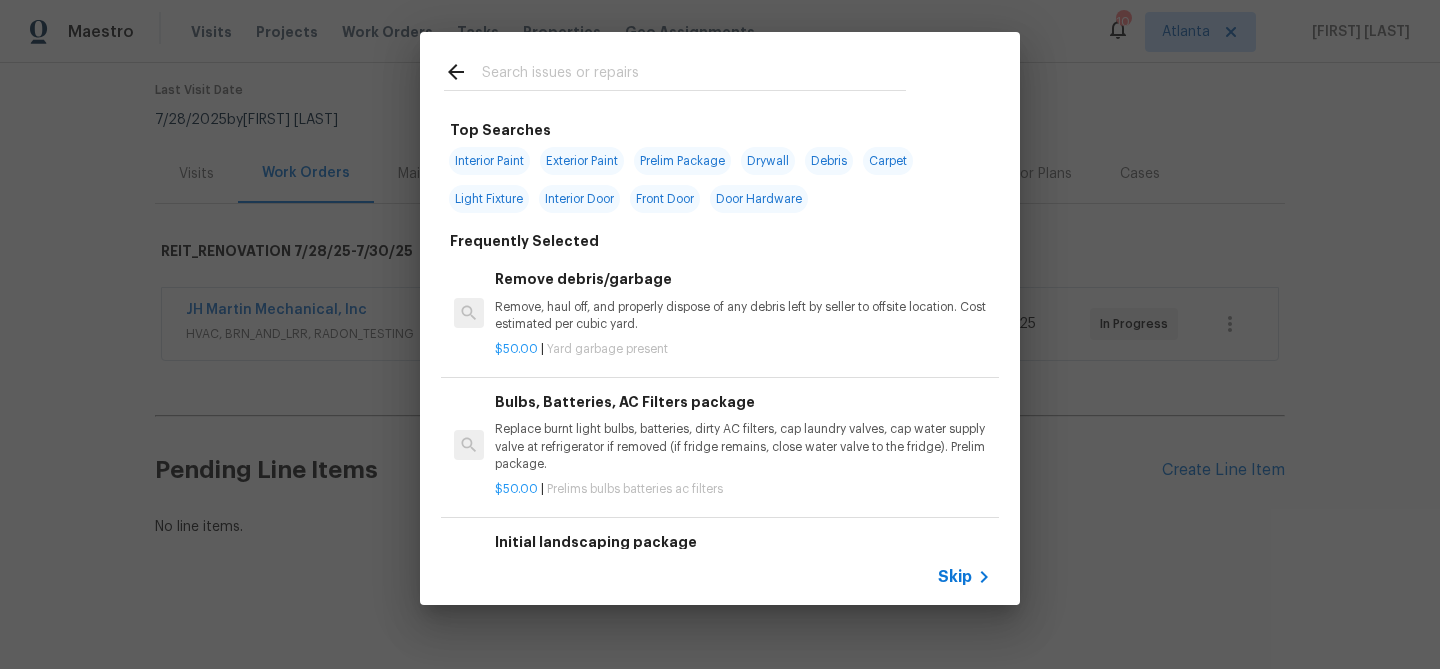 click at bounding box center (694, 75) 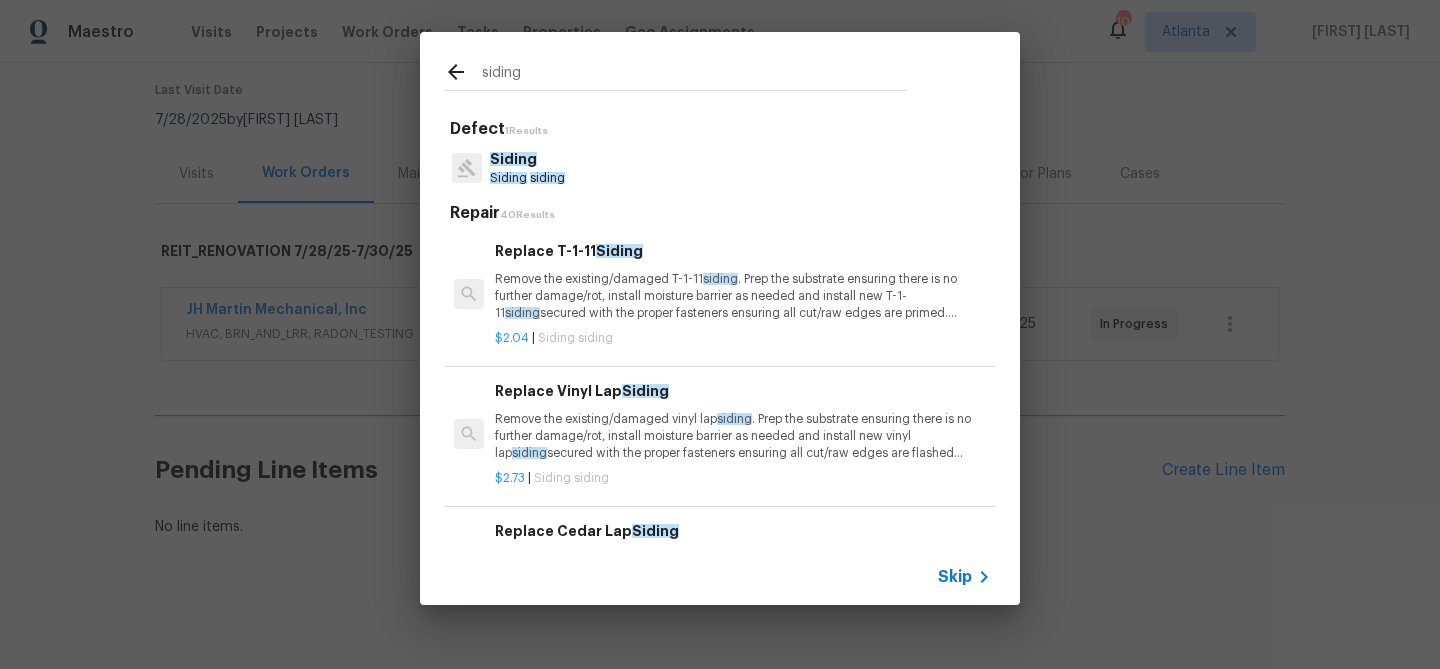 type on "siding" 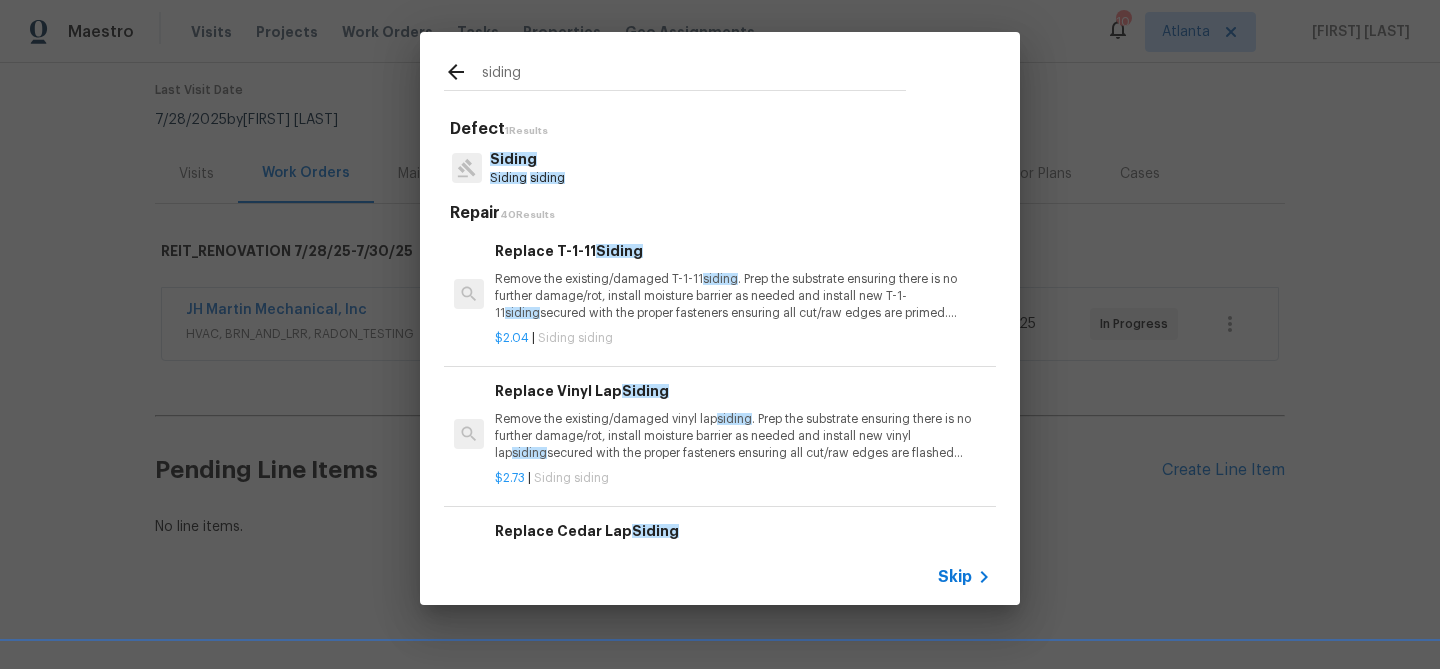 click on "Remove the existing/damaged vinyl lap  siding . Prep the substrate ensuring there is no further damage/rot, install moisture barrier as needed and install new vinyl lap  siding  secured with the proper fasteners ensuring all cut/raw edges are flashed accordingly. Ensure that the new  siding  matches as close to the existing  siding  as possible. Haul away and dispose of all debris properly." at bounding box center (743, 436) 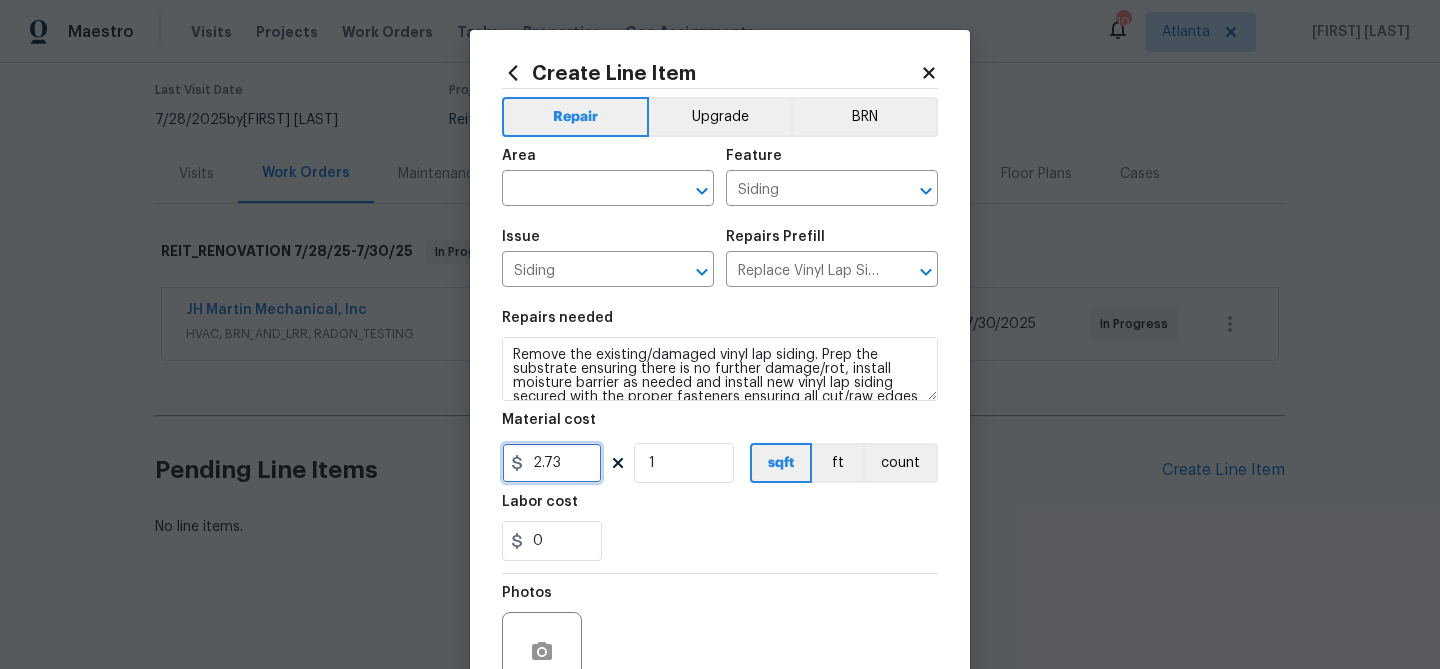 click on "2.73" at bounding box center (552, 463) 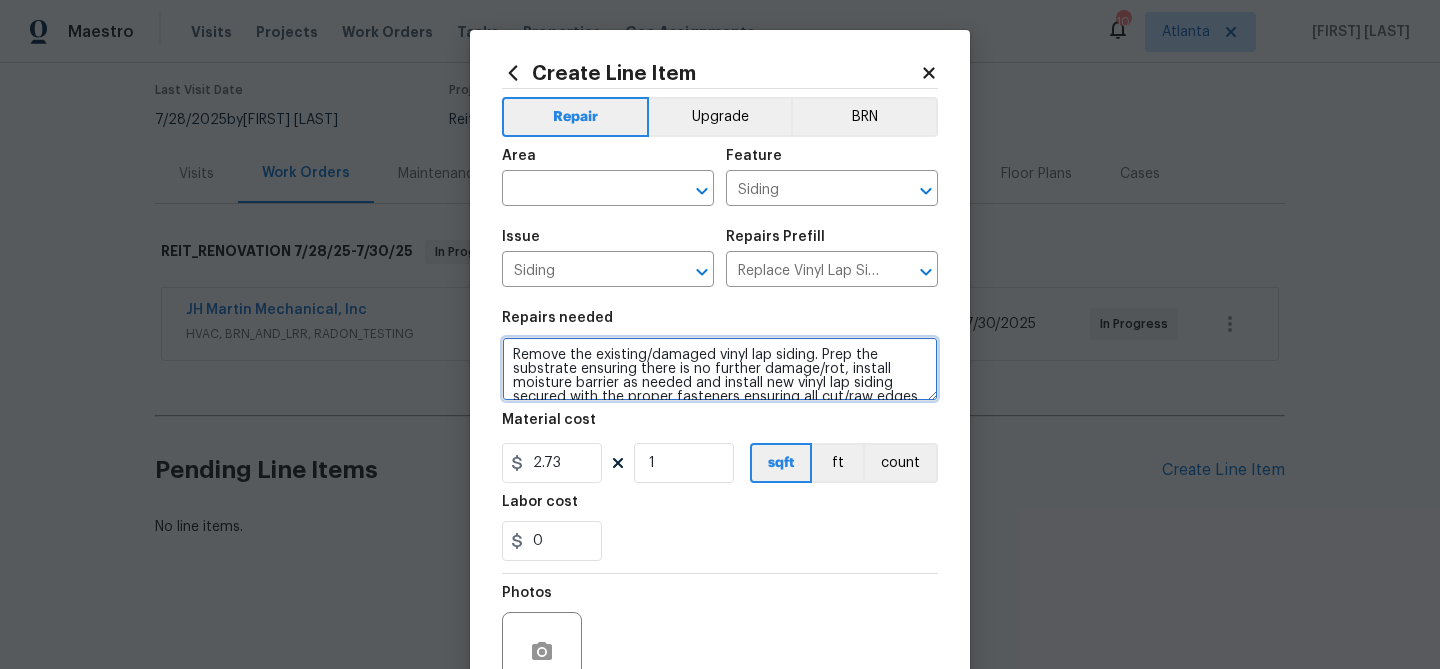 click on "Remove the existing/damaged vinyl lap siding. Prep the substrate ensuring there is no further damage/rot, install moisture barrier as needed and install new vinyl lap siding secured with the proper fasteners ensuring all cut/raw edges are flashed accordingly. Ensure that the new siding matches as close to the existing siding as possible. Haul away and dispose of all debris properly." at bounding box center (720, 369) 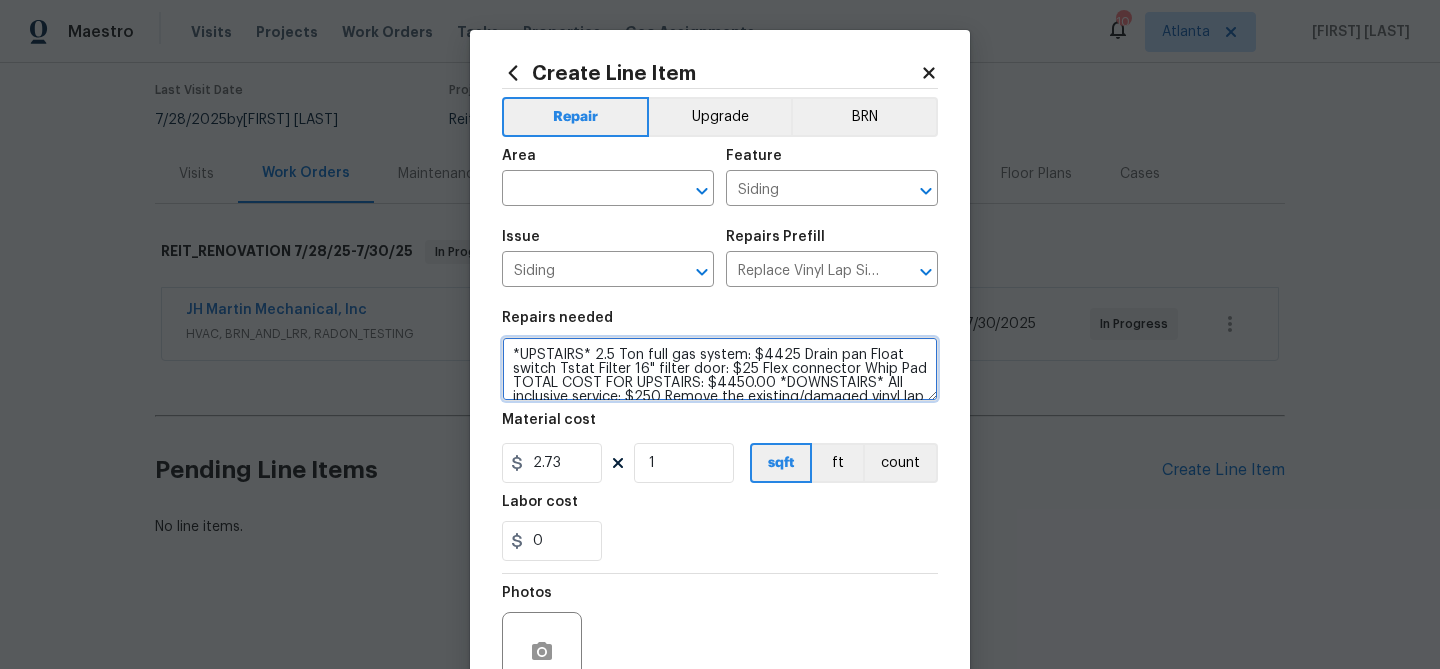 scroll, scrollTop: 4, scrollLeft: 0, axis: vertical 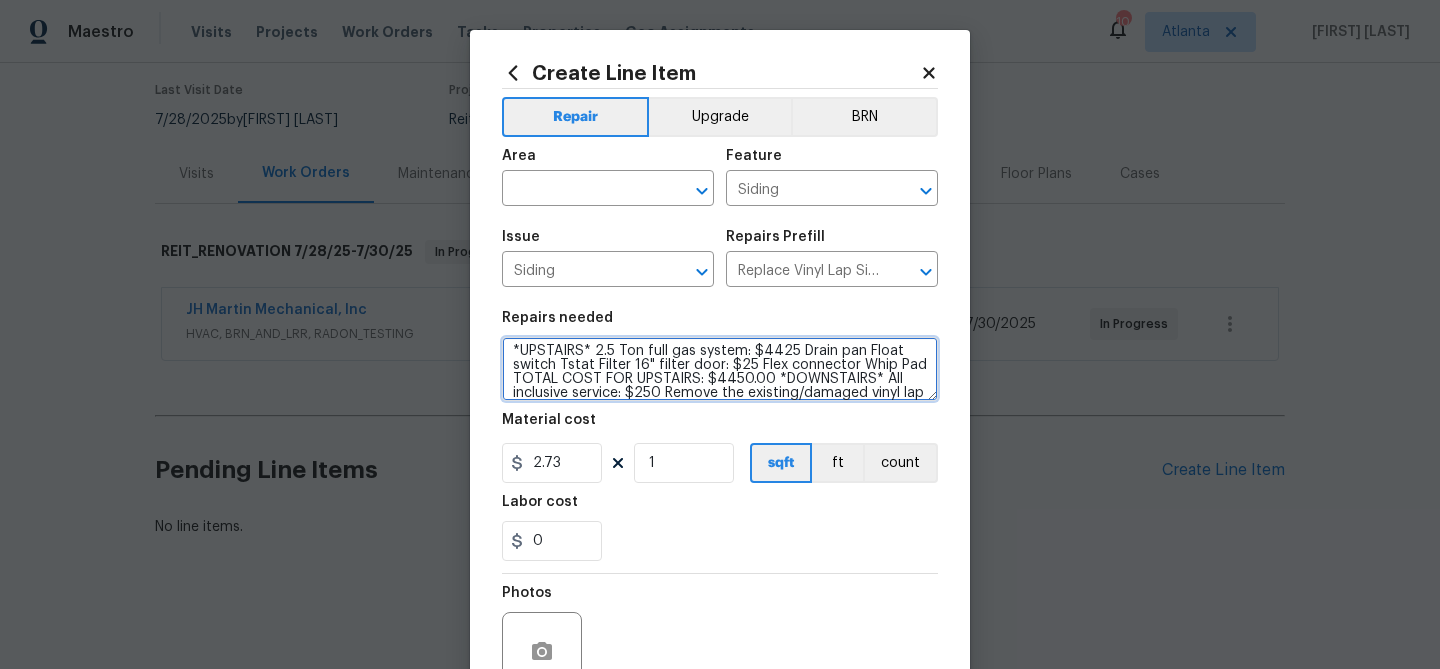 type on "Remove the existing/damaged vinyl lap siding. Prep the substrate ensuring there is no further damage/rot, install moisture barrier as needed and install new vinyl lap siding secured with the proper fasteners ensuring all cut/raw edges are flashed accordingly. Ensure that the new siding matches as close to the existing siding as possible. Haul away and dispose of all debris properly." 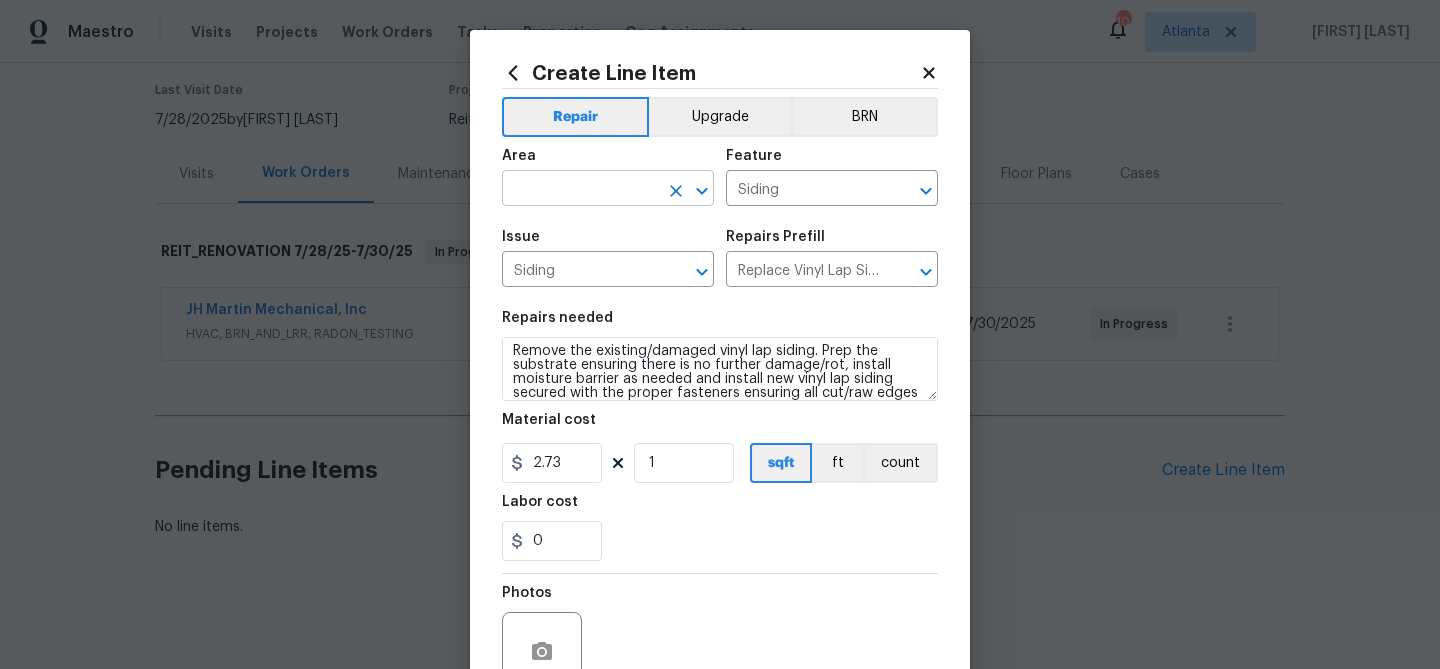 click at bounding box center (580, 190) 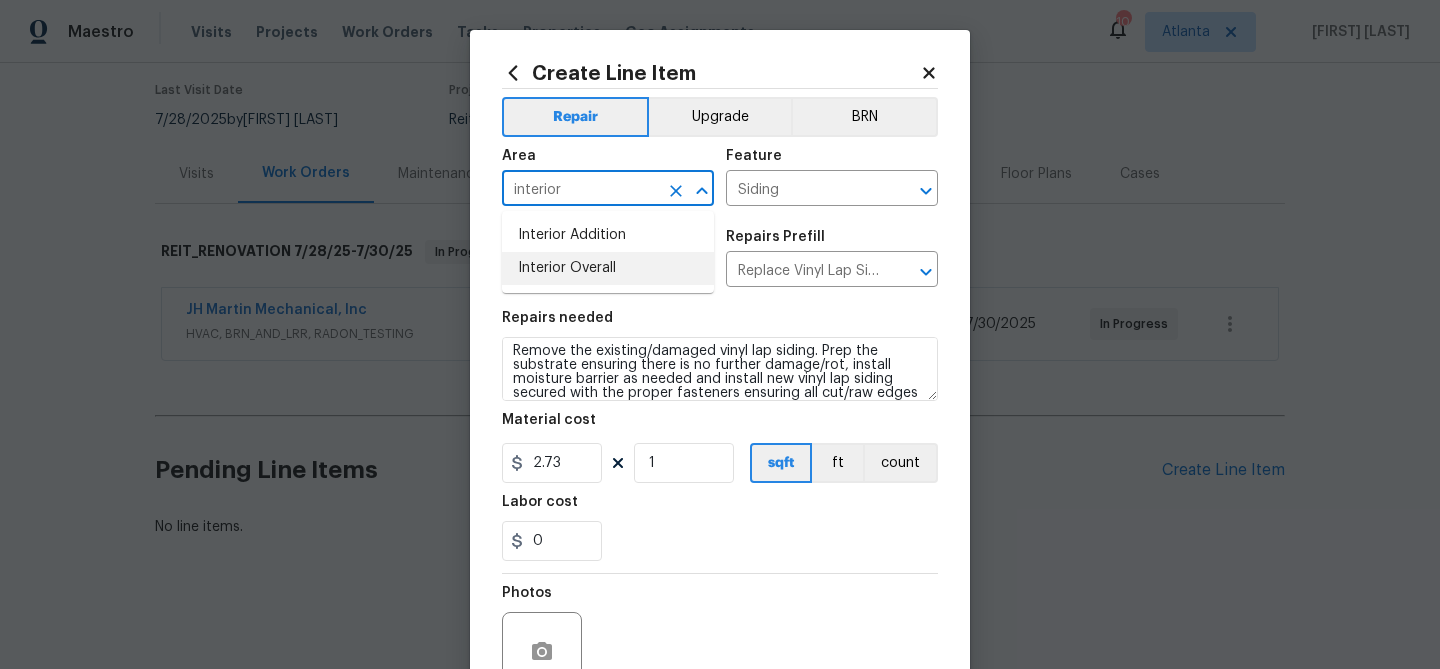 click on "Interior Overall" at bounding box center (608, 268) 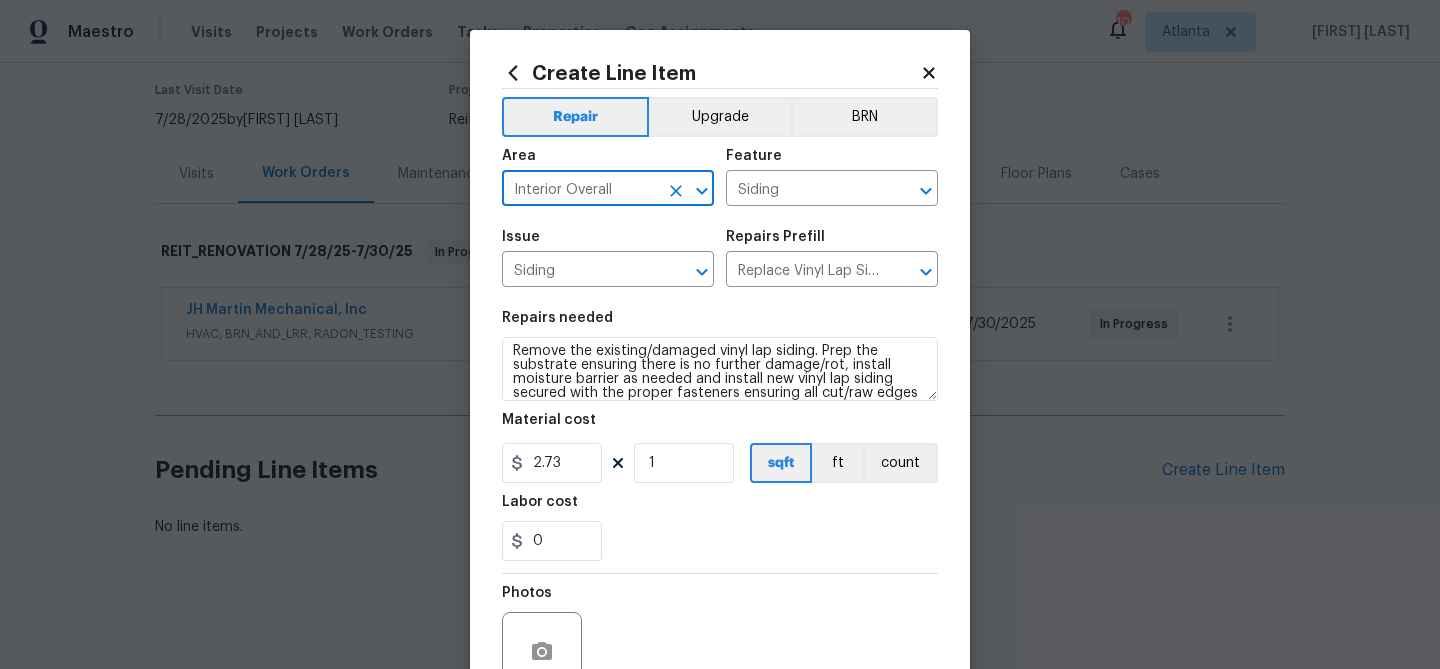 type on "Interior Overall" 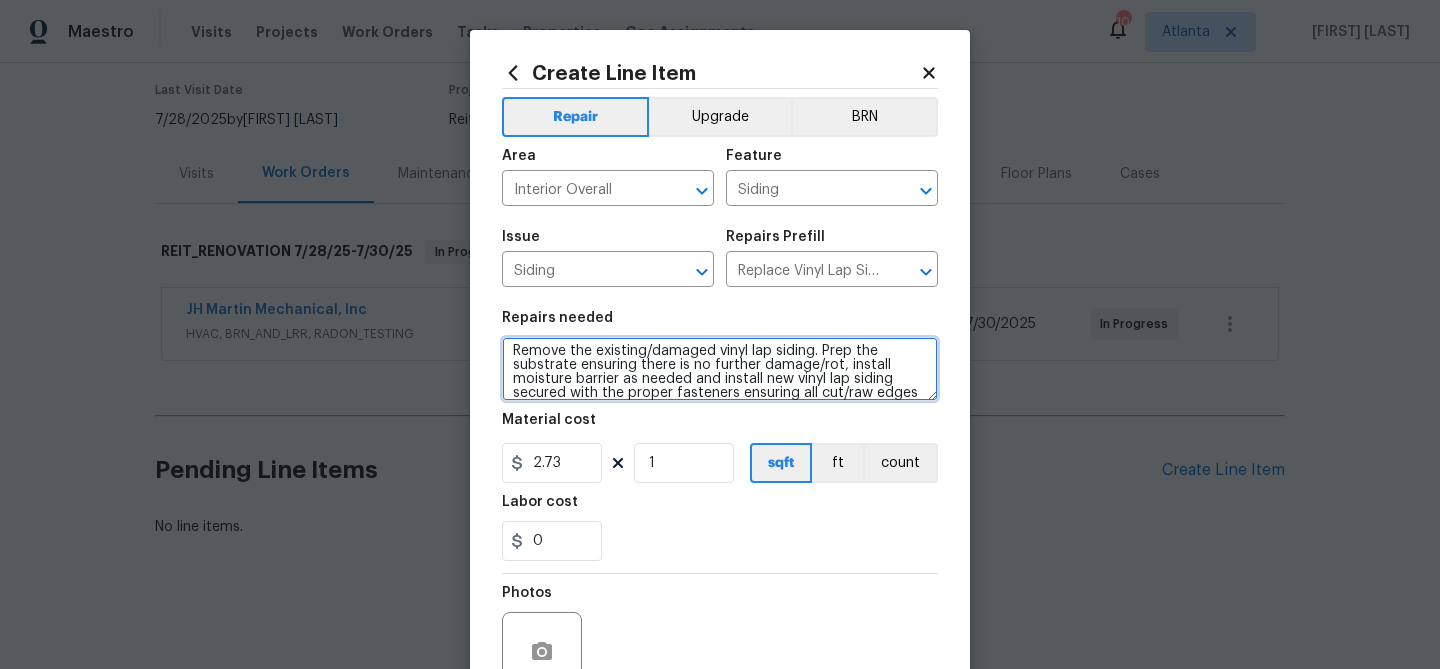 click on "Remove the existing/damaged vinyl lap siding. Prep the substrate ensuring there is no further damage/rot, install moisture barrier as needed and install new vinyl lap siding secured with the proper fasteners ensuring all cut/raw edges are flashed accordingly. Ensure that the new siding matches as close to the existing siding as possible. Haul away and dispose of all debris properly." at bounding box center [720, 369] 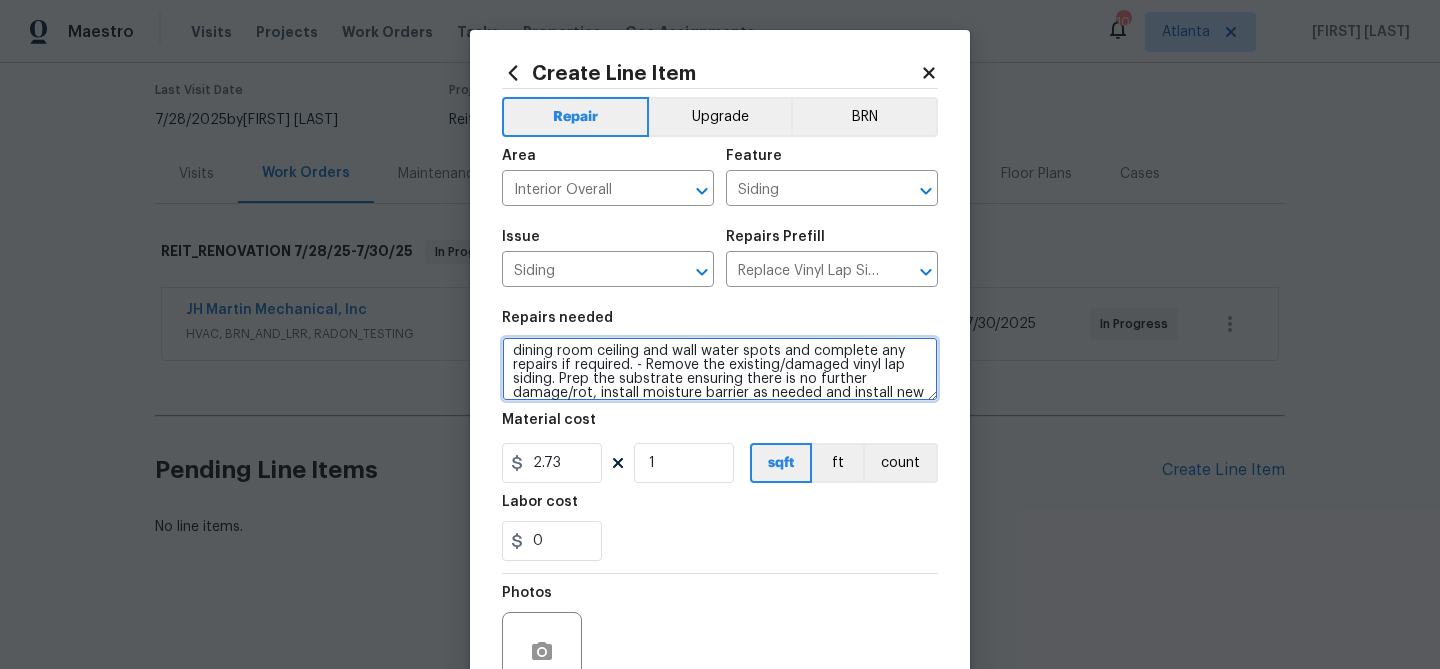 type on "dining room ceiling and wall water spots and complete any repairs if required. - Remove the existing/damaged vinyl lap siding. Prep the substrate ensuring there is no further damage/rot, install moisture barrier as needed and install new vinyl lap siding secured with the proper fasteners ensuring all cut/raw edges are flashed accordingly. Ensure that the new siding matches as close to the existing siding as possible. Haul away and dispose of all debris properly." 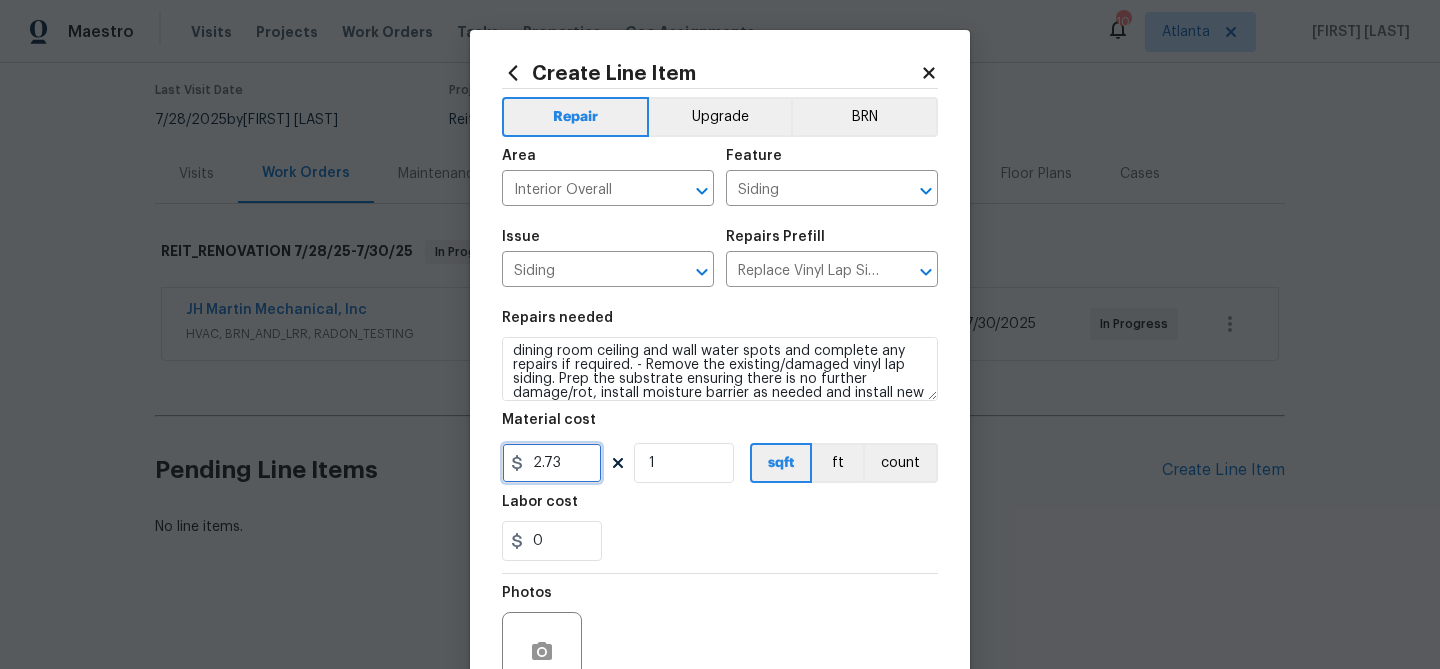 click on "2.73" at bounding box center (552, 463) 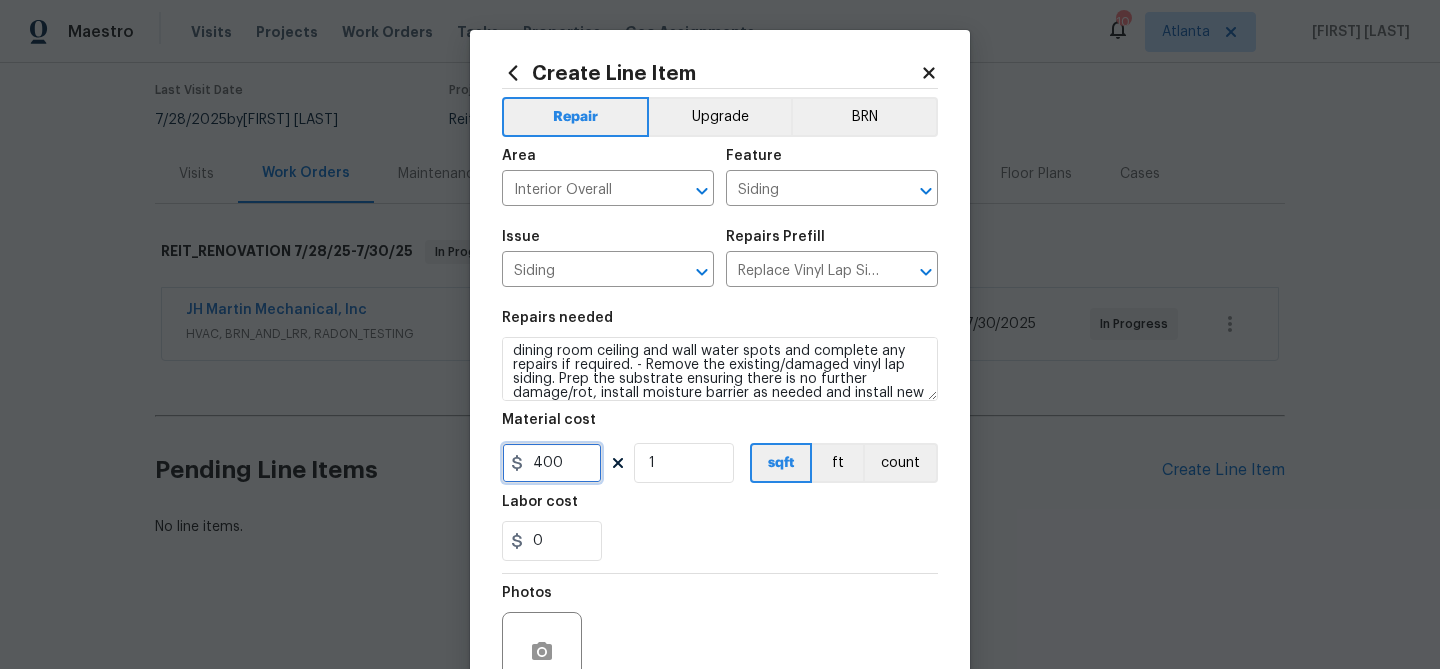 type on "400" 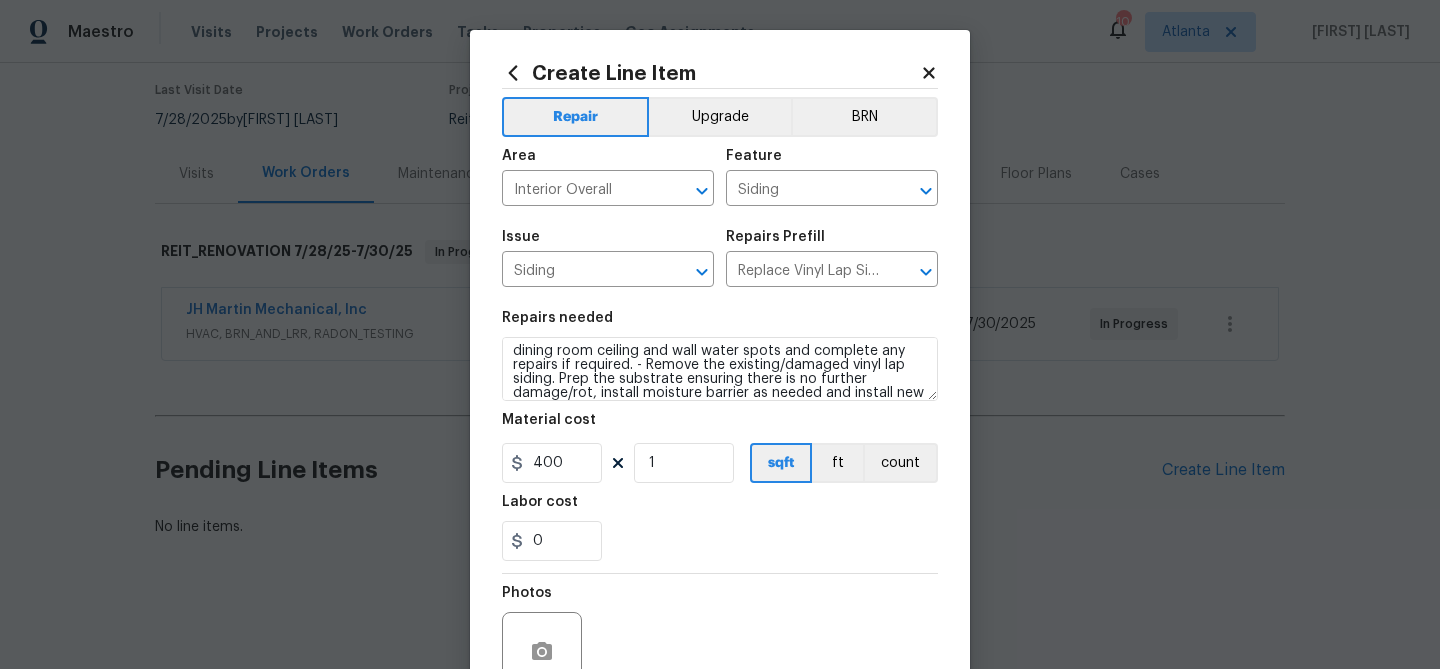 click on "Labor cost" at bounding box center (720, 508) 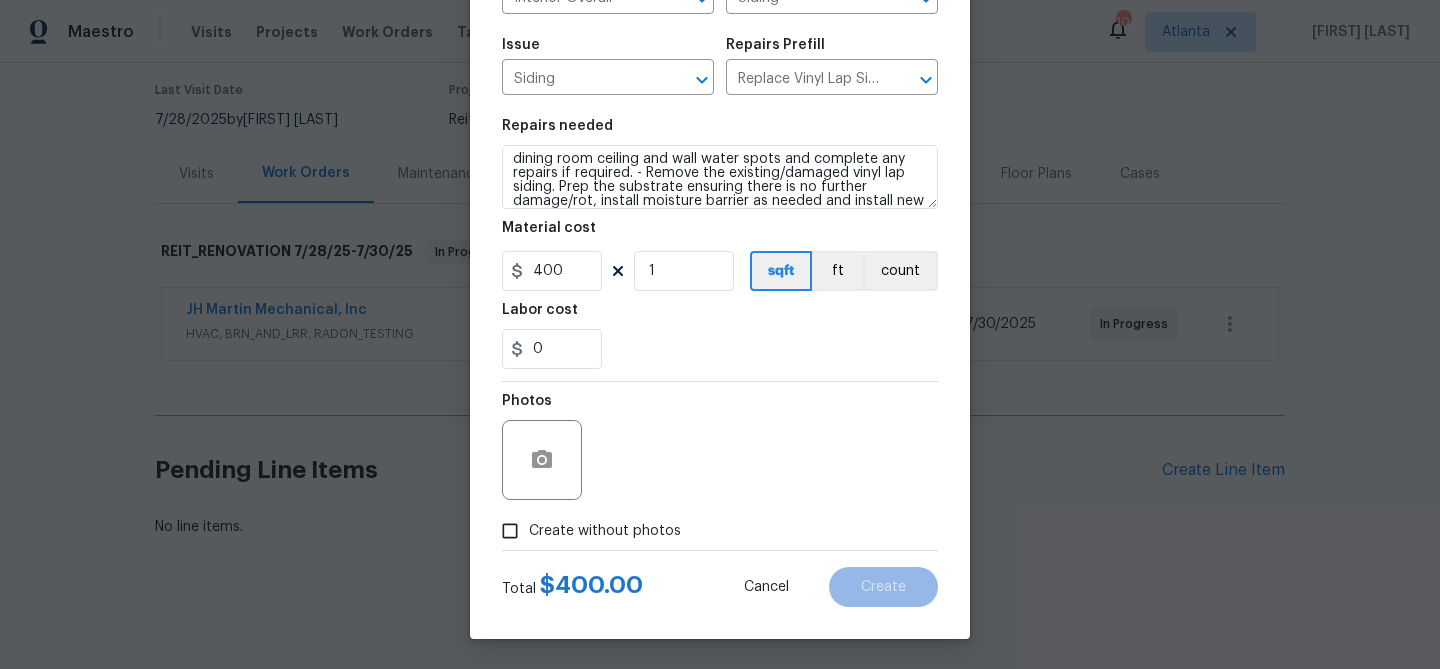 click on "Create without photos" at bounding box center (605, 531) 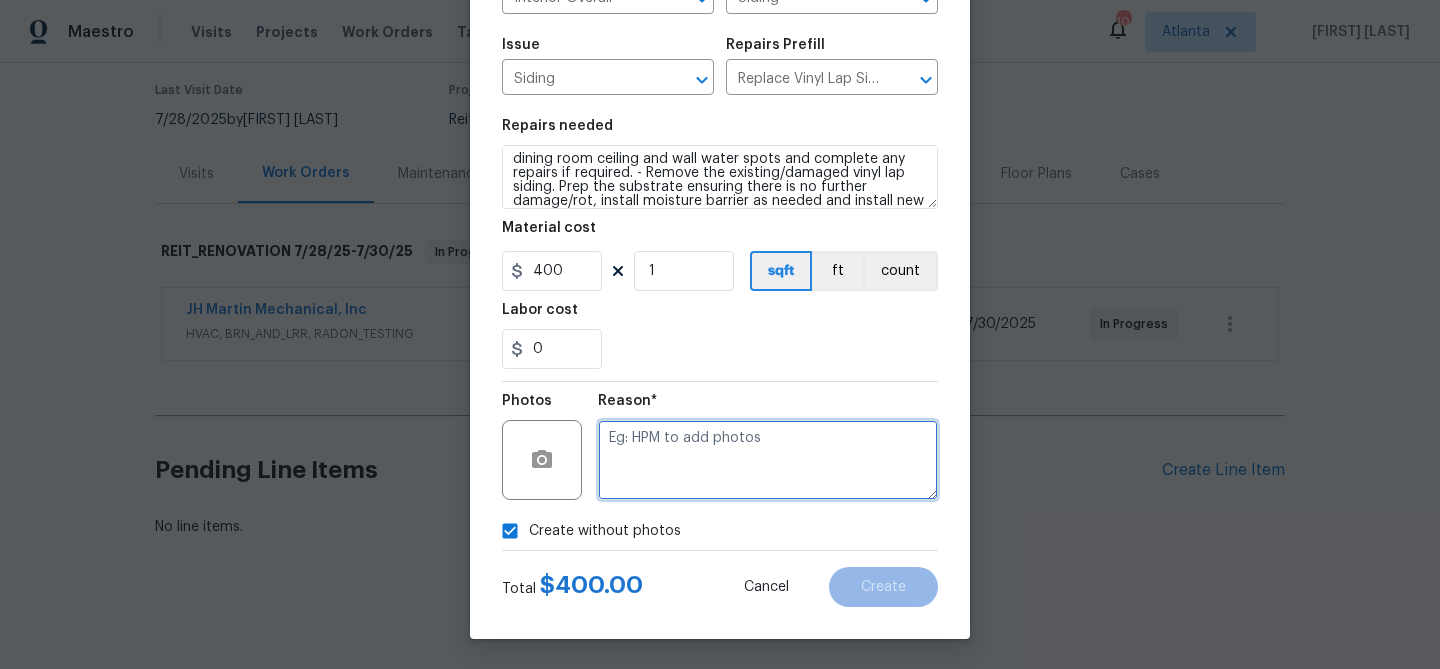 click at bounding box center (768, 460) 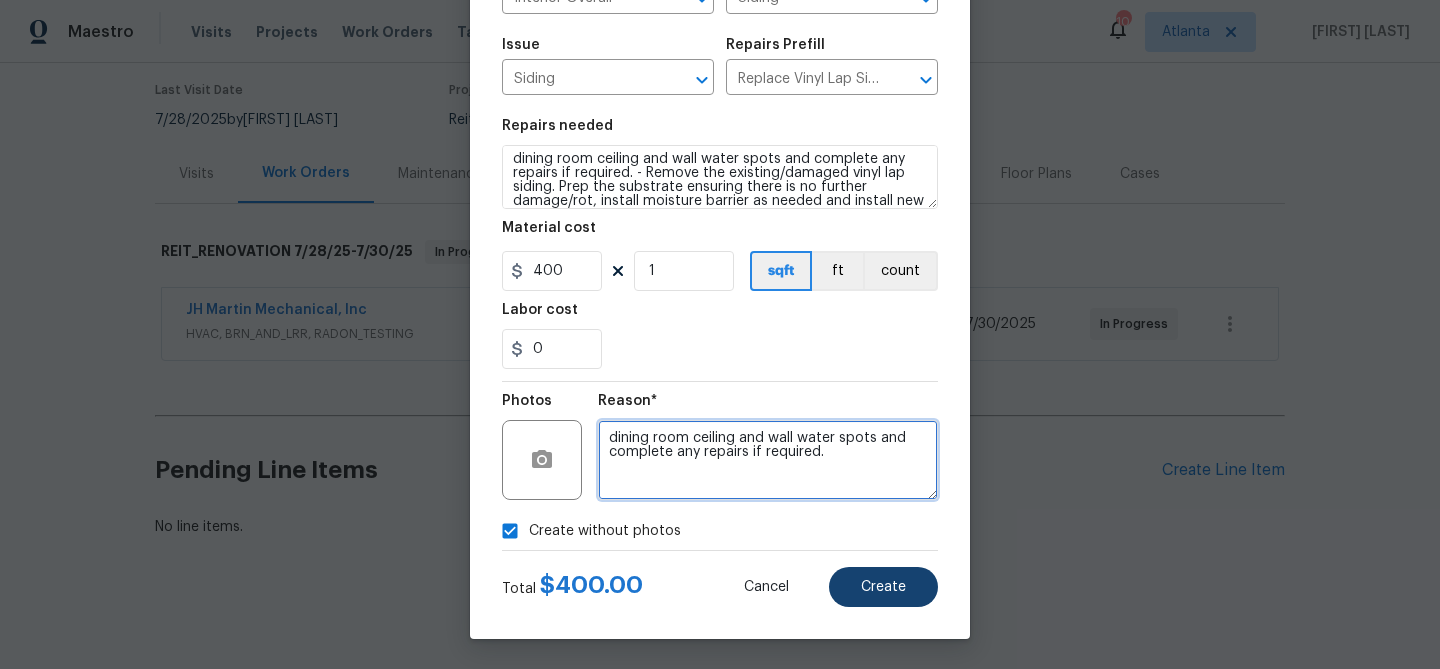type on "dining room ceiling and wall water spots and complete any repairs if required." 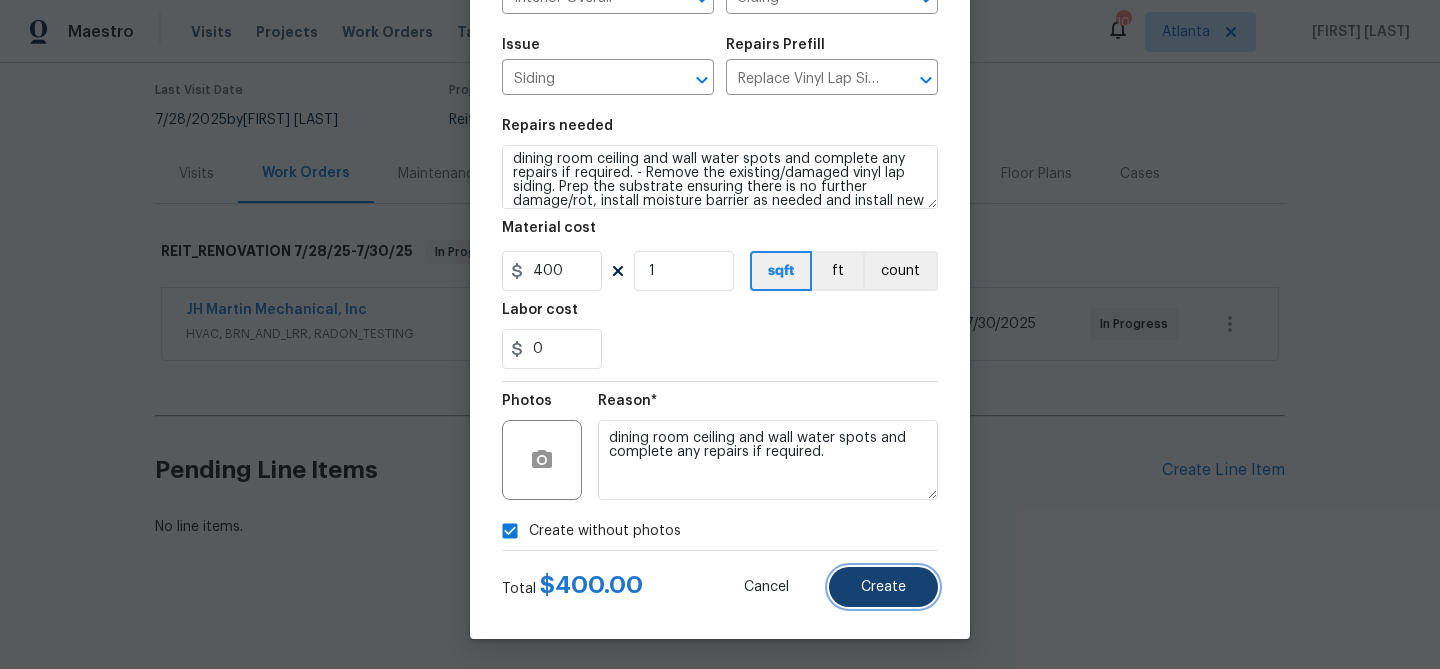click on "Create" at bounding box center (883, 587) 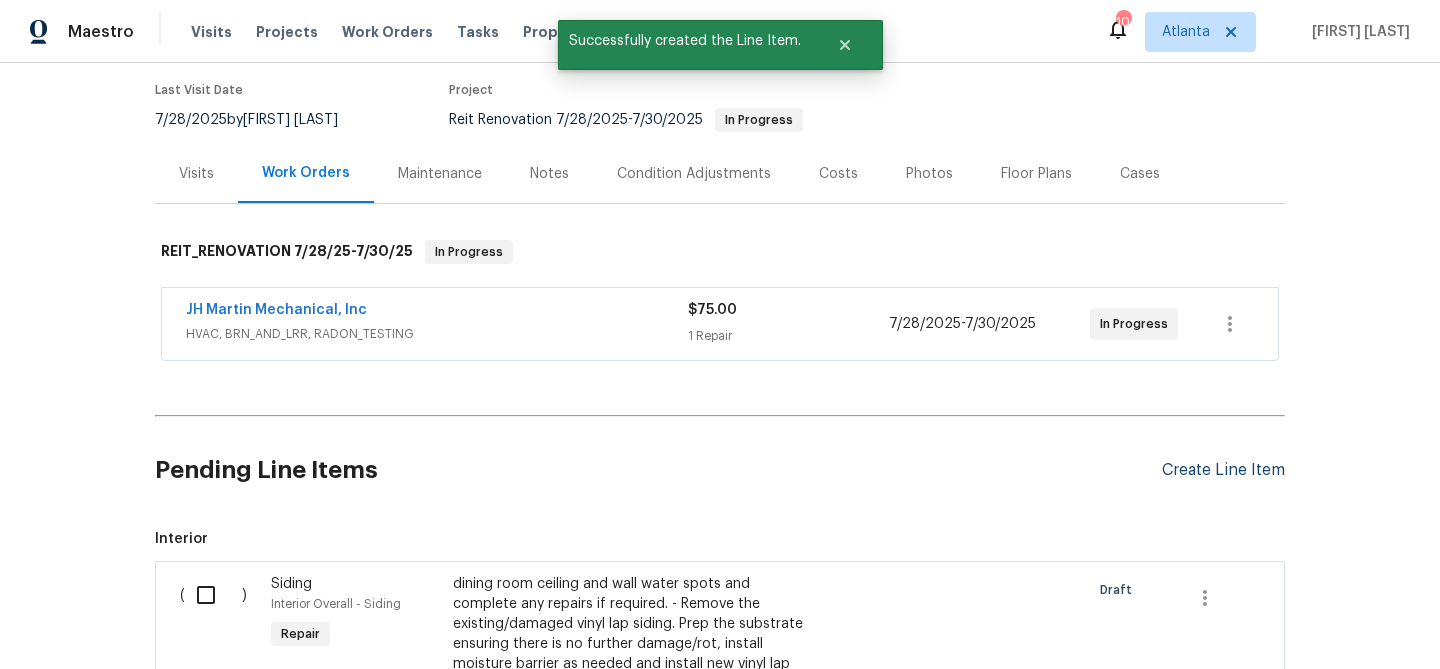 click on "Create Line Item" at bounding box center [1223, 470] 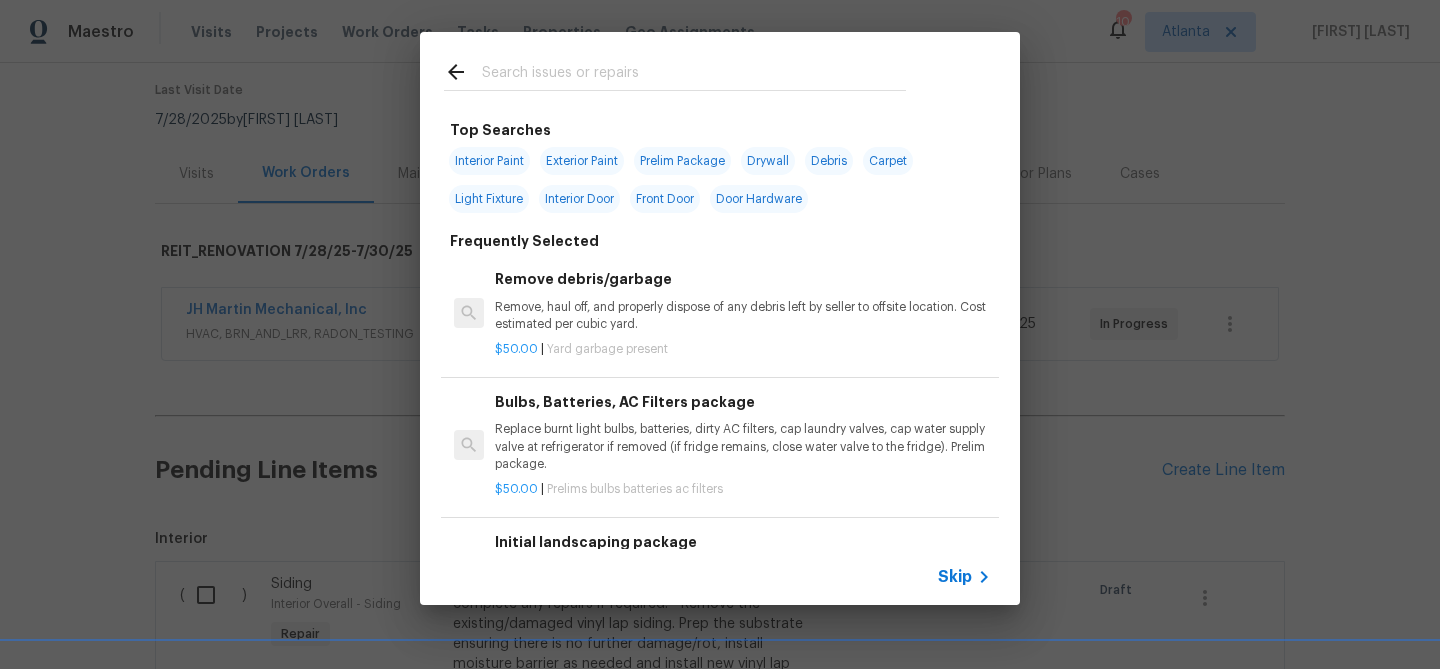 click on "Top Searches Interior Paint Exterior Paint Prelim Package Drywall Debris Carpet Light Fixture Interior Door Front Door Door Hardware Frequently Selected Remove debris/garbage Remove, haul off, and properly dispose of any debris left by seller to offsite location. Cost estimated per cubic yard. $50.00   |   Yard garbage present Bulbs, Batteries, AC Filters package Replace burnt light bulbs, batteries, dirty AC filters, cap laundry valves, cap water supply valve at refrigerator if removed (if fridge remains, close water valve to the fridge). Prelim package. $50.00   |   Prelims bulbs batteries ac filters Initial landscaping package Mowing of grass up to 6" in height. Mow, edge along driveways & sidewalks, trim along standing structures, trim bushes and shrubs (<6' in height). Remove weeds from previously maintained flowerbeds and remove standing yard debris (small twigs, non seasonal falling leaves).  Use leaf blower to remove clippings from hard surfaces." $70.00   |   Prelims landscaping $10.00   |   $75.00" at bounding box center [720, 318] 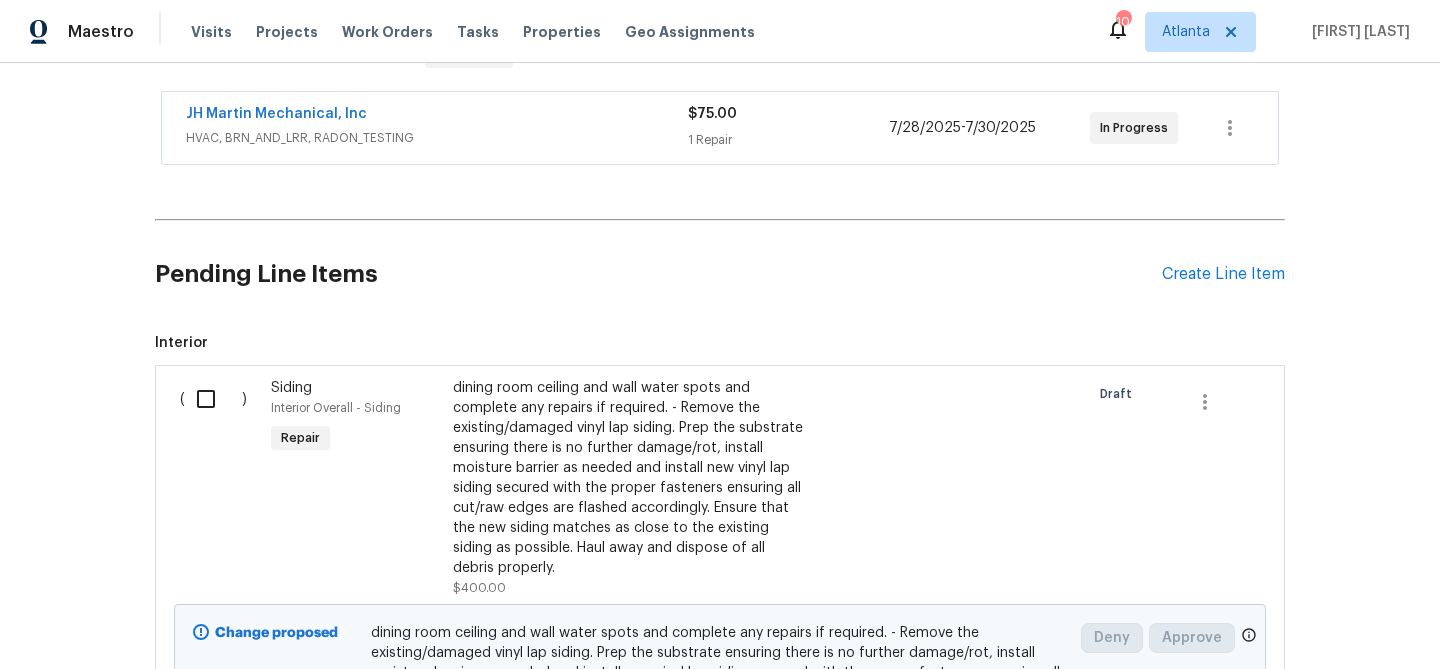 scroll, scrollTop: 379, scrollLeft: 0, axis: vertical 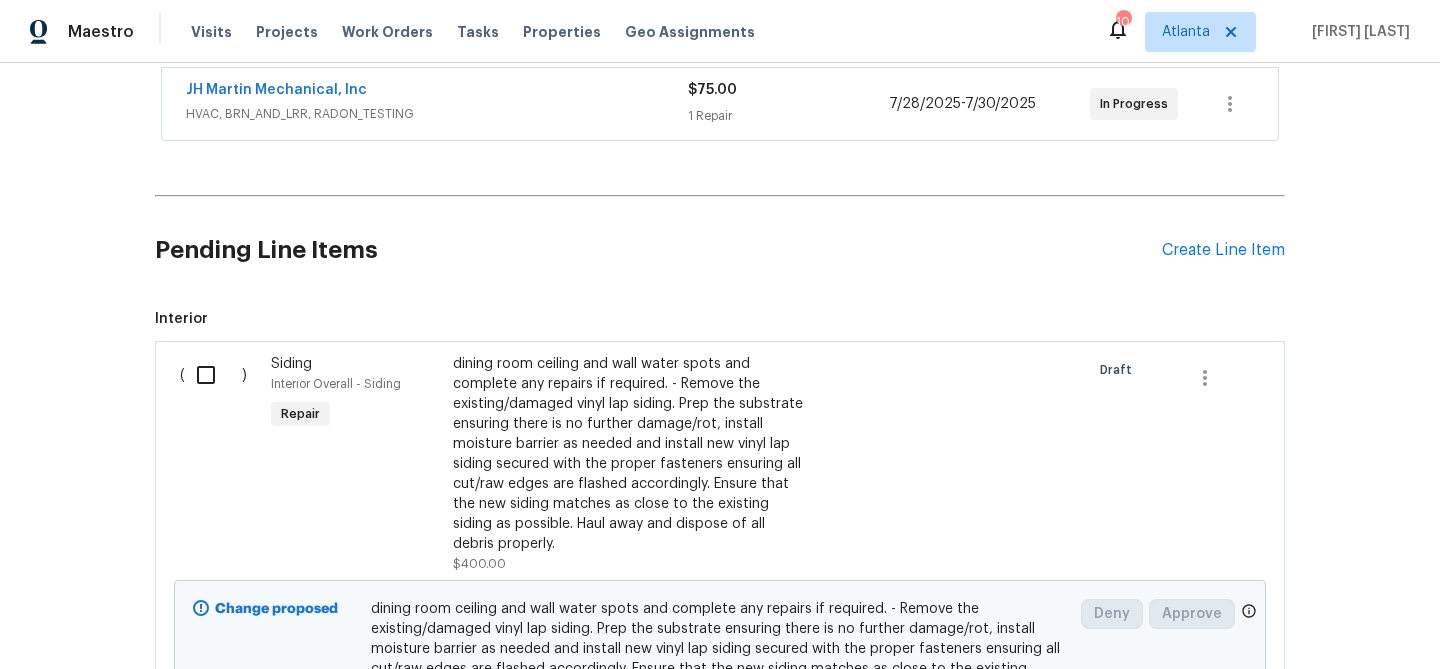 click on "dining room ceiling and wall water spots and complete any repairs if required. - Remove the existing/damaged vinyl lap siding. Prep the substrate ensuring there is no further damage/rot, install moisture barrier as needed and install new vinyl lap siding secured with the proper fasteners ensuring all cut/raw edges are flashed accordingly. Ensure that the new siding matches as close to the existing siding as possible. Haul away and dispose of all debris properly." at bounding box center (629, 454) 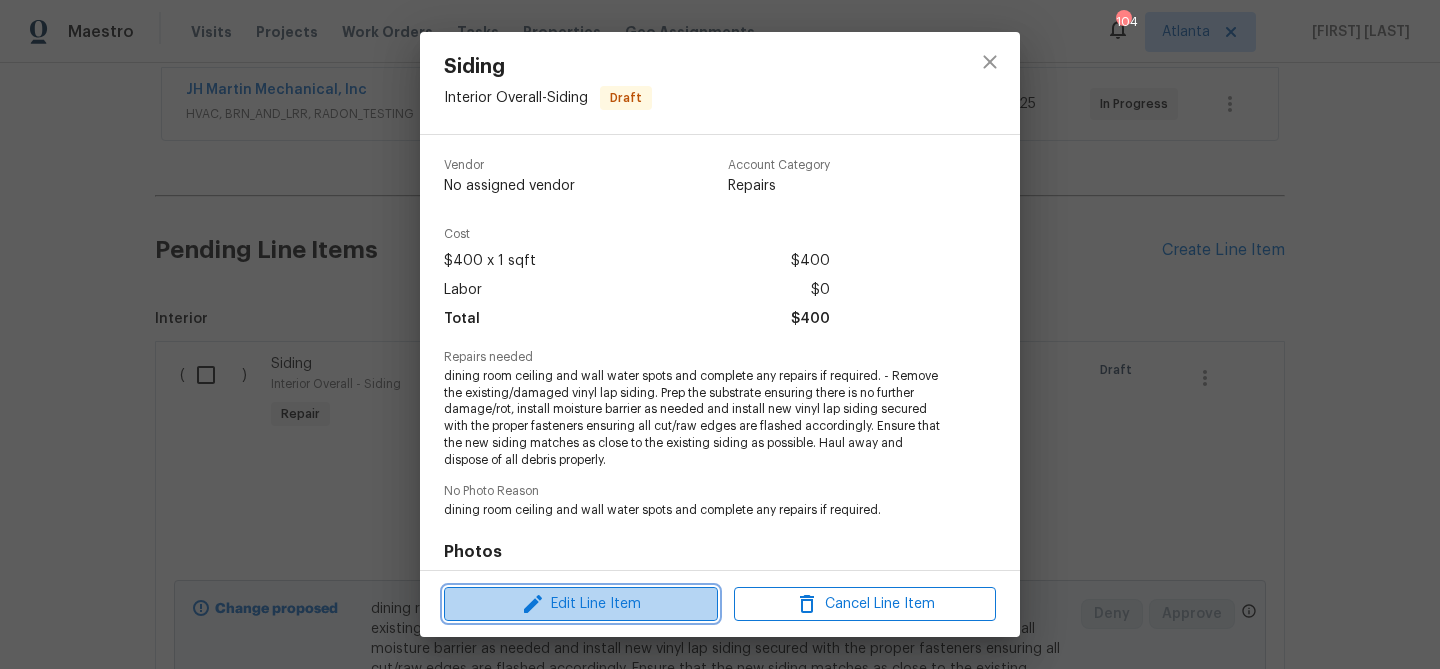click on "Edit Line Item" at bounding box center (581, 604) 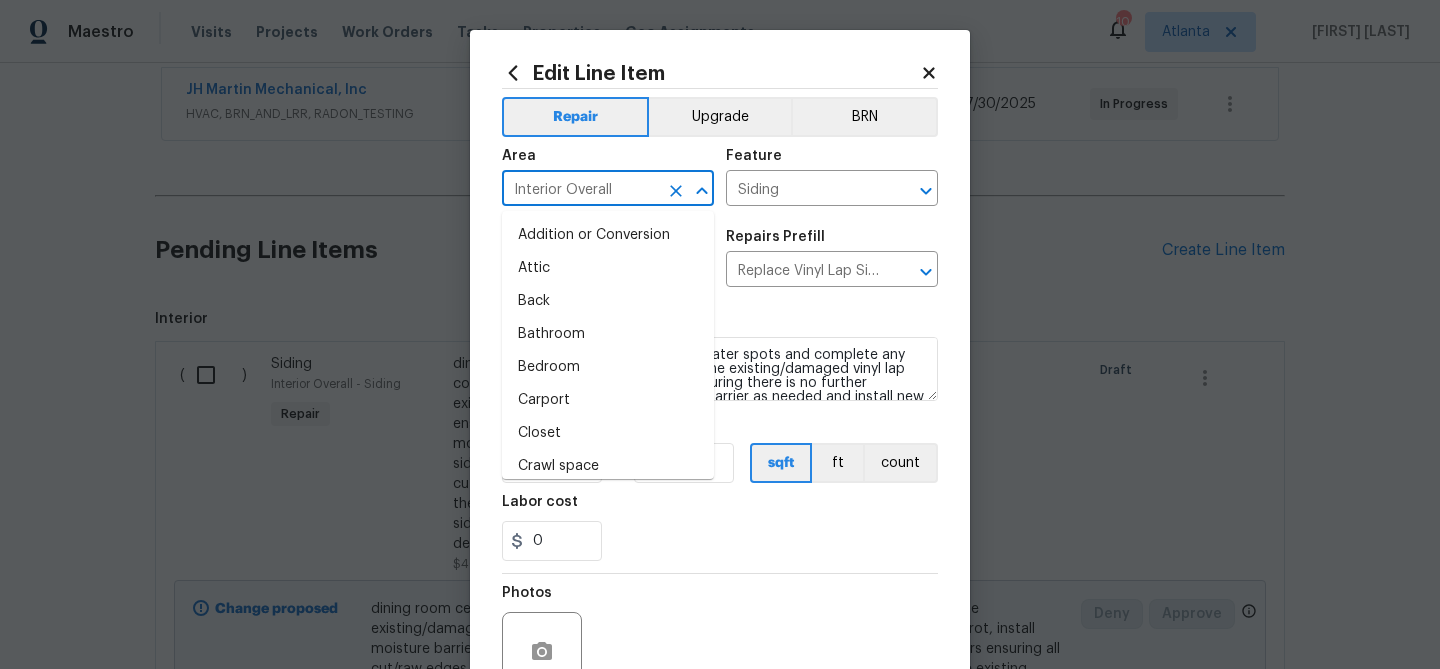 click on "Interior Overall" at bounding box center [580, 190] 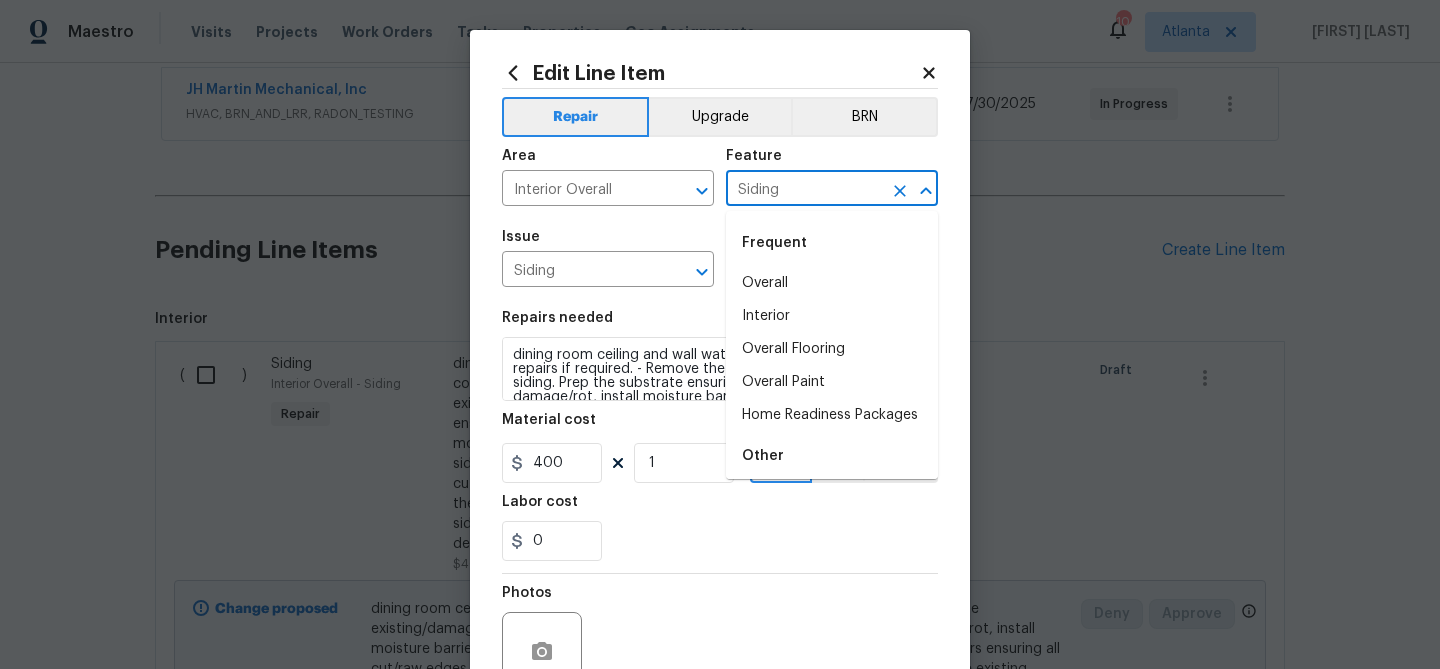 click on "Siding" at bounding box center (804, 190) 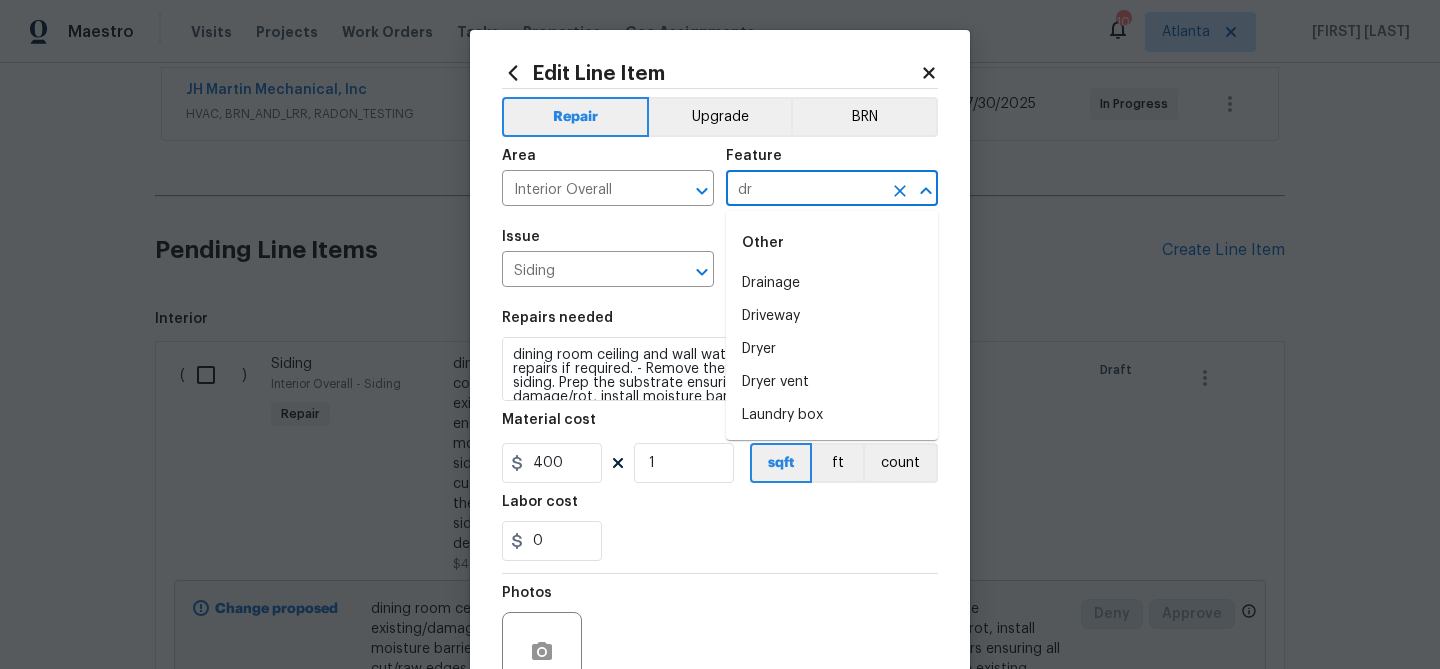 type on "d" 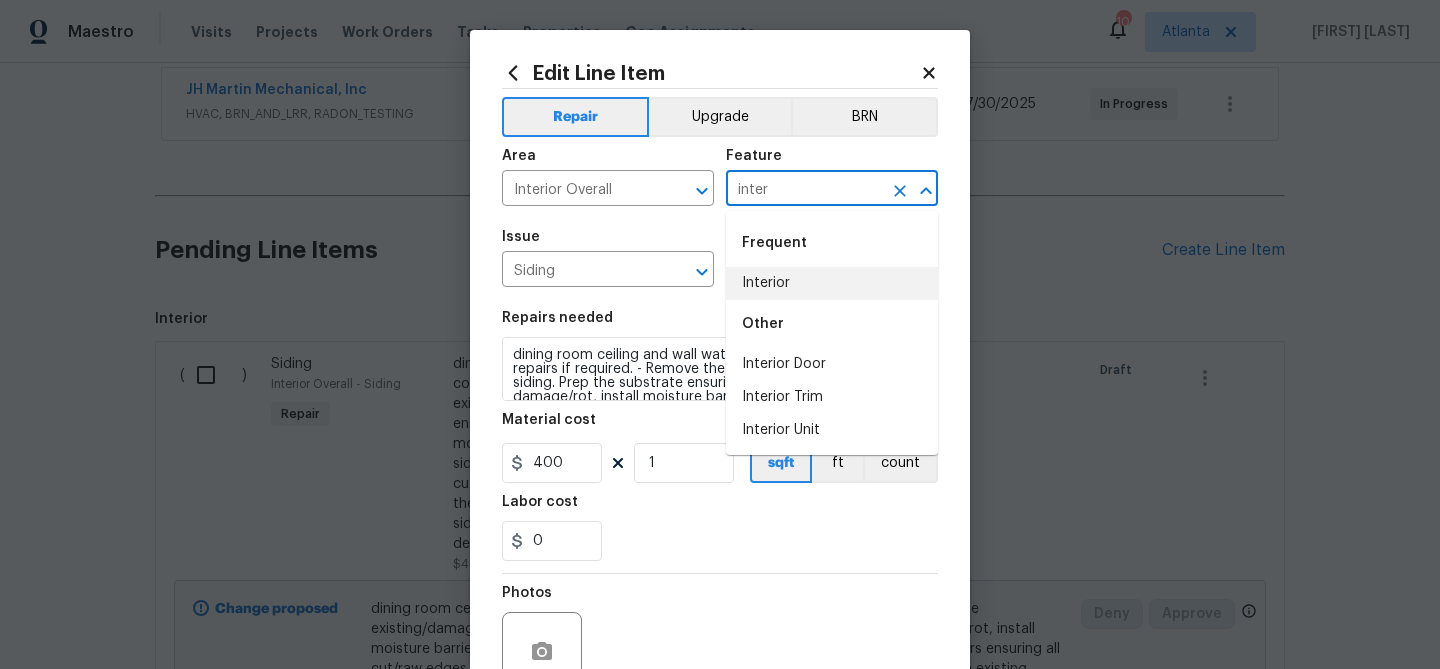 click on "Interior" at bounding box center (832, 283) 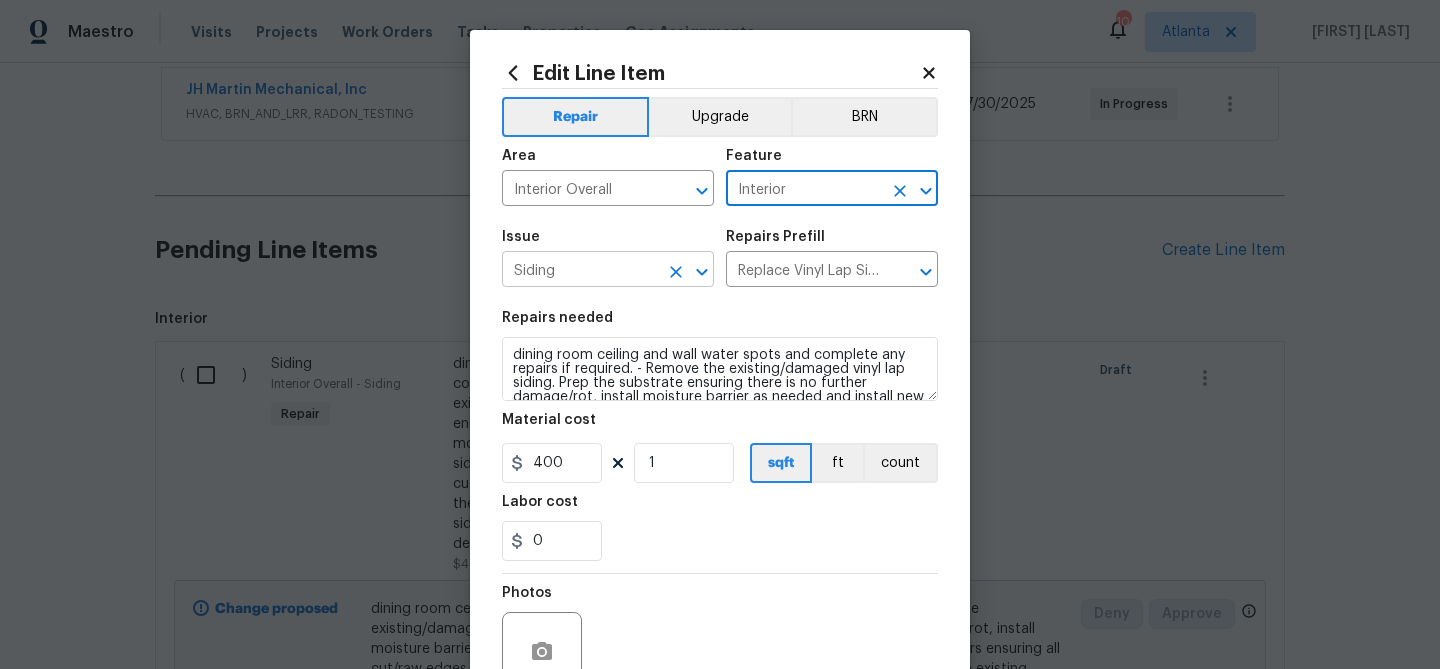 type on "Interior" 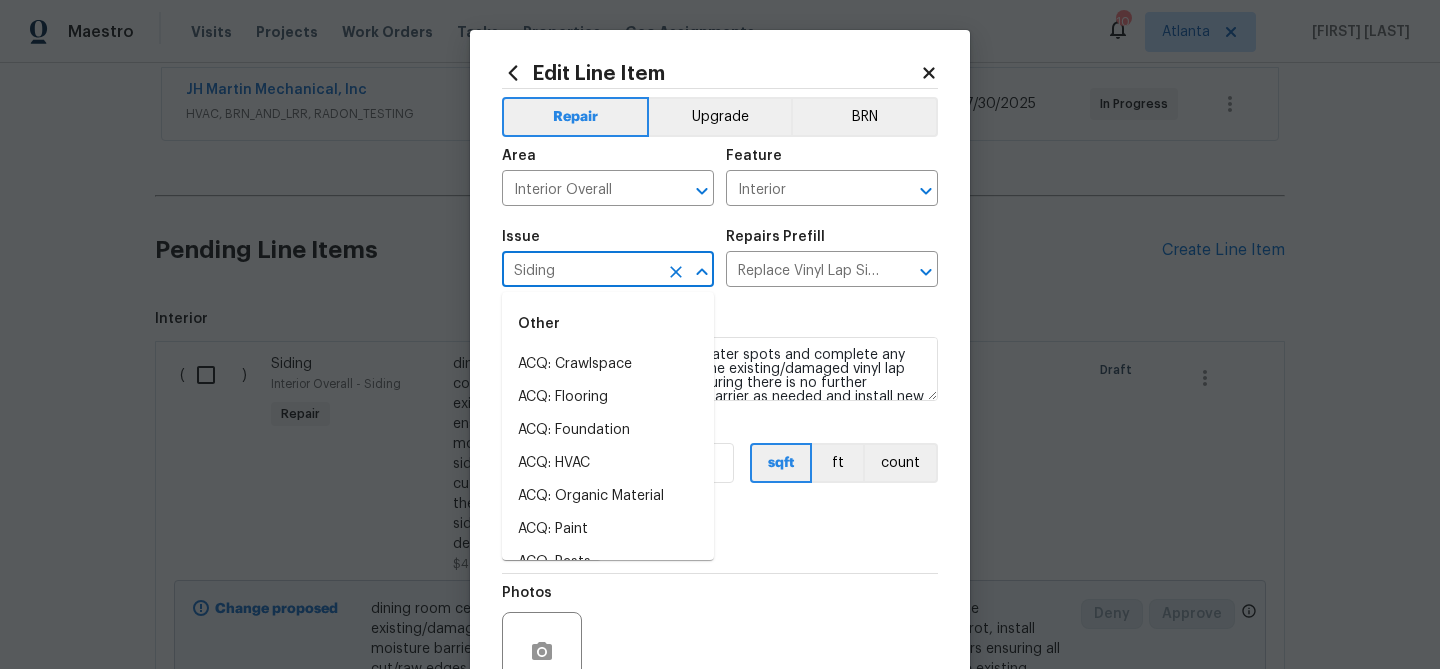 click on "Siding" at bounding box center (580, 271) 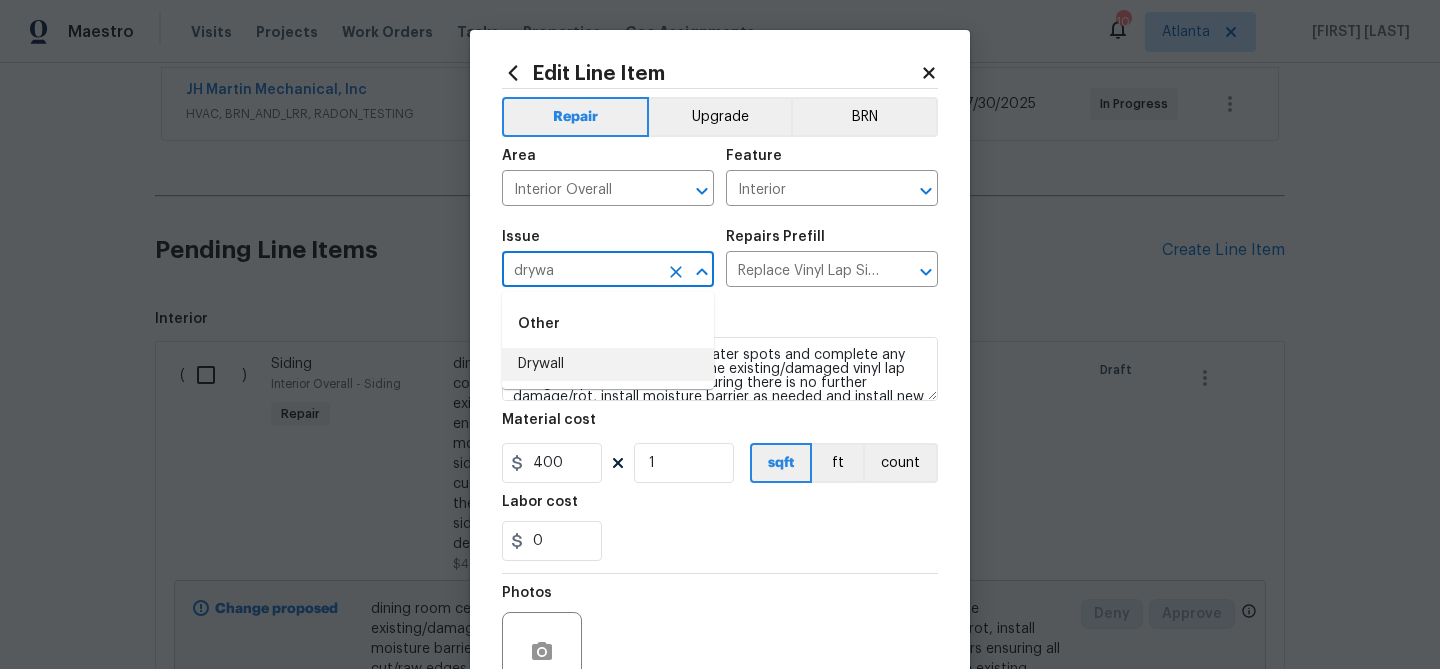 click on "Drywall" at bounding box center (608, 364) 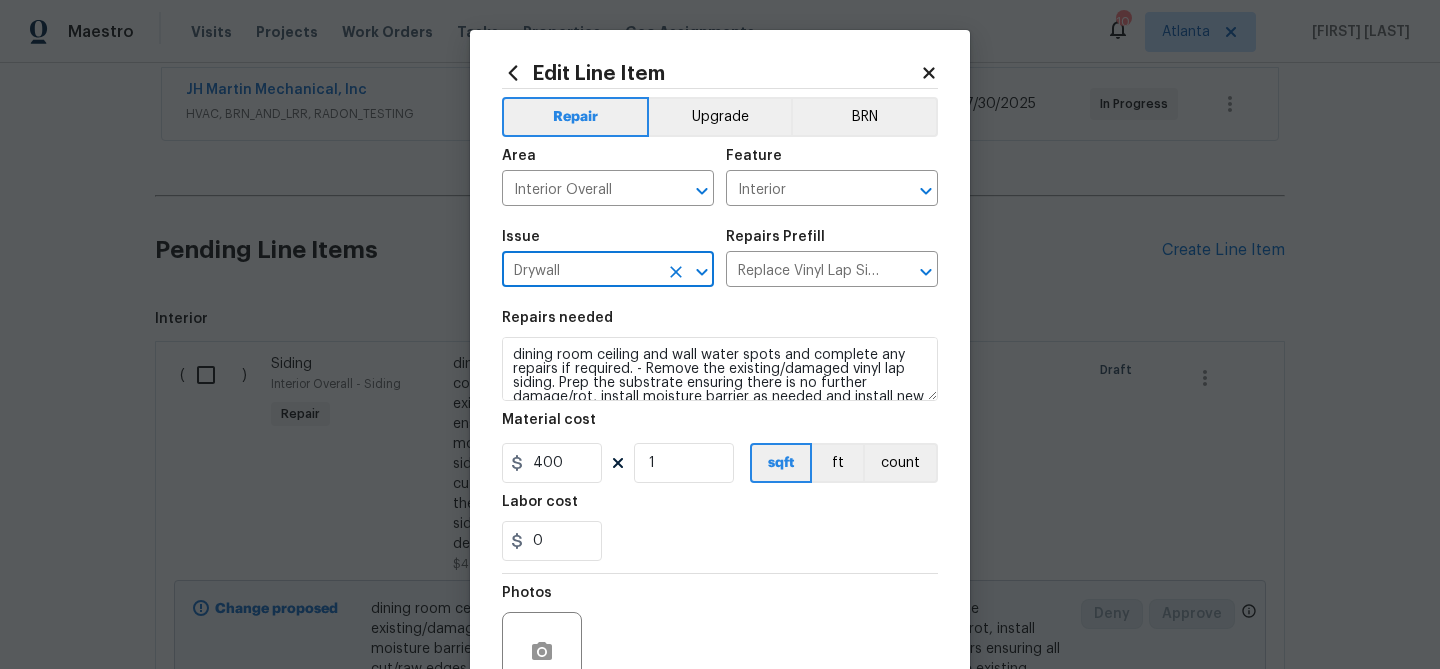 type 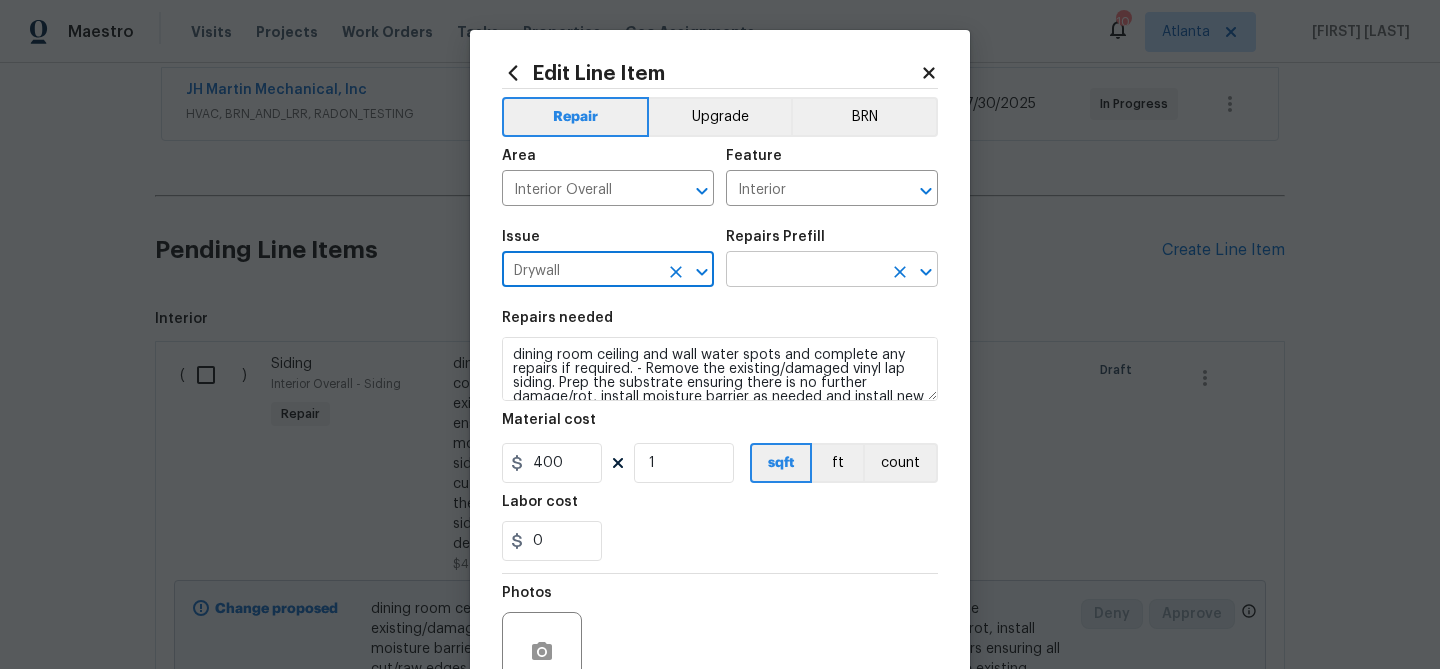 type on "Drywall" 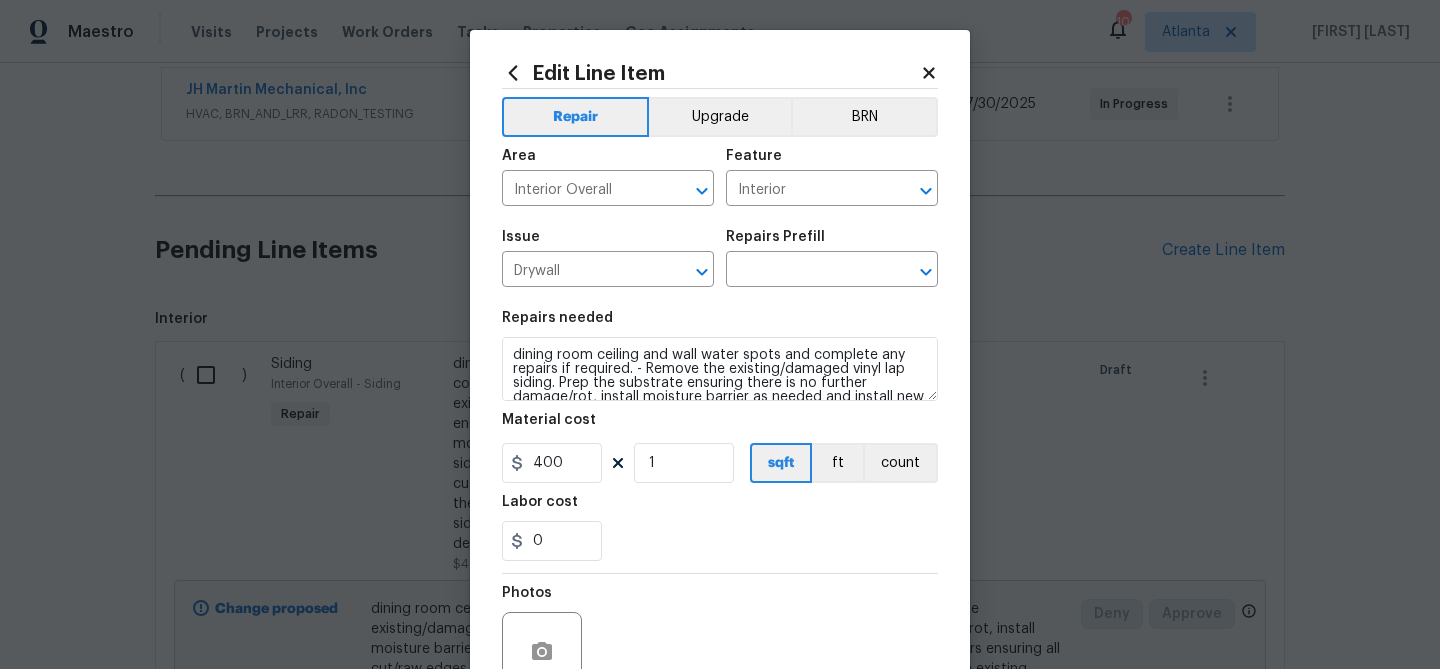 click on "Repairs needed" at bounding box center [720, 324] 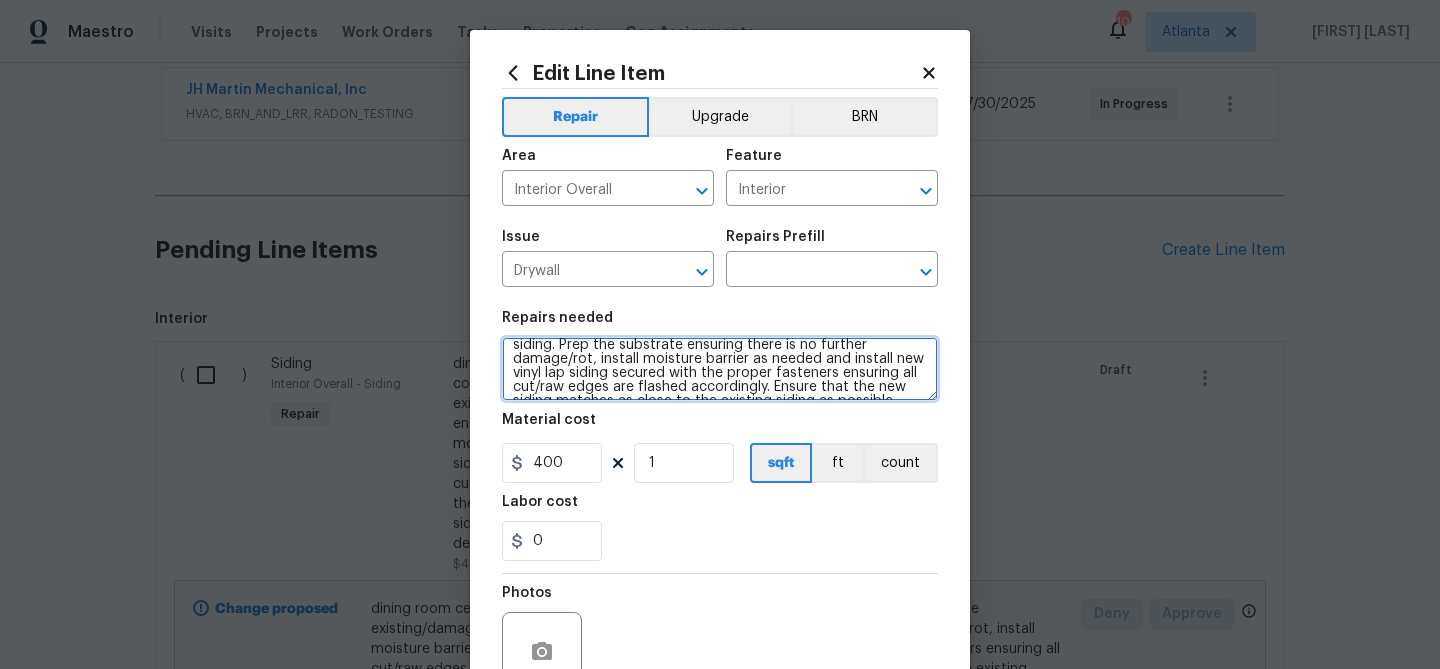 scroll, scrollTop: 70, scrollLeft: 0, axis: vertical 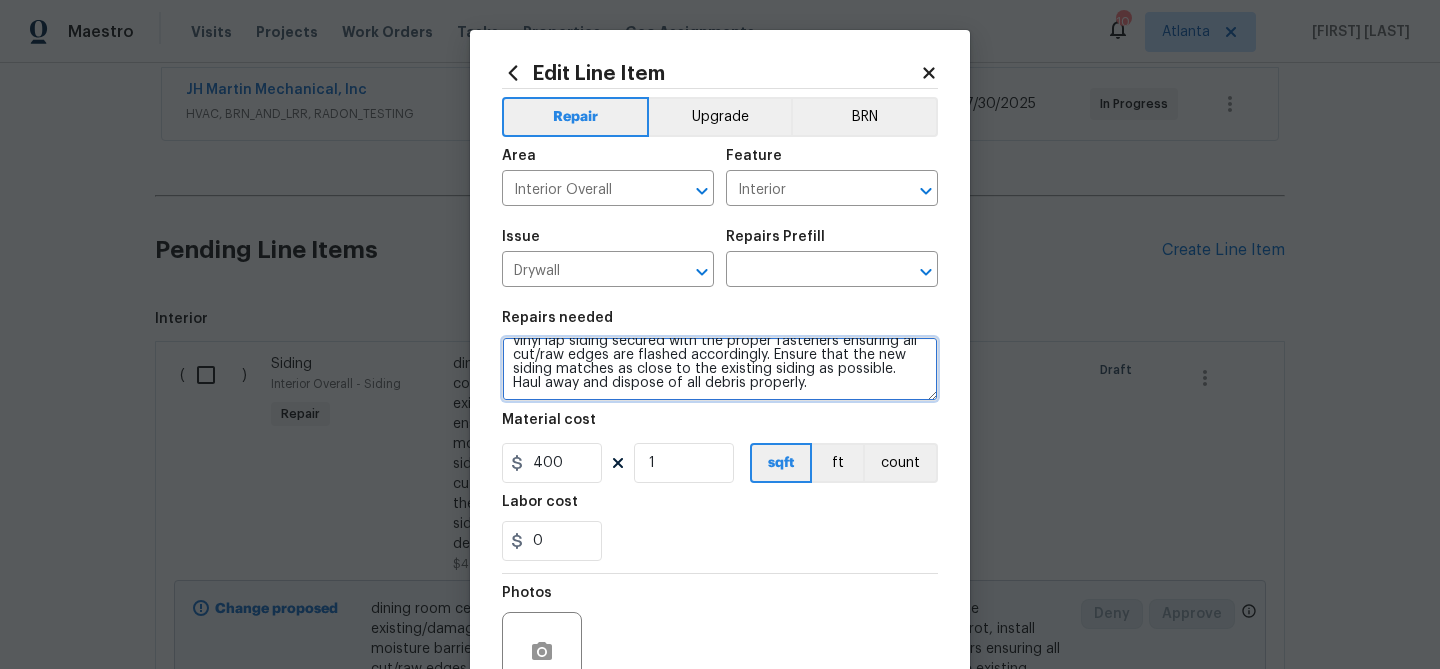 drag, startPoint x: 549, startPoint y: 349, endPoint x: 923, endPoint y: 399, distance: 377.32745 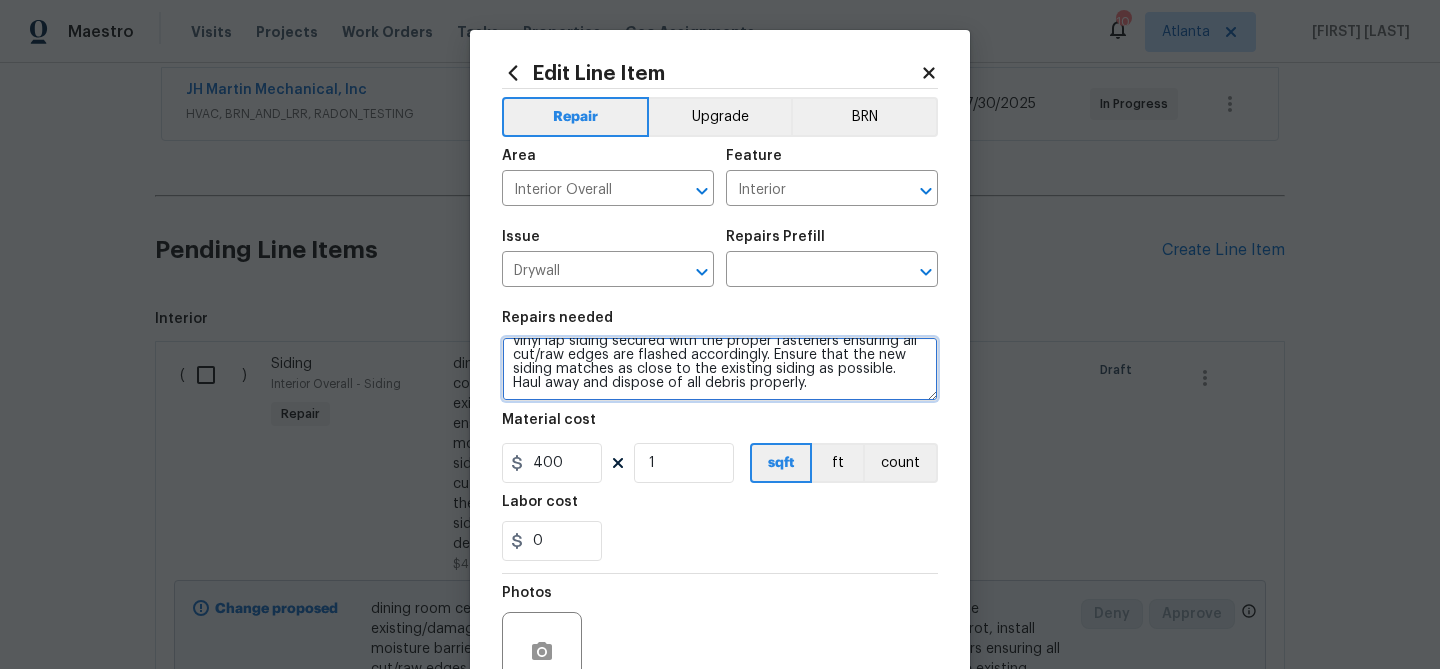 drag, startPoint x: 896, startPoint y: 393, endPoint x: 874, endPoint y: 392, distance: 22.022715 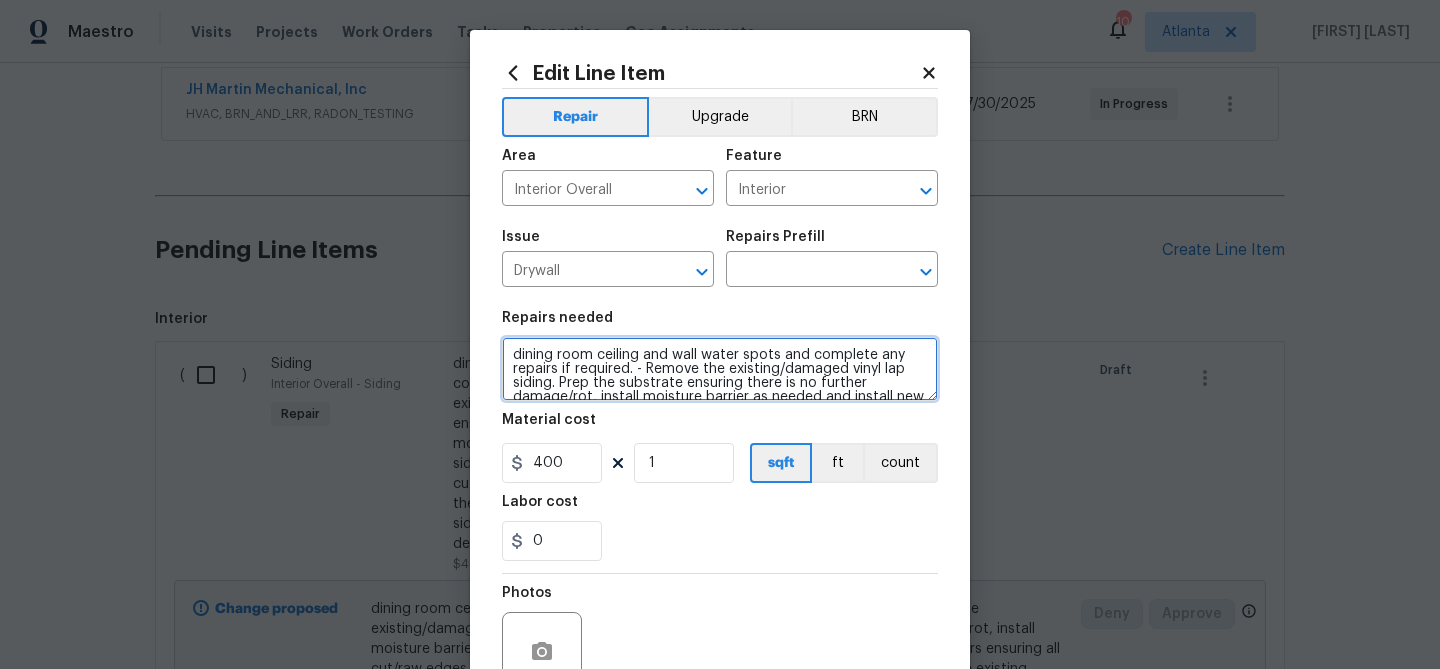 drag, startPoint x: 509, startPoint y: 355, endPoint x: 657, endPoint y: 341, distance: 148.66069 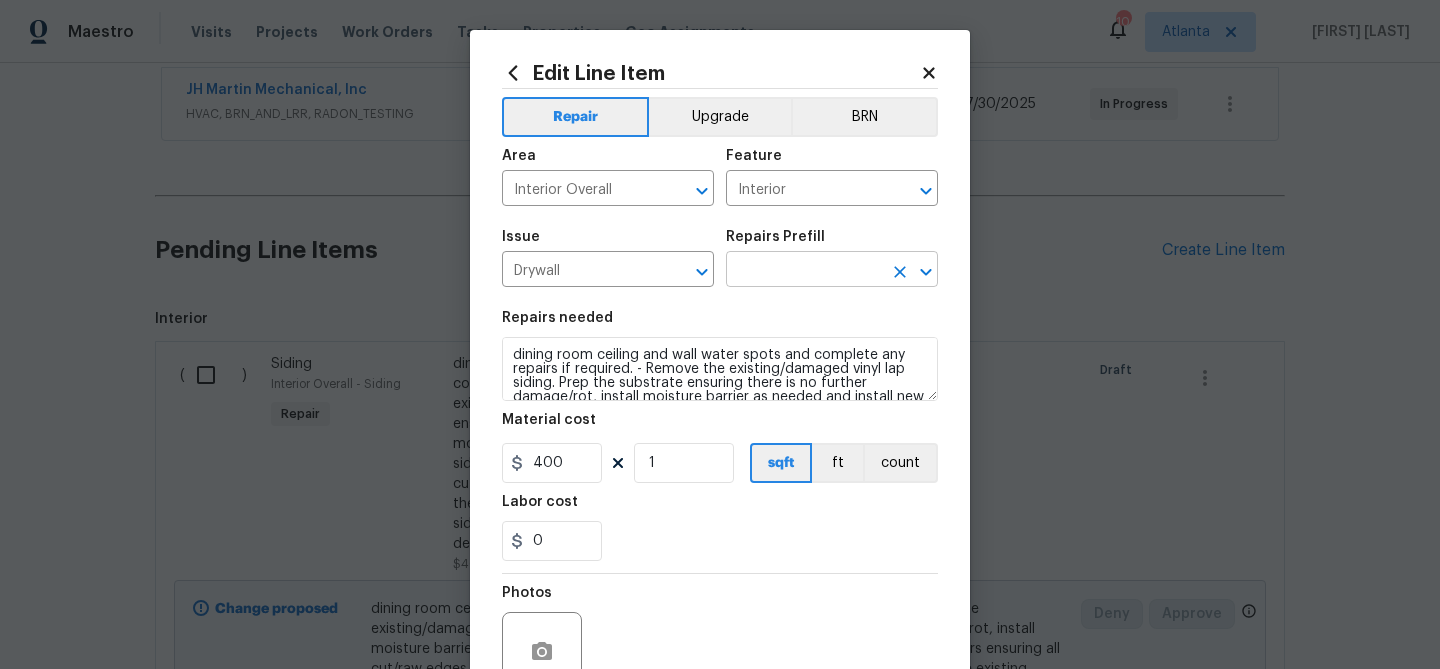 click at bounding box center [804, 271] 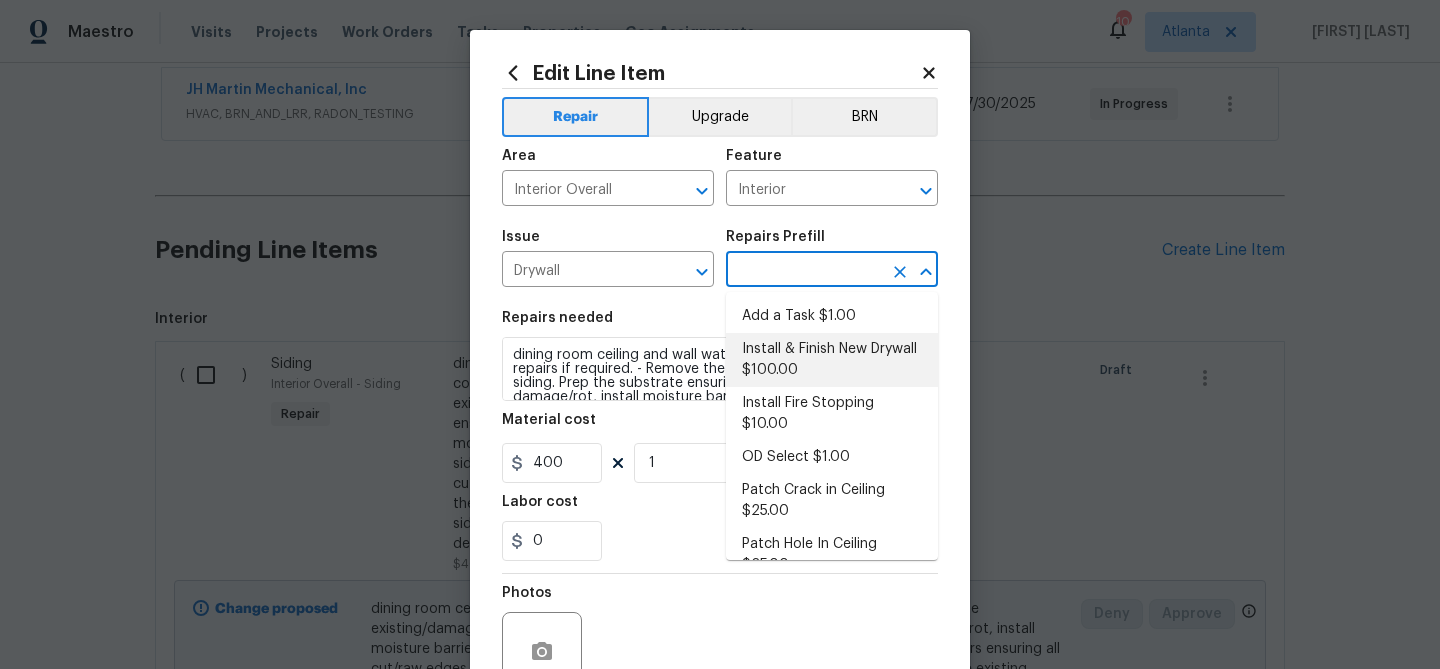 type on "f" 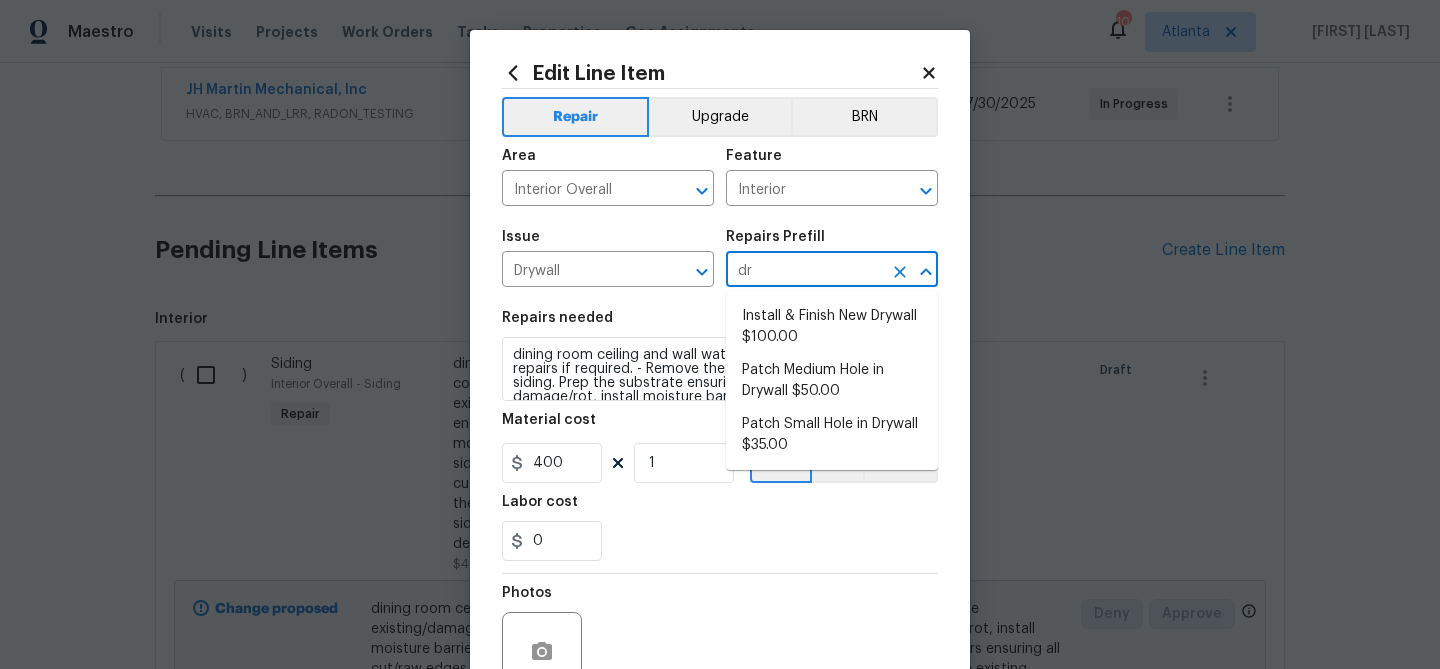 type on "dry" 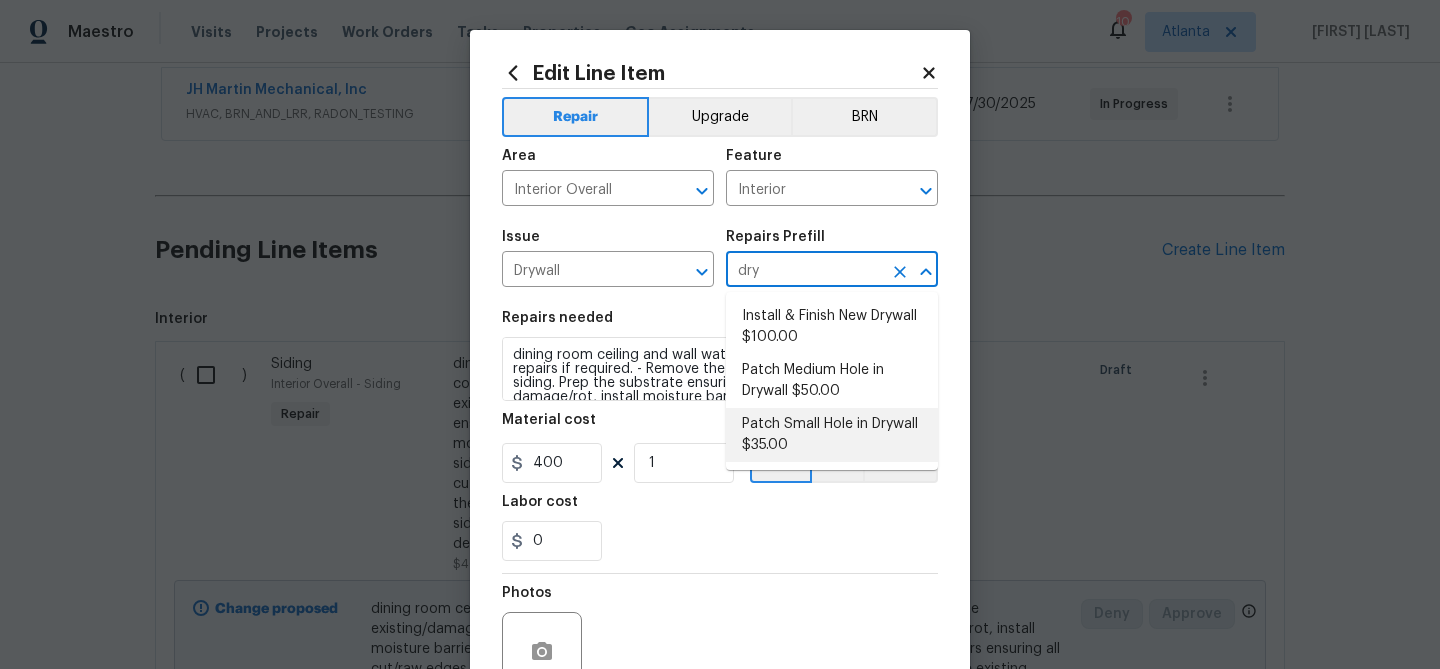 drag, startPoint x: 827, startPoint y: 415, endPoint x: 610, endPoint y: 406, distance: 217.18655 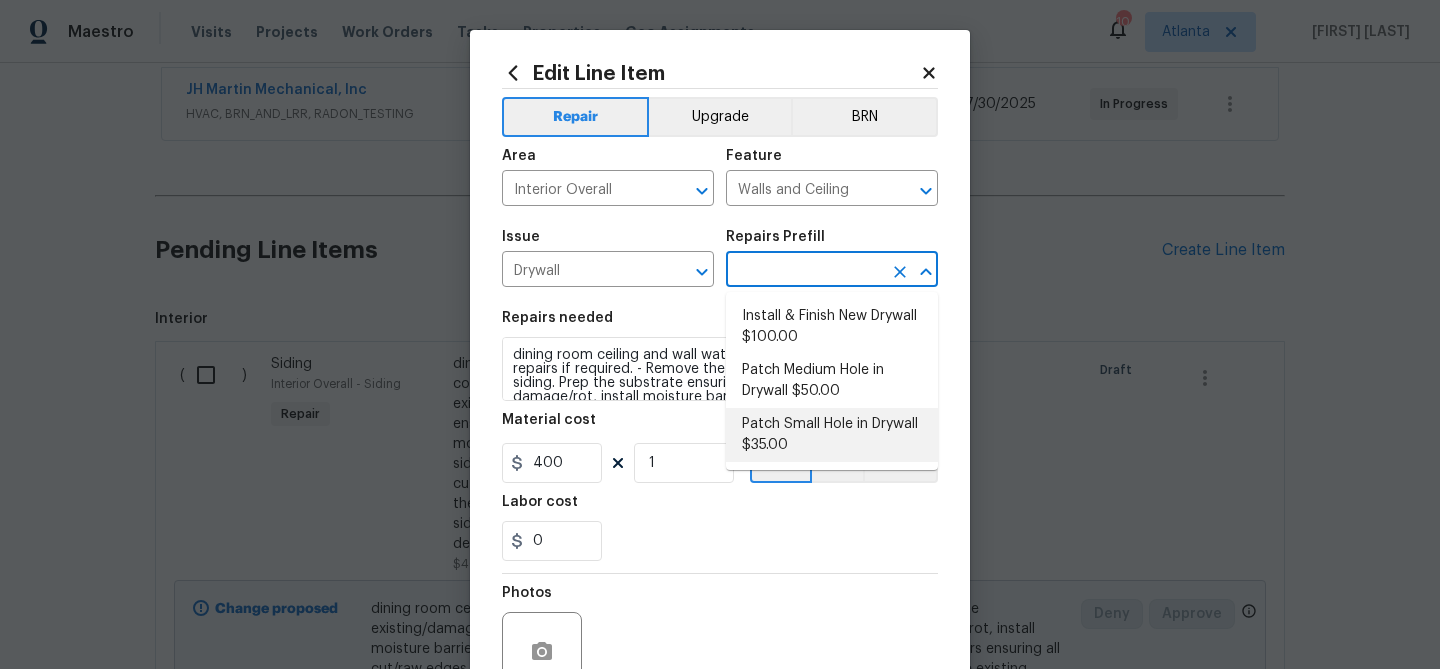 type on "Patch Small Hole in Drywall $35.00" 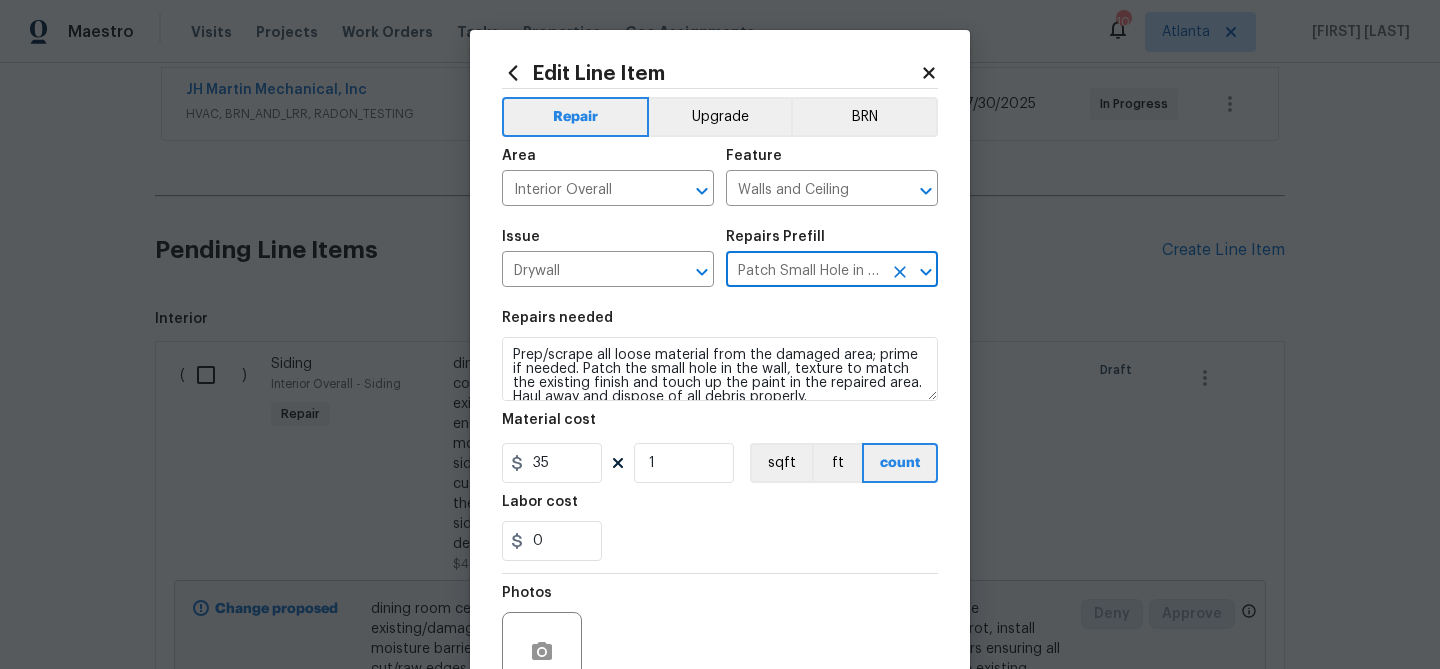 type on "Patch Small Hole in Drywall $35.00" 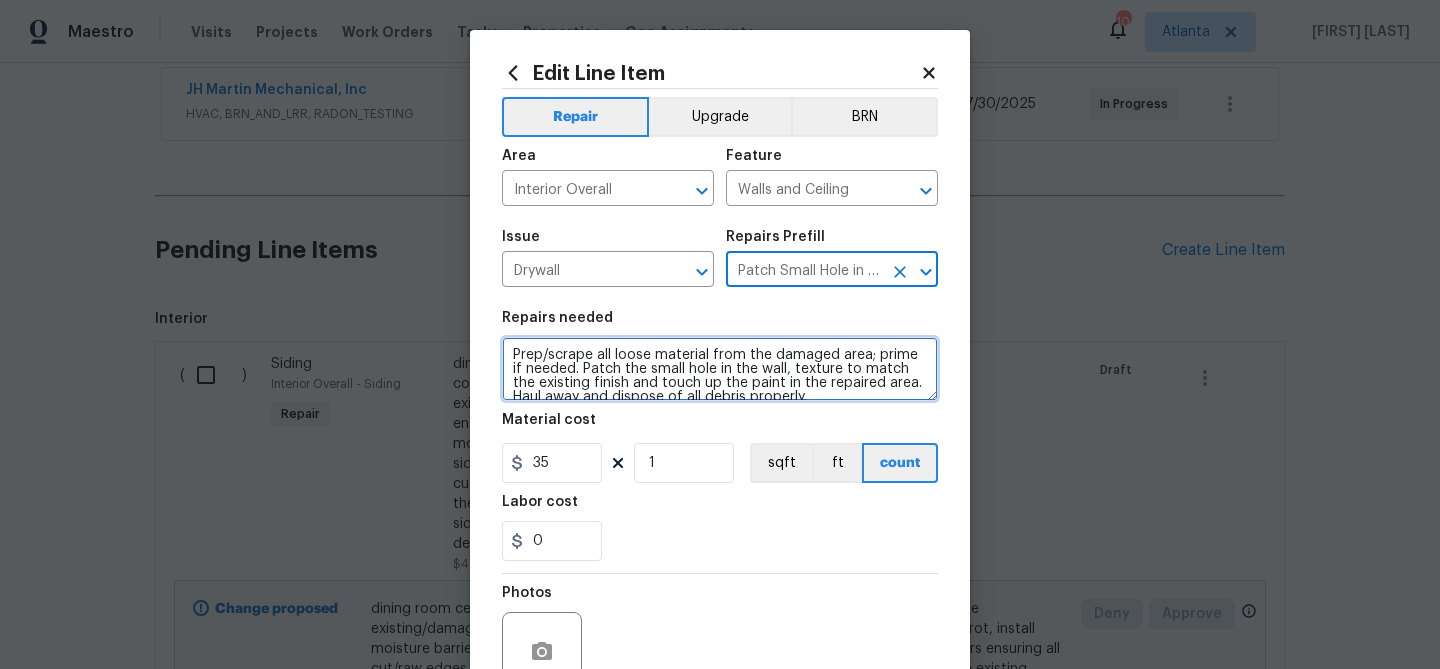 click on "Prep/scrape all loose material from the damaged area; prime if needed. Patch the small hole in the wall, texture to match the existing finish and touch up the paint in the repaired area. Haul away and dispose of all debris properly." at bounding box center [720, 369] 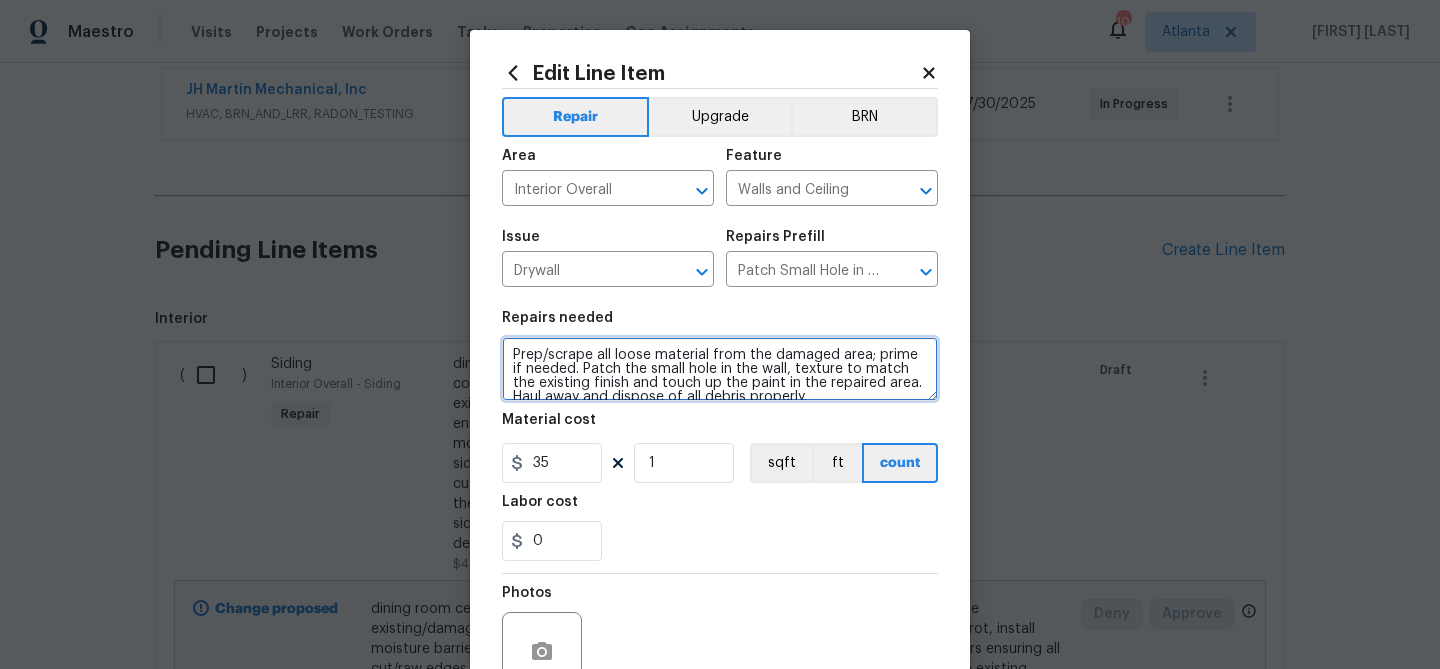 paste on "dining room ceiling and wall water spots and complete any repairs if required" 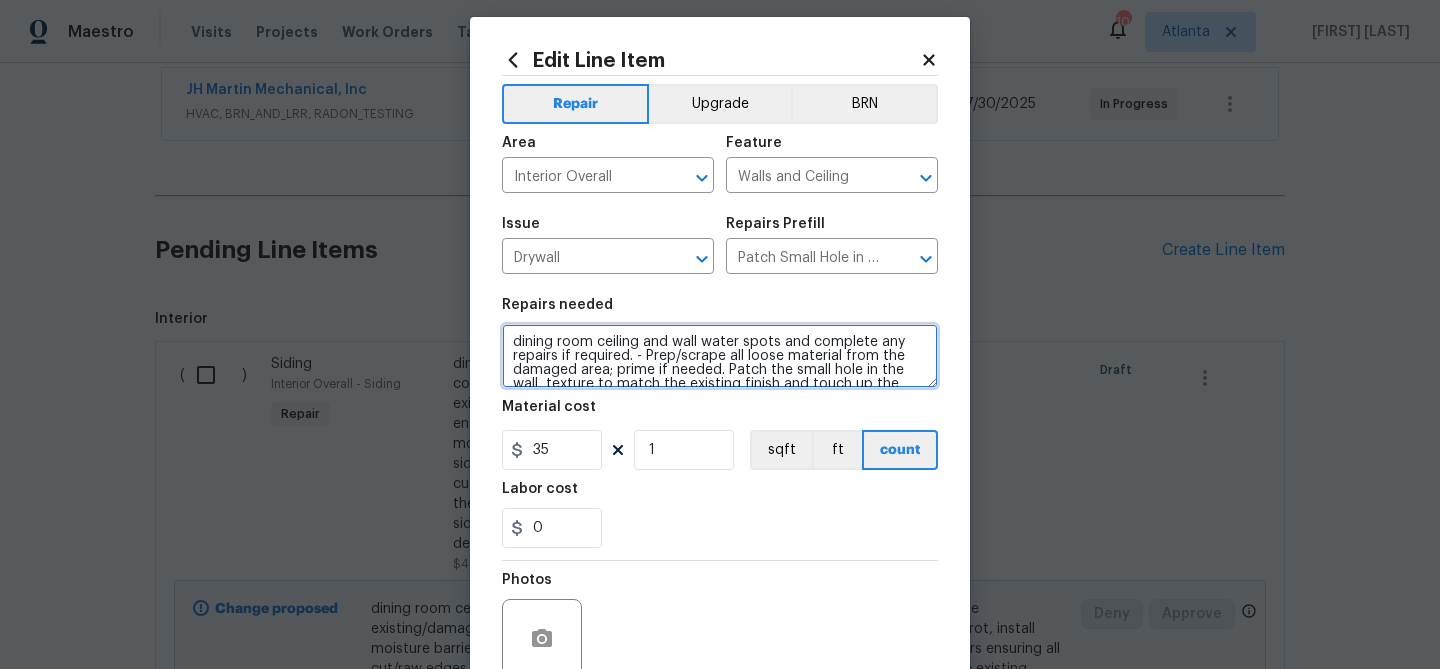 scroll, scrollTop: 12, scrollLeft: 0, axis: vertical 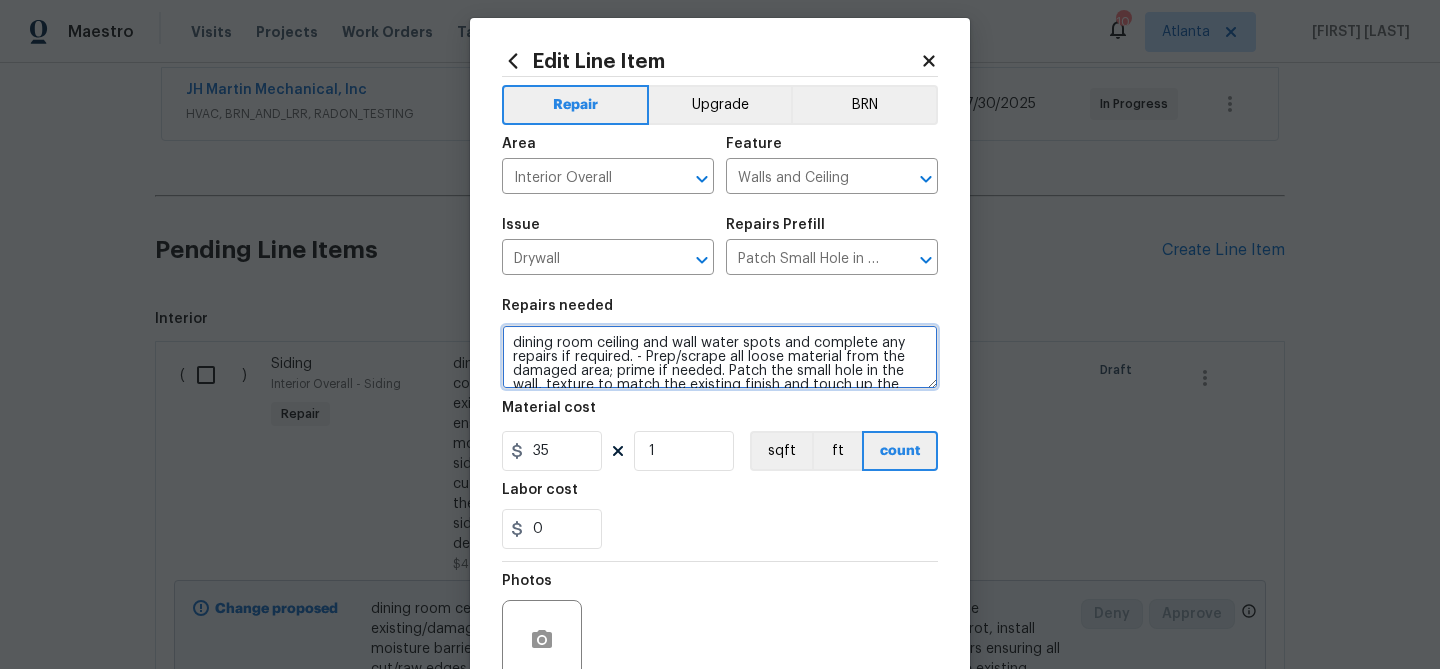 type on "dining room ceiling and wall water spots and complete any repairs if required - Prep/scrape all loose material from the damaged area; prime if needed. Patch the small hole in the wall, texture to match the existing finish and touch up the paint in the repaired area. Haul away and dispose of all debris properly." 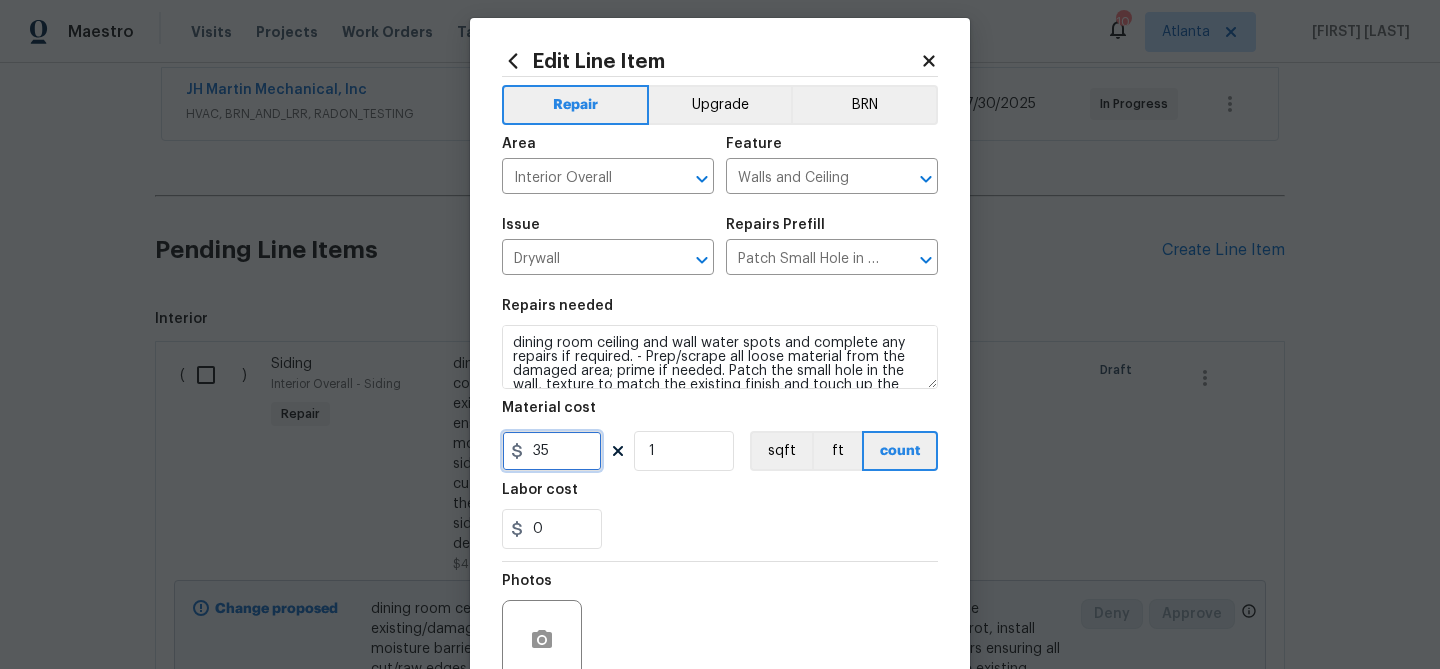 click on "35" at bounding box center [552, 451] 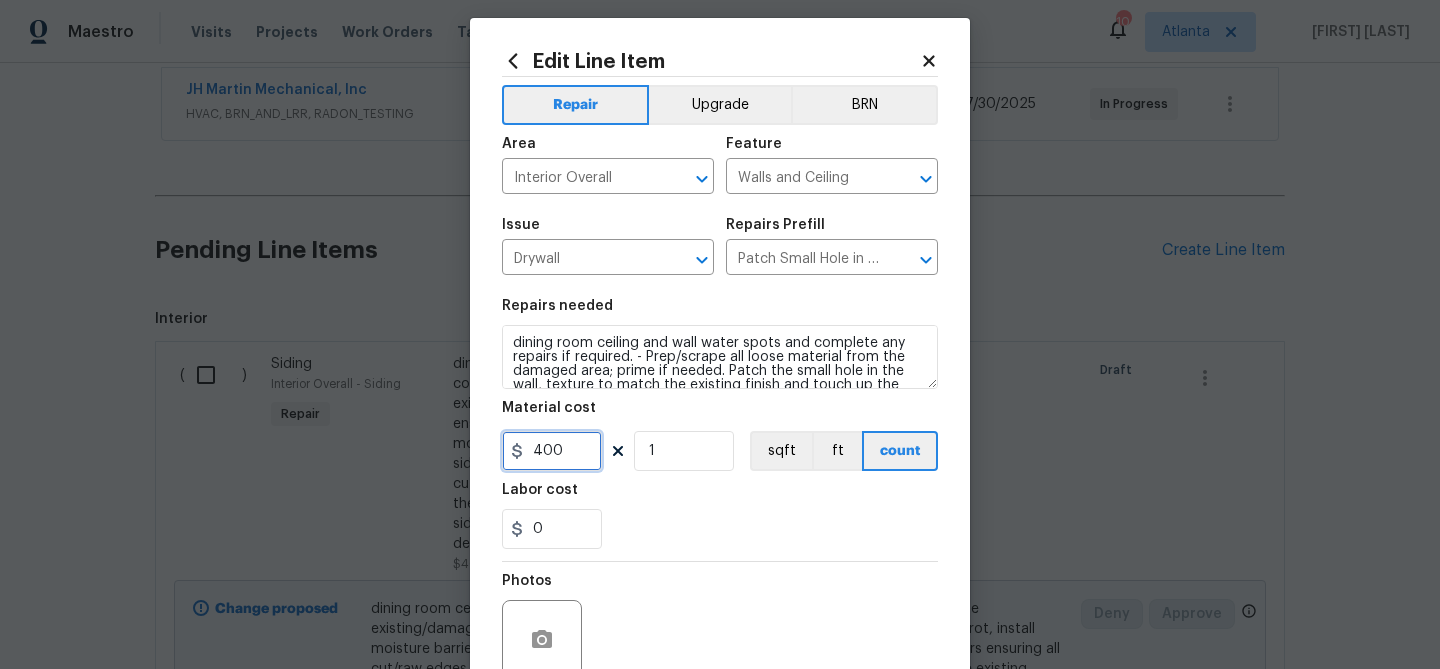 type on "400" 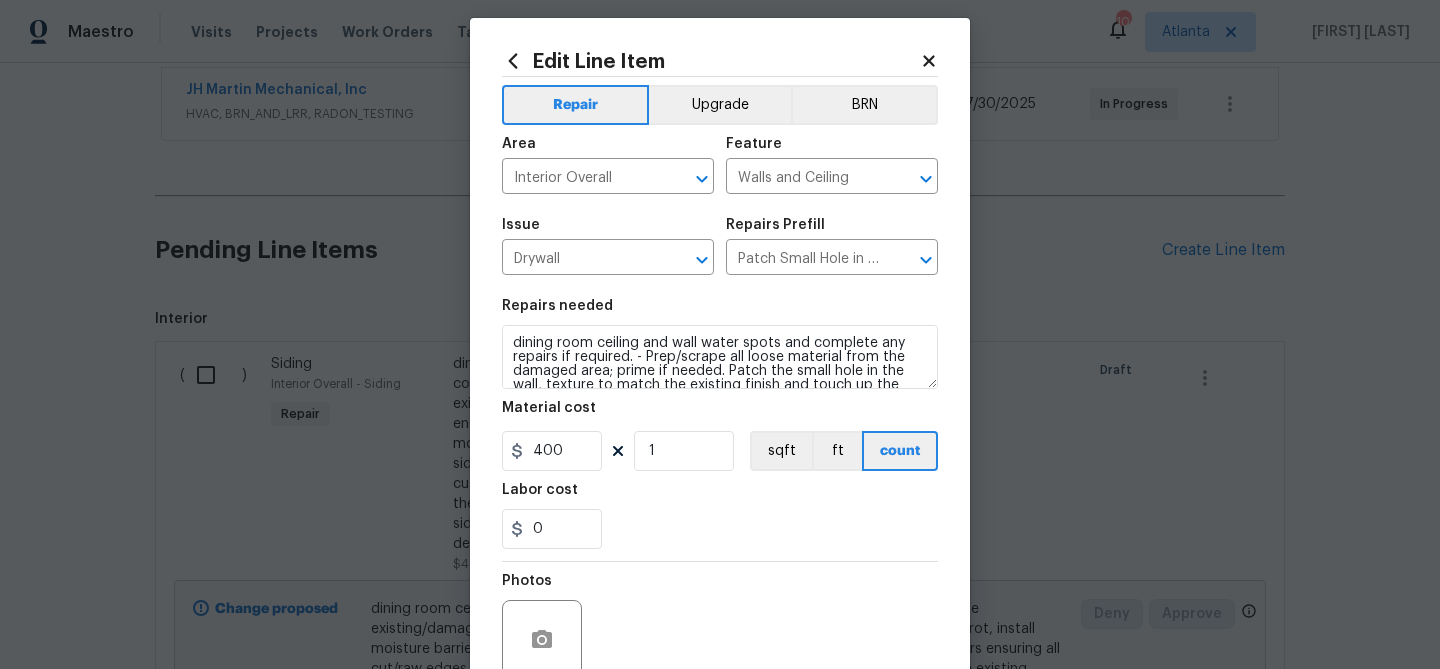 click on "Labor cost" at bounding box center [720, 496] 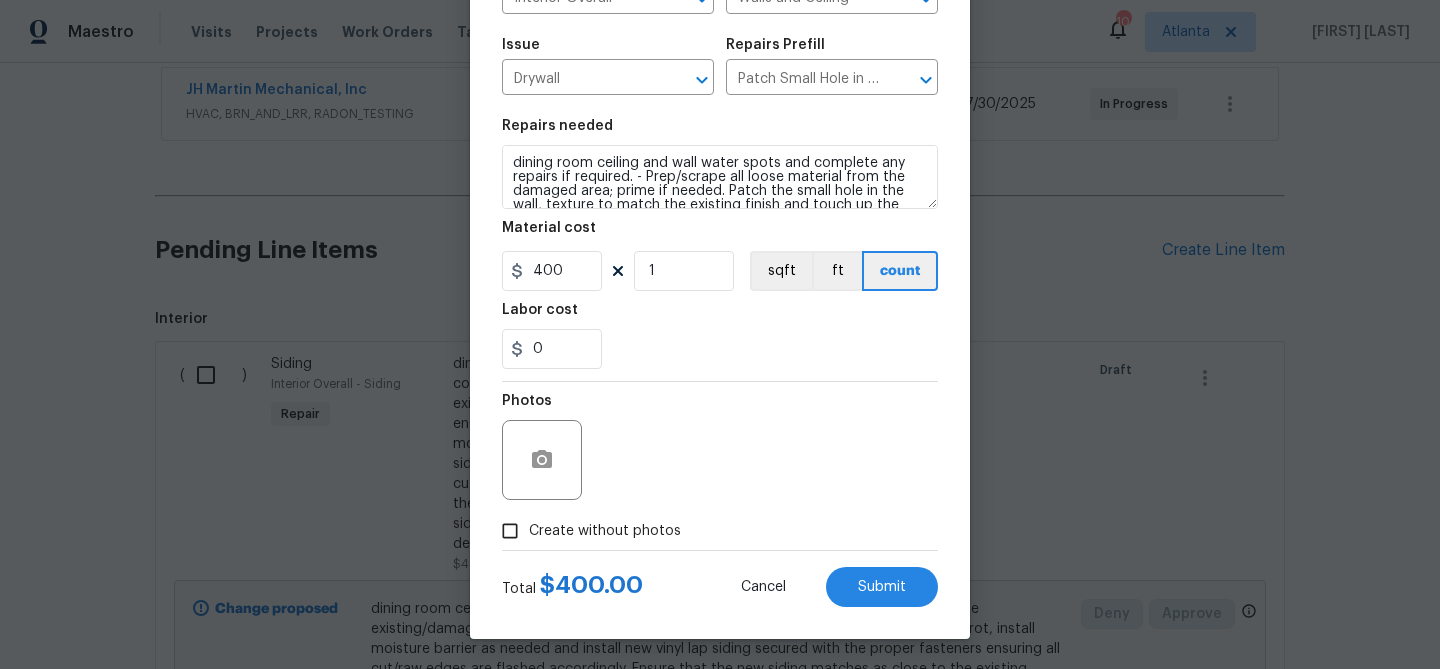 click on "Create without photos" at bounding box center (605, 531) 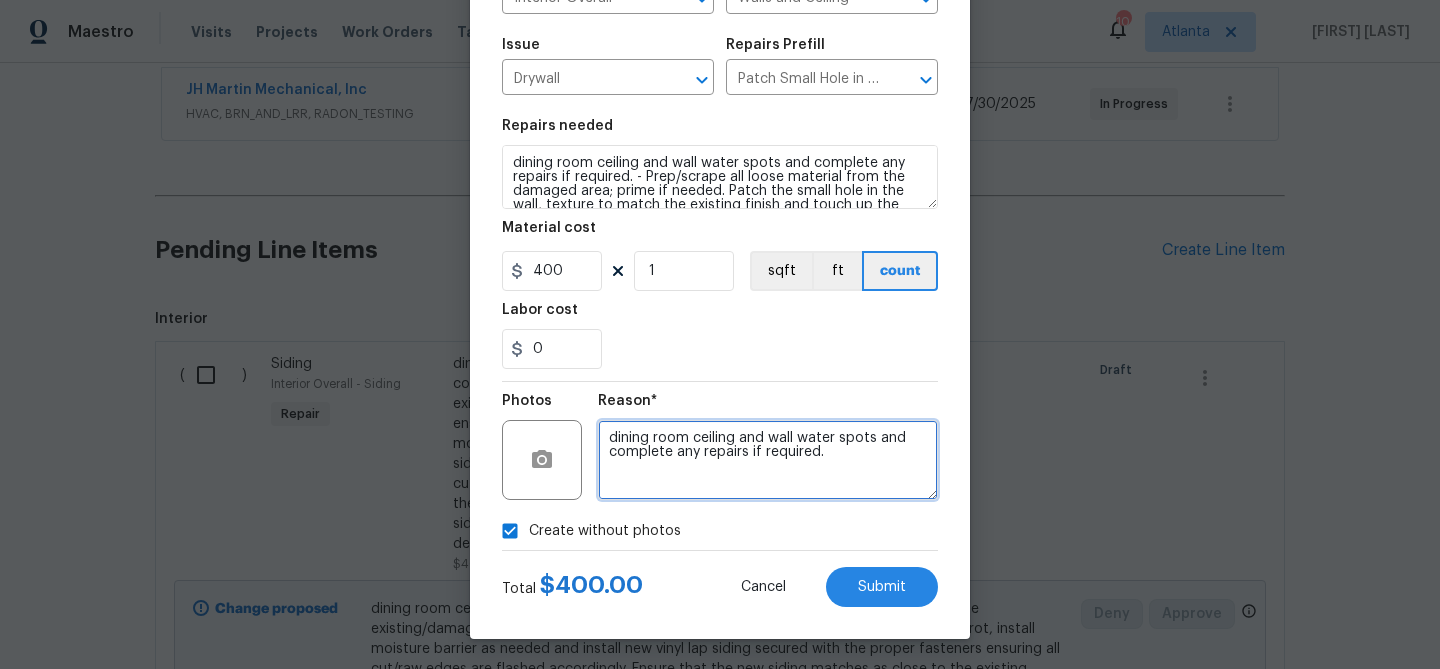 click on "dining room ceiling and wall water spots and complete any repairs if required." at bounding box center (768, 460) 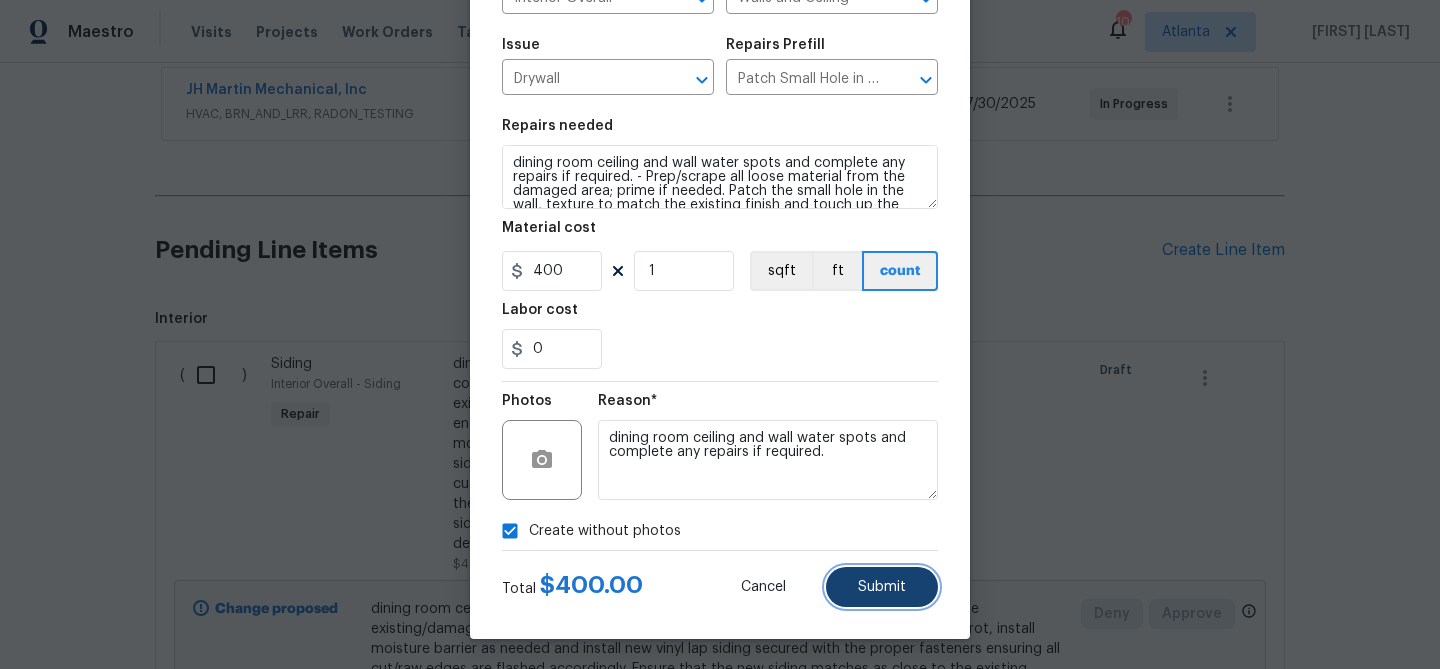 click on "Submit" at bounding box center [882, 587] 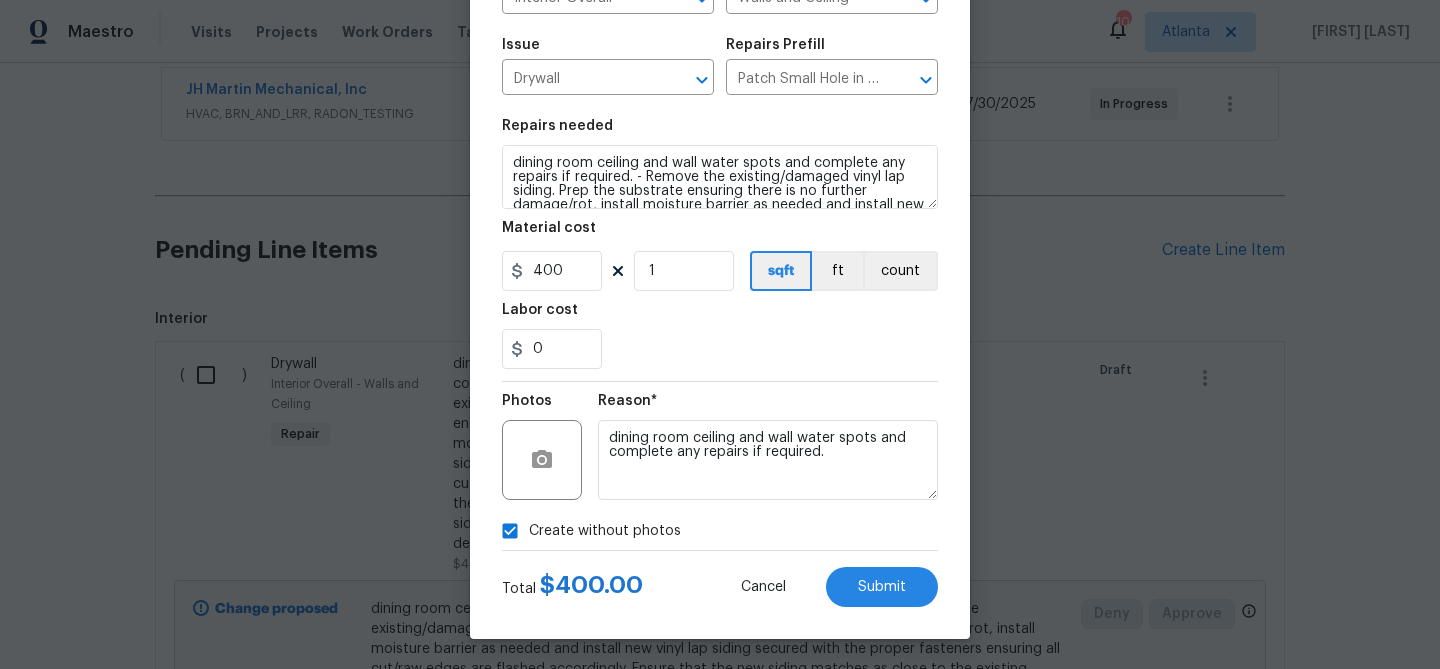 type on "dining room ceiling and wall water spots and complete any repairs if required - Prep/scrape all loose material from the damaged area; prime if needed. Patch the small hole in the wall, texture to match the existing finish and touch up the paint in the repaired area. Haul away and dispose of all debris properly." 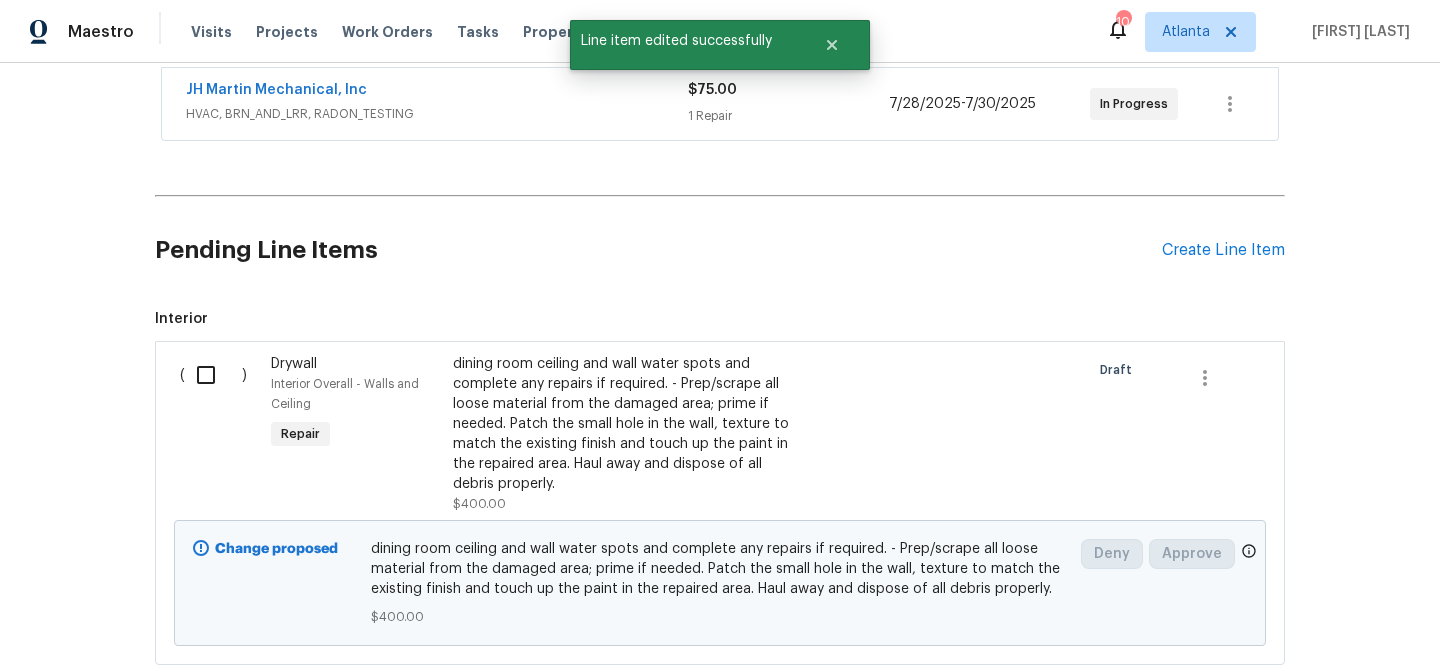 scroll, scrollTop: 0, scrollLeft: 0, axis: both 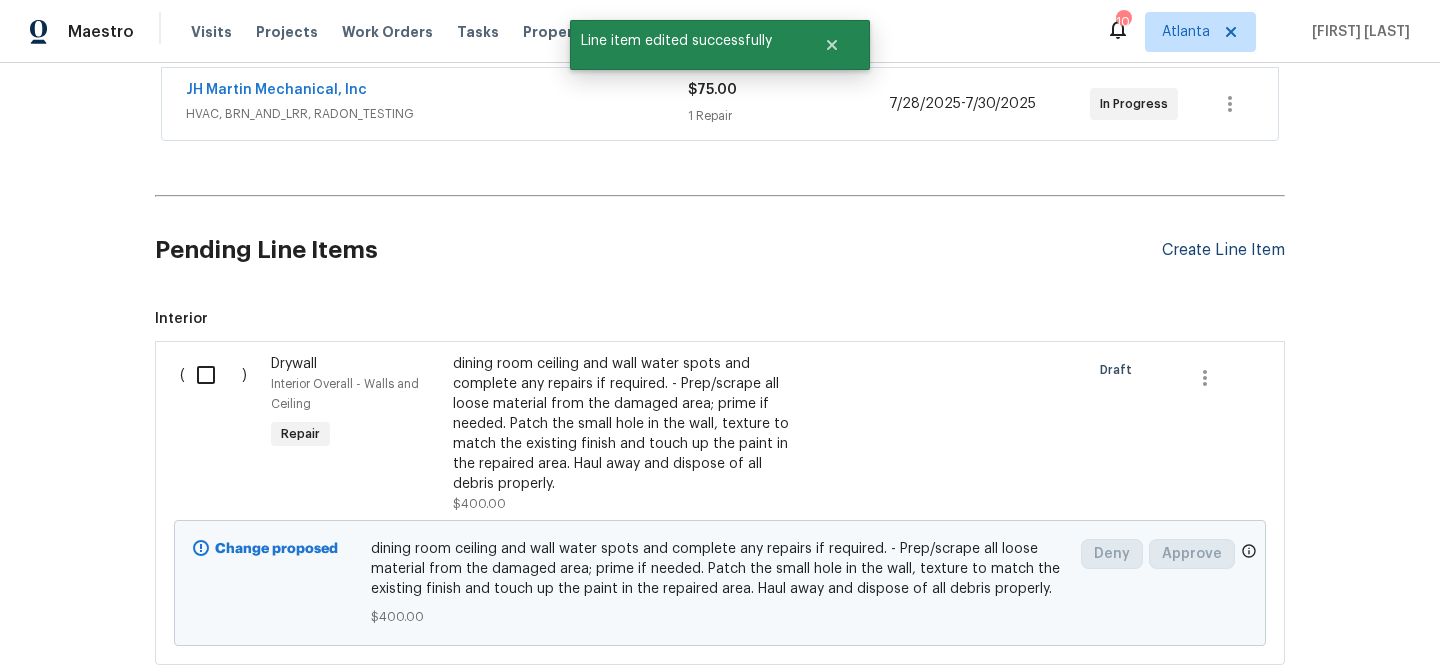 click on "Create Line Item" at bounding box center [1223, 250] 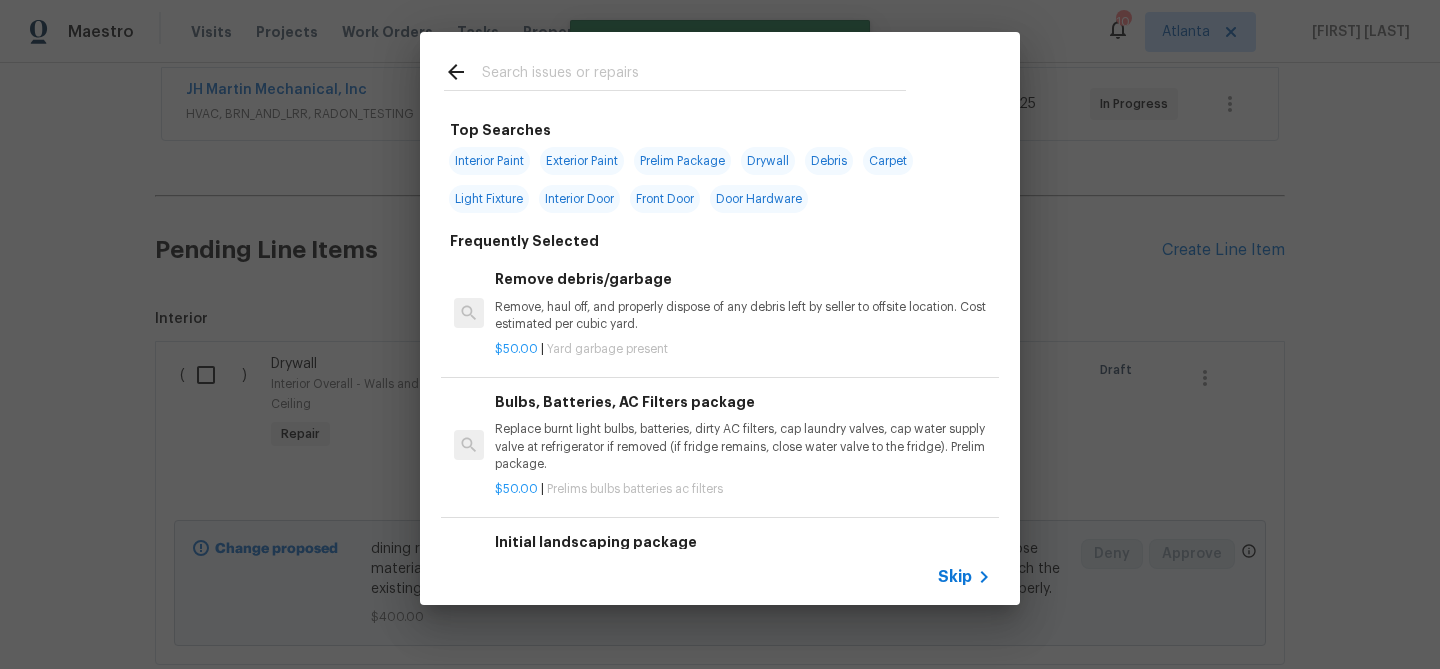click at bounding box center (694, 75) 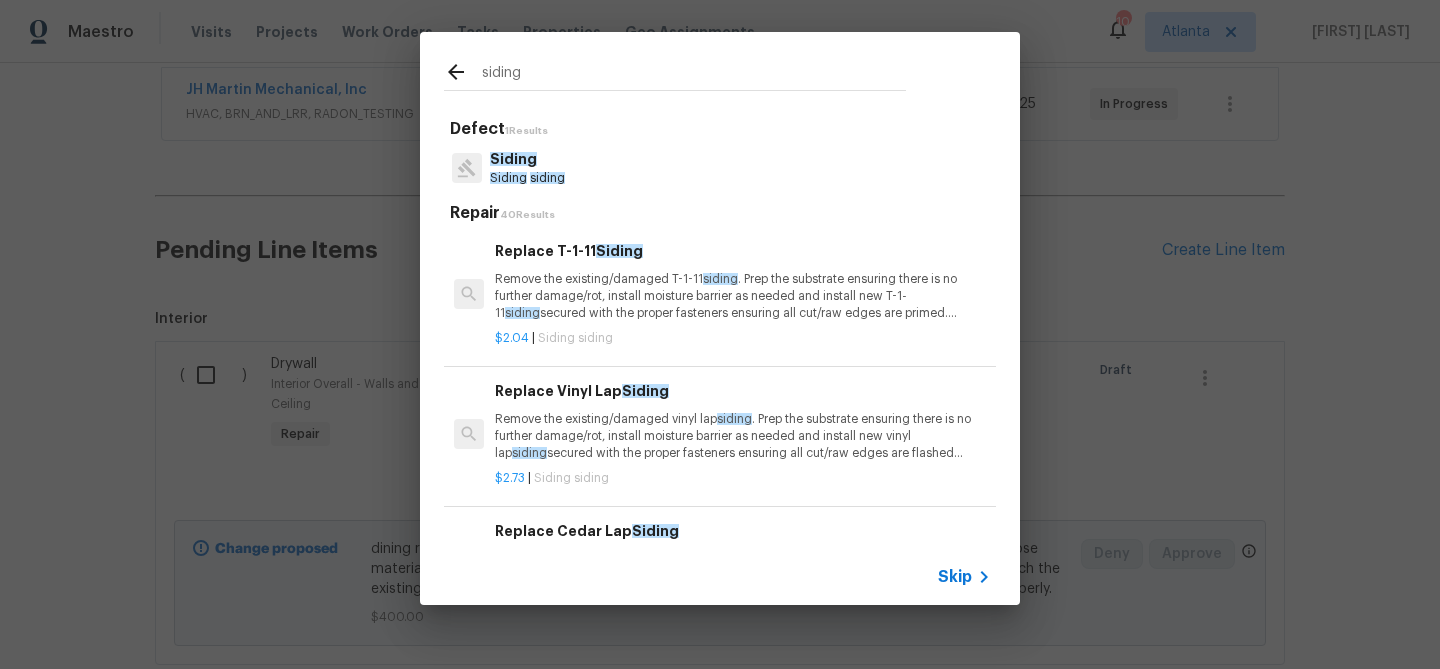 type on "siding" 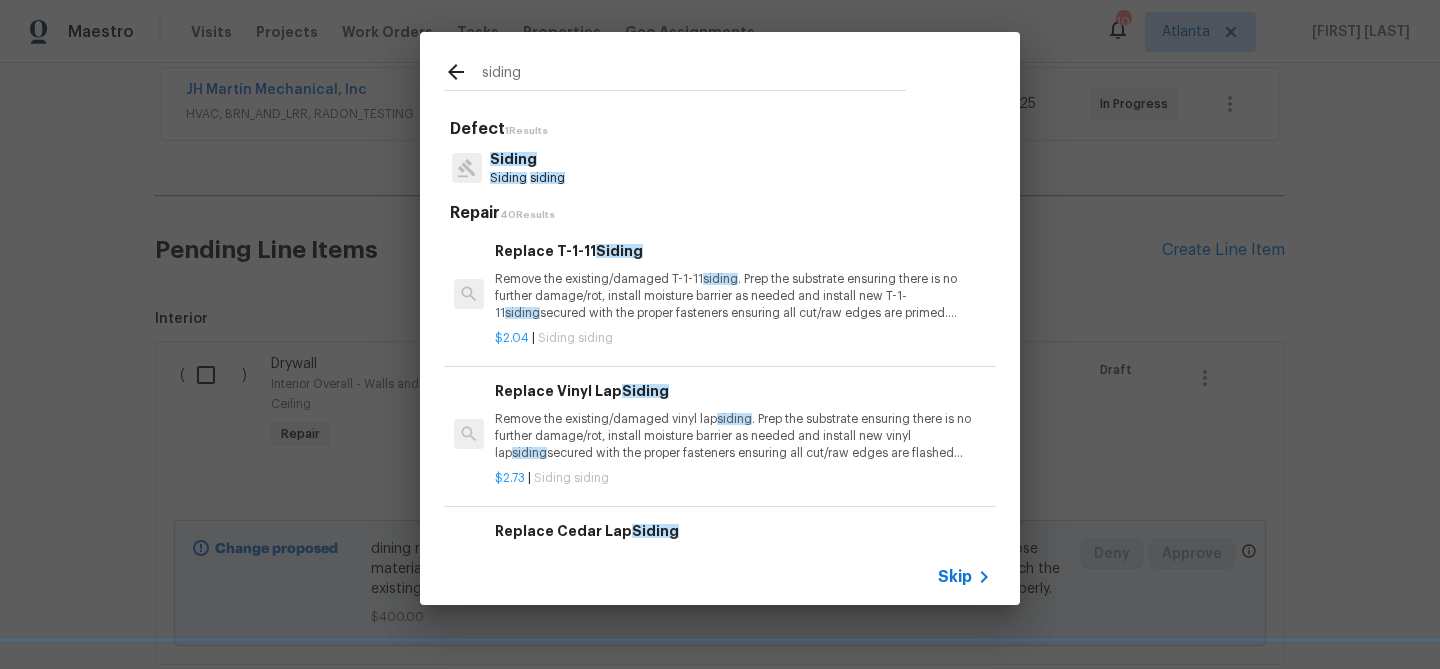 click on "Remove the existing/damaged vinyl lap  siding . Prep the substrate ensuring there is no further damage/rot, install moisture barrier as needed and install new vinyl lap  siding  secured with the proper fasteners ensuring all cut/raw edges are flashed accordingly. Ensure that the new  siding  matches as close to the existing  siding  as possible. Haul away and dispose of all debris properly." at bounding box center [743, 436] 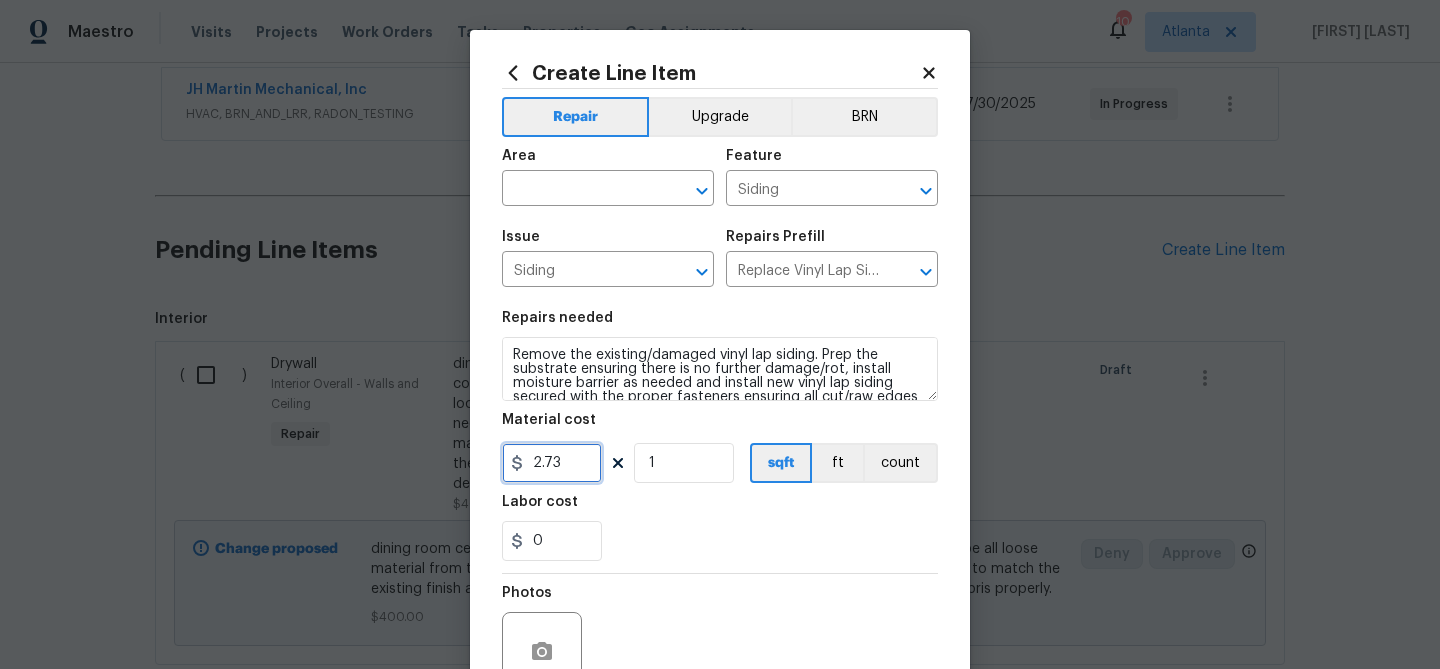 click on "2.73" at bounding box center (552, 463) 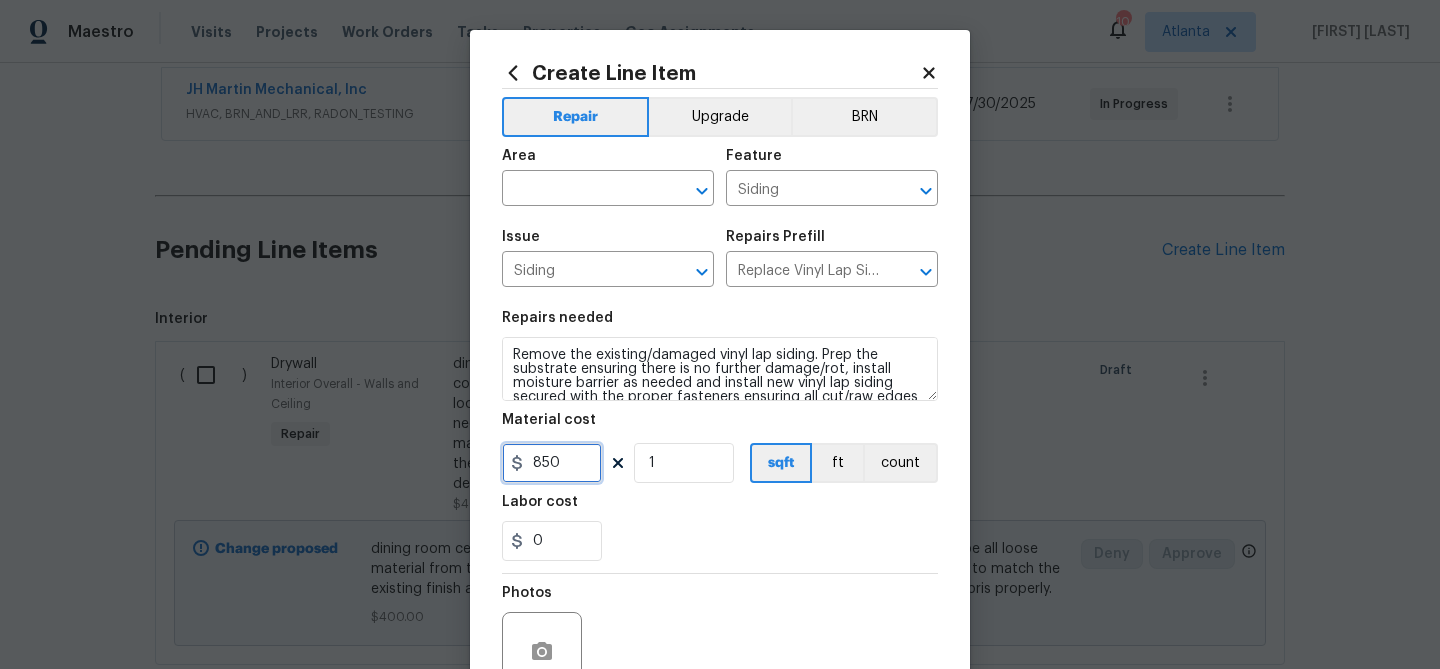 type on "850" 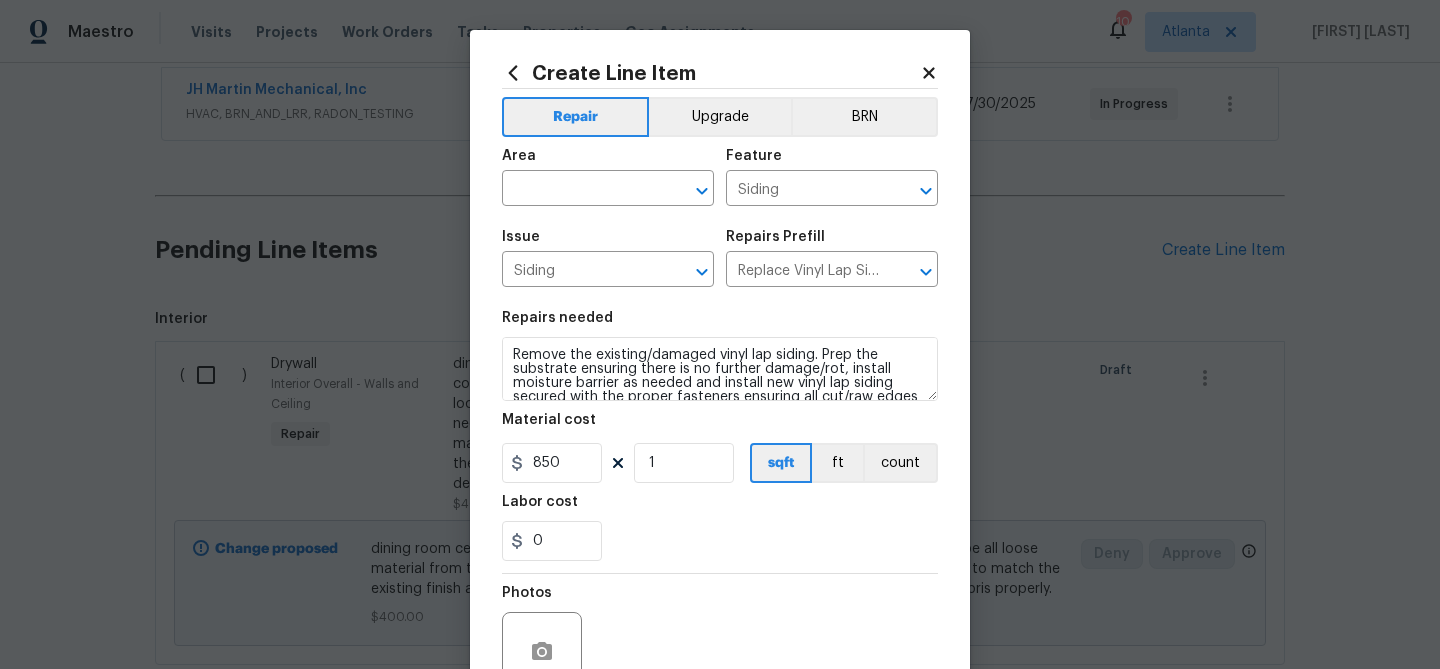 click on "0" at bounding box center [720, 541] 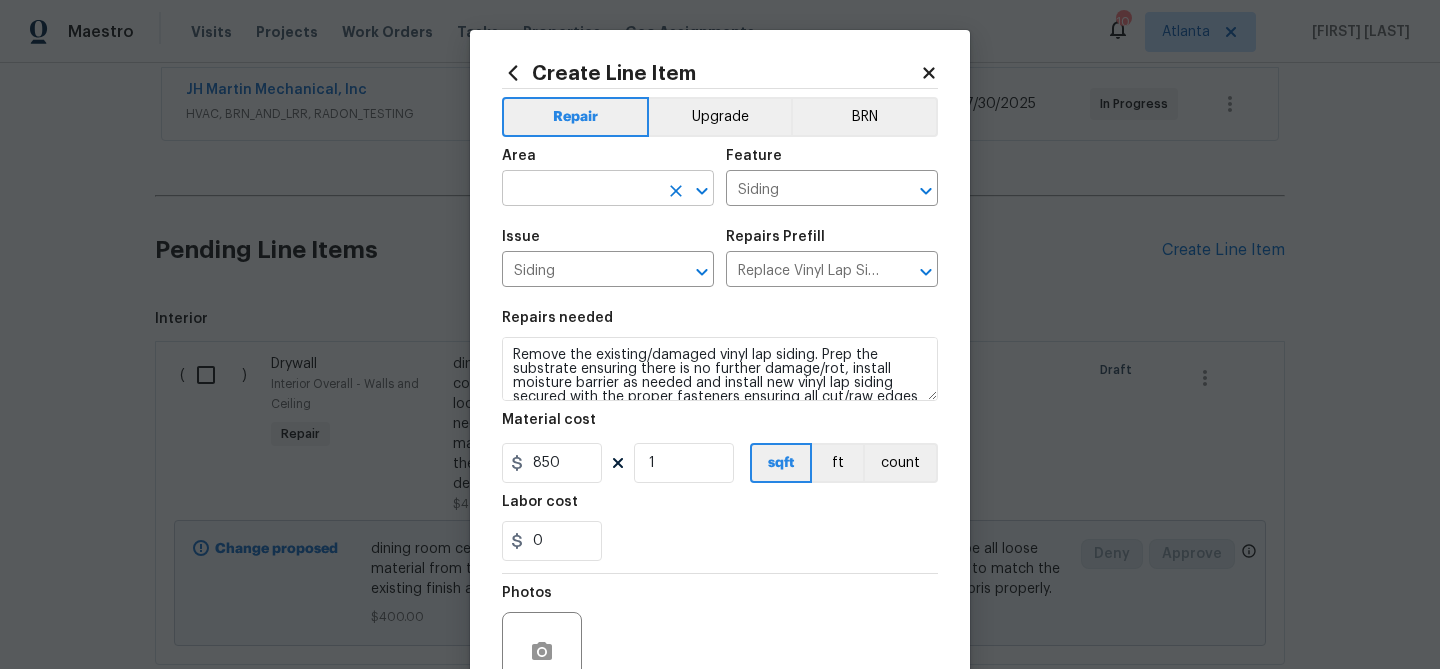click at bounding box center [580, 190] 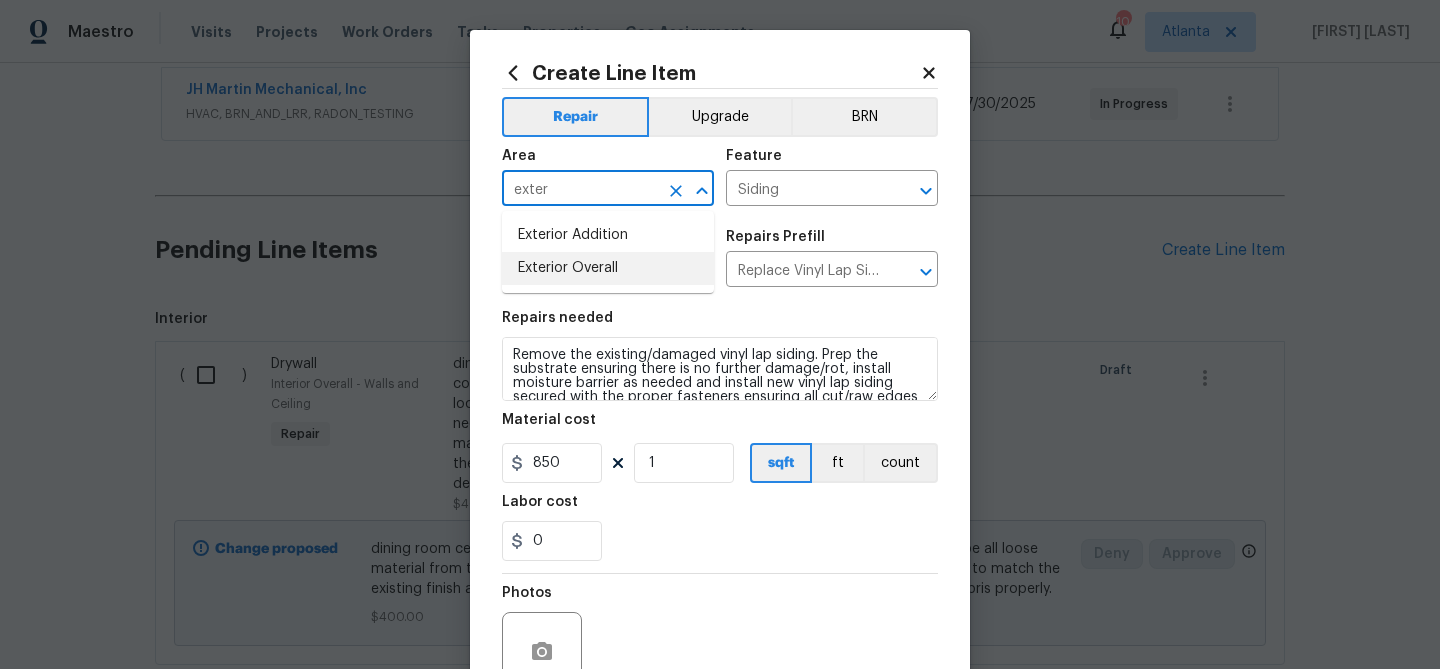 click on "Exterior Overall" at bounding box center [608, 268] 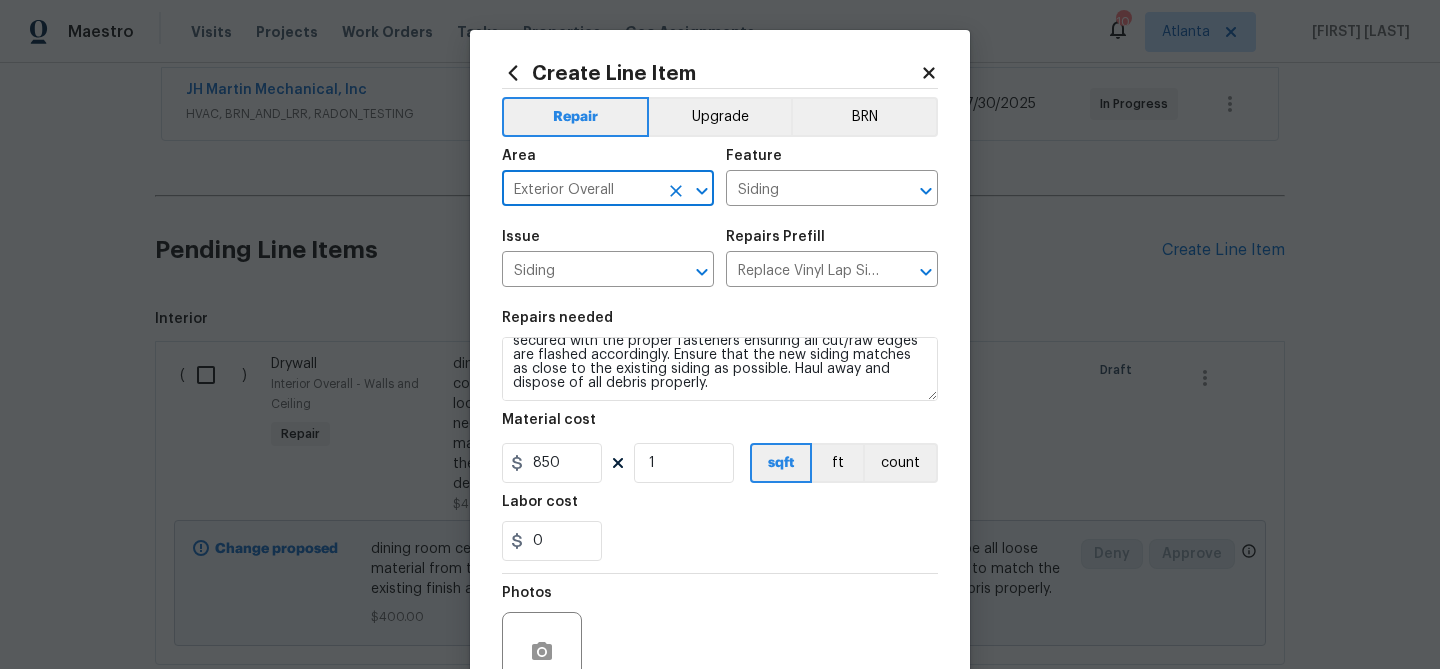 scroll, scrollTop: 56, scrollLeft: 0, axis: vertical 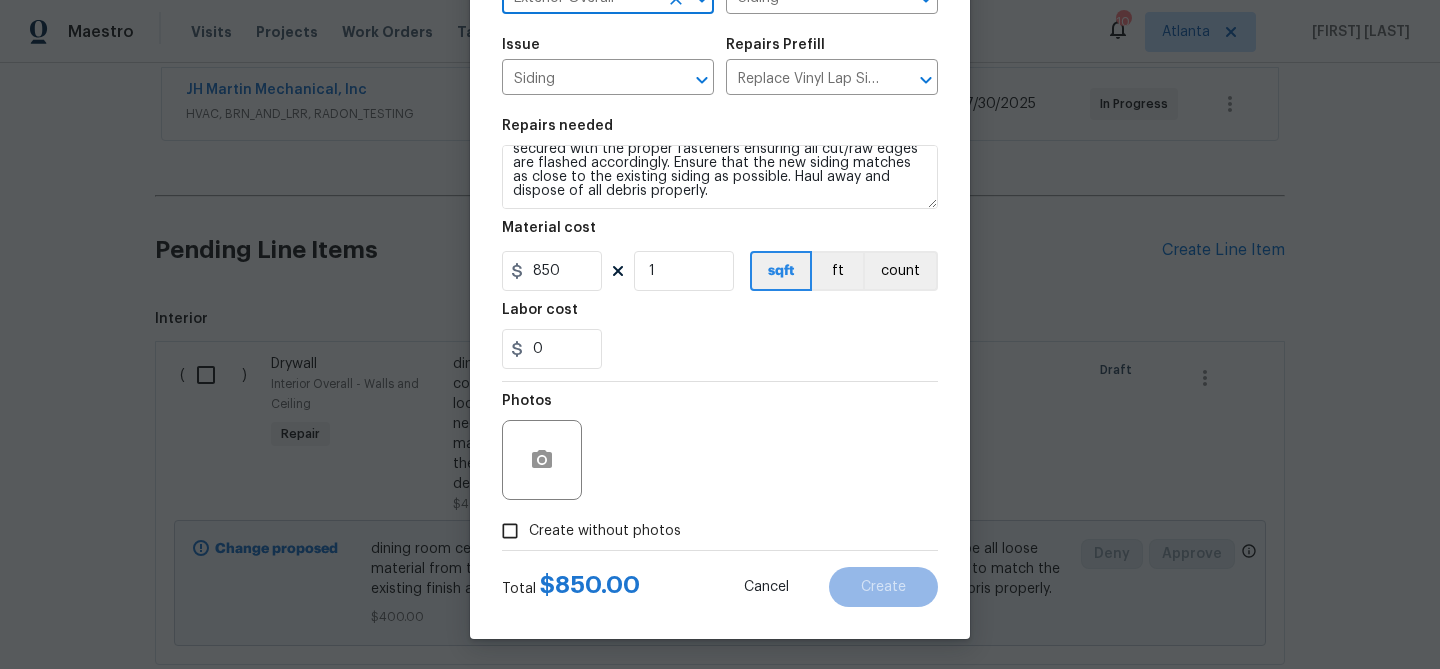 type on "Exterior Overall" 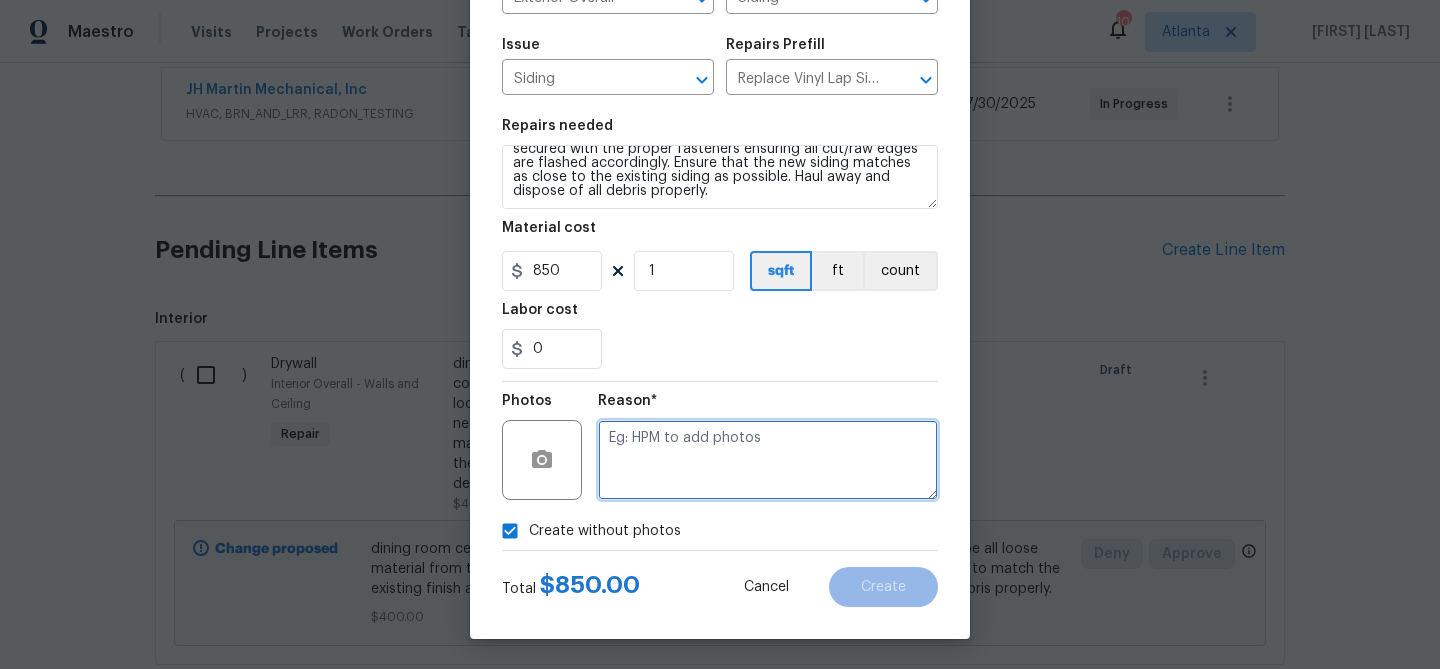 click at bounding box center [768, 460] 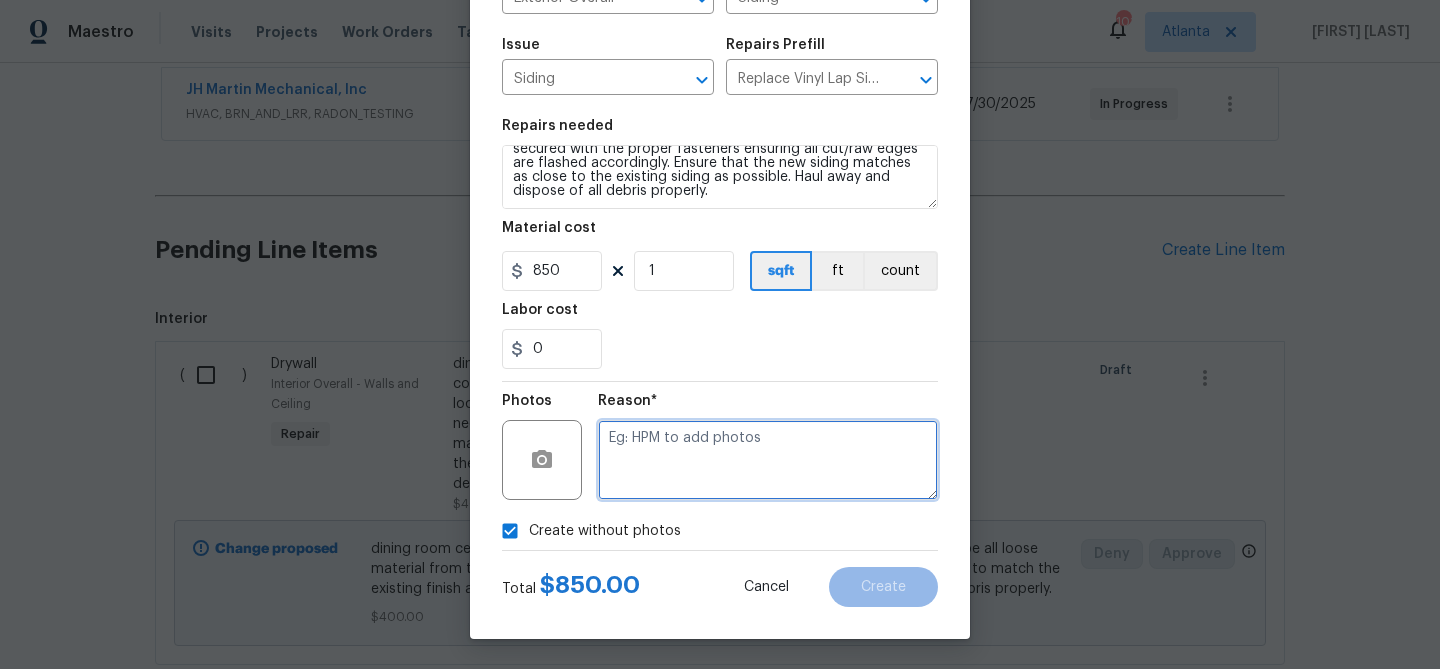 paste on "dining room ceiling and wall water spots and complete any repairs if required" 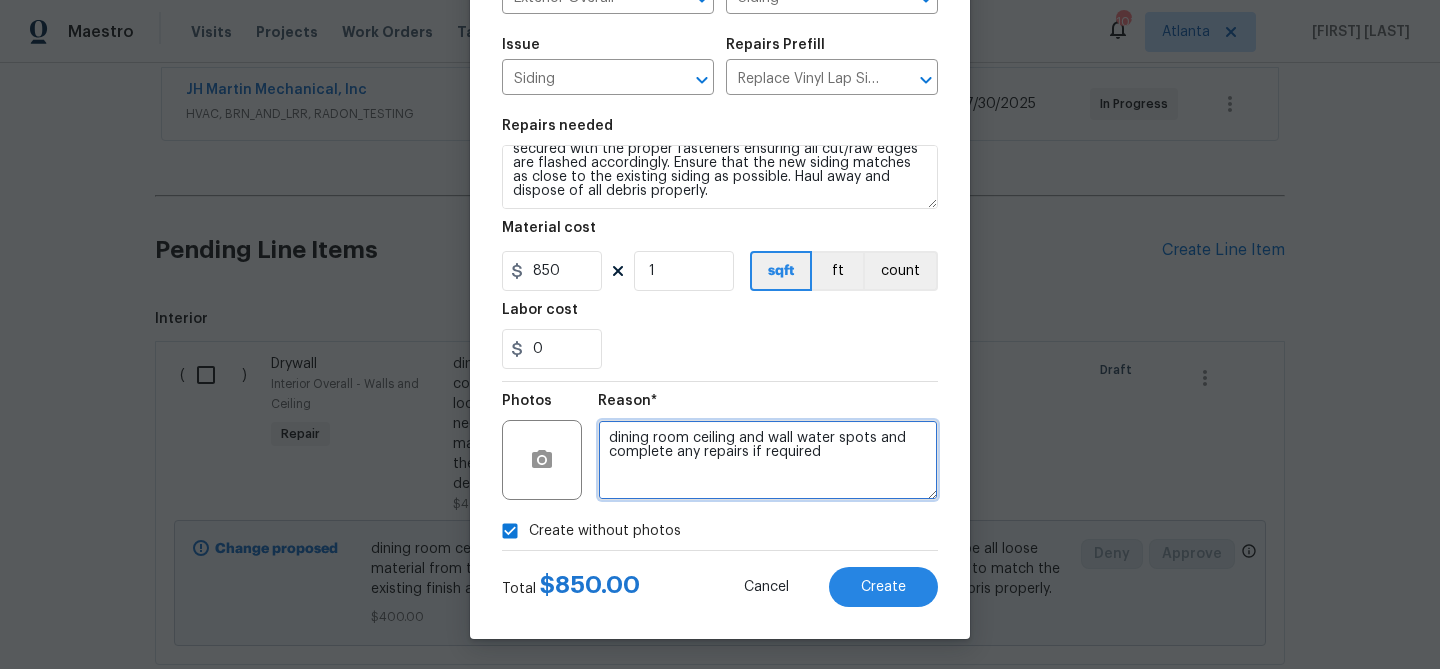 scroll, scrollTop: 0, scrollLeft: 0, axis: both 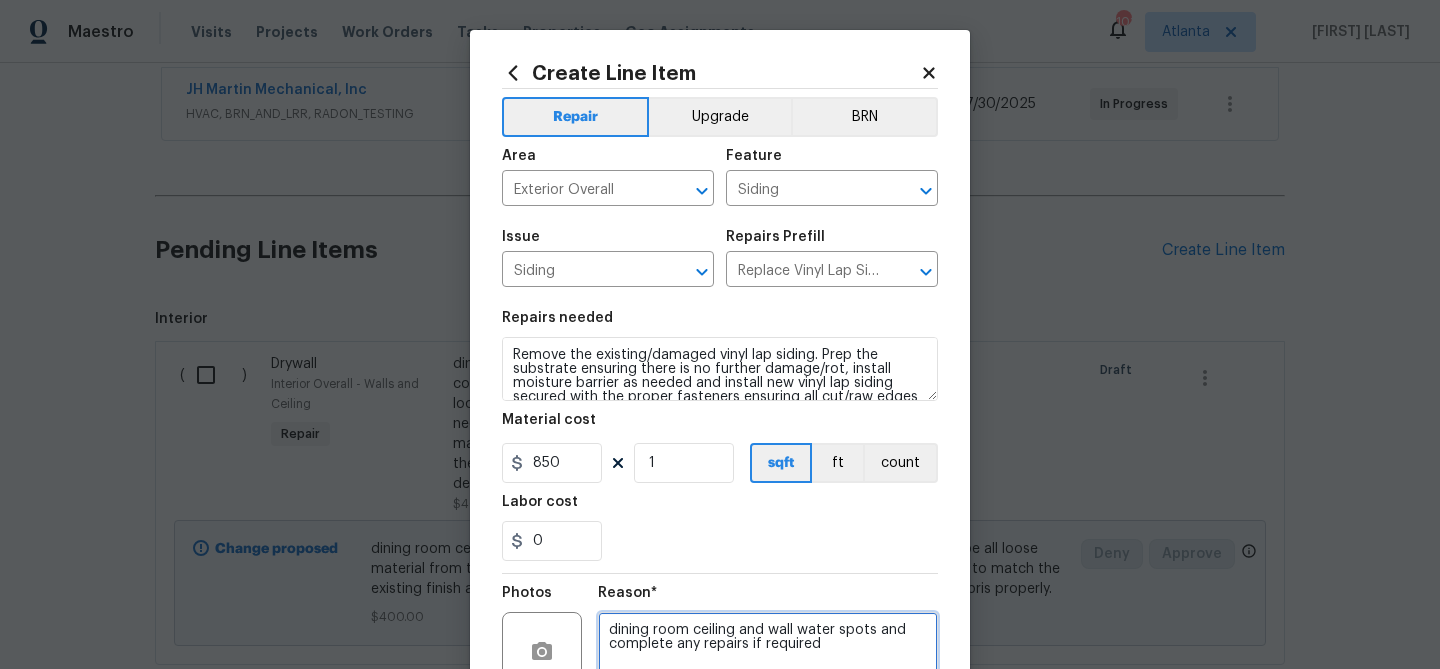 type on "dining room ceiling and wall water spots and complete any repairs if required" 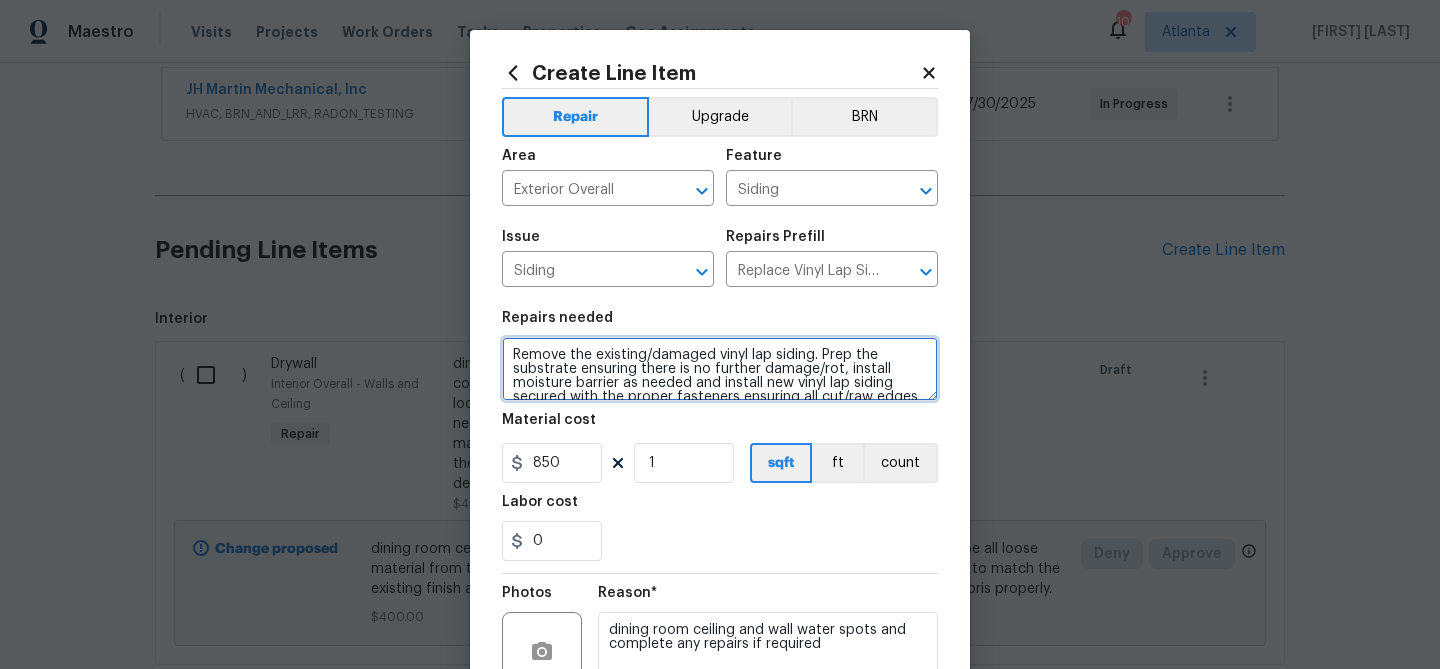 click on "Remove the existing/damaged vinyl lap siding. Prep the substrate ensuring there is no further damage/rot, install moisture barrier as needed and install new vinyl lap siding secured with the proper fasteners ensuring all cut/raw edges are flashed accordingly. Ensure that the new siding matches as close to the existing siding as possible. Haul away and dispose of all debris properly." at bounding box center [720, 369] 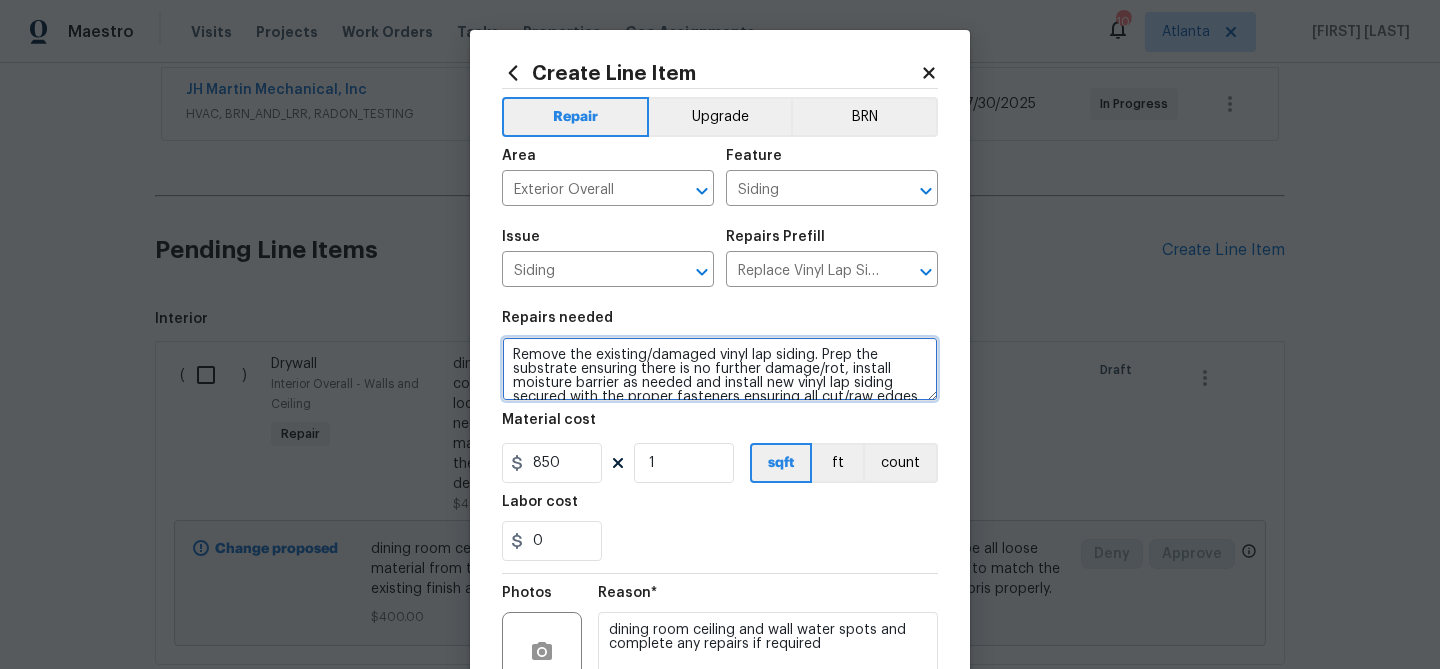 paste on "repair/replace missing exterior siding" 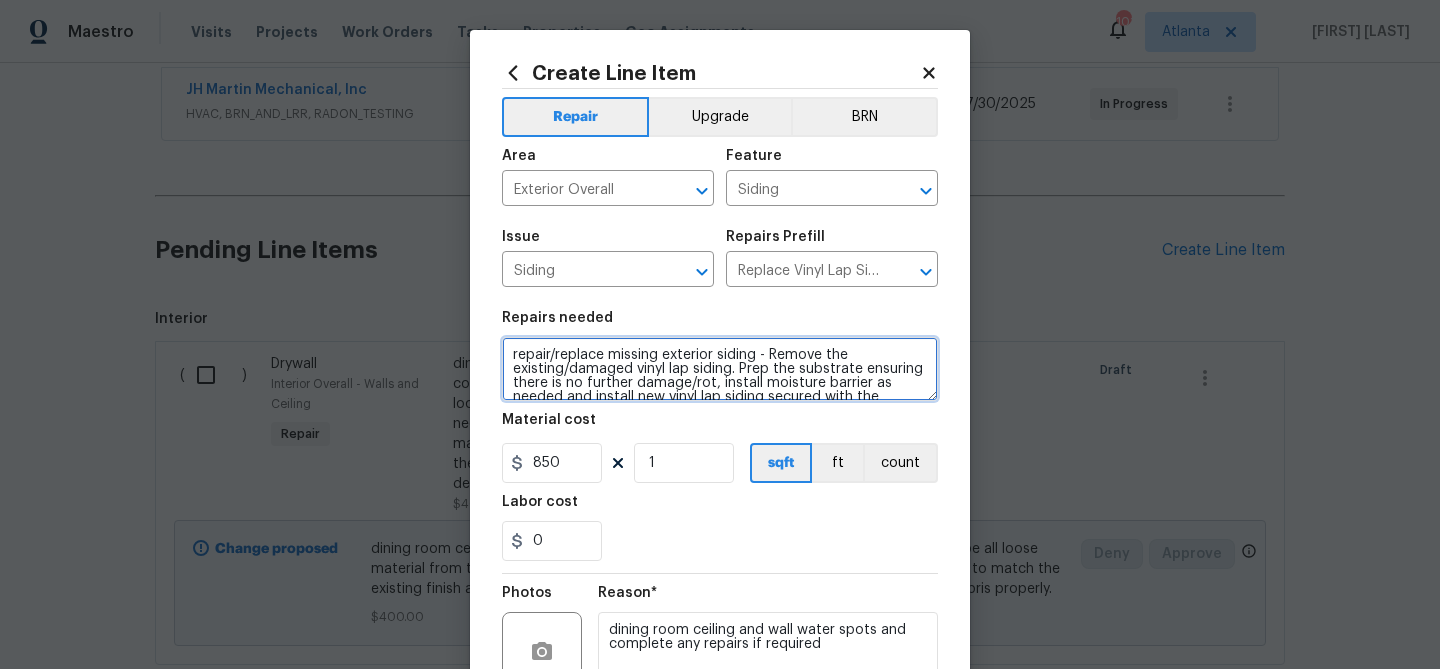 type on "repair/replace missing exterior siding - Remove the existing/damaged vinyl lap siding. Prep the substrate ensuring there is no further damage/rot, install moisture barrier as needed and install new vinyl lap siding secured with the proper fasteners ensuring all cut/raw edges are flashed accordingly. Ensure that the new siding matches as close to the existing siding as possible. Haul away and dispose of all debris properly." 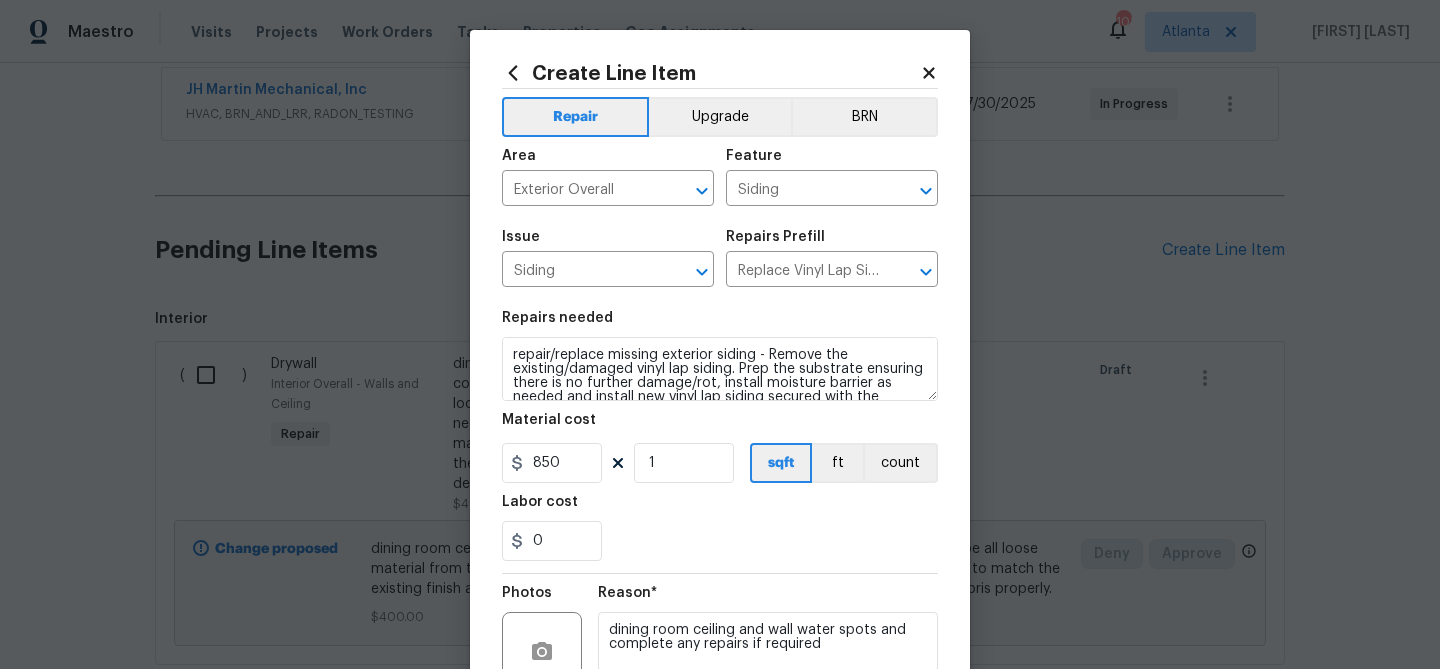 click on "Labor cost" at bounding box center (720, 508) 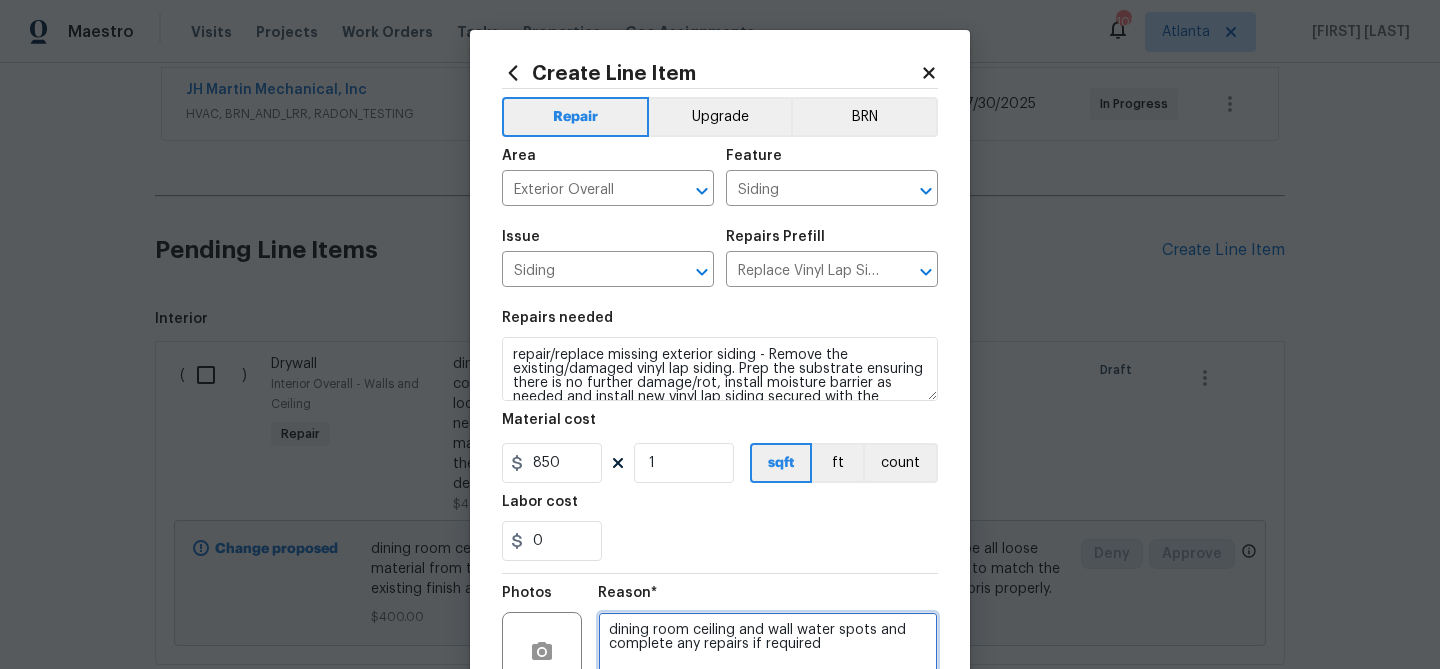 click on "dining room ceiling and wall water spots and complete any repairs if required" at bounding box center (768, 652) 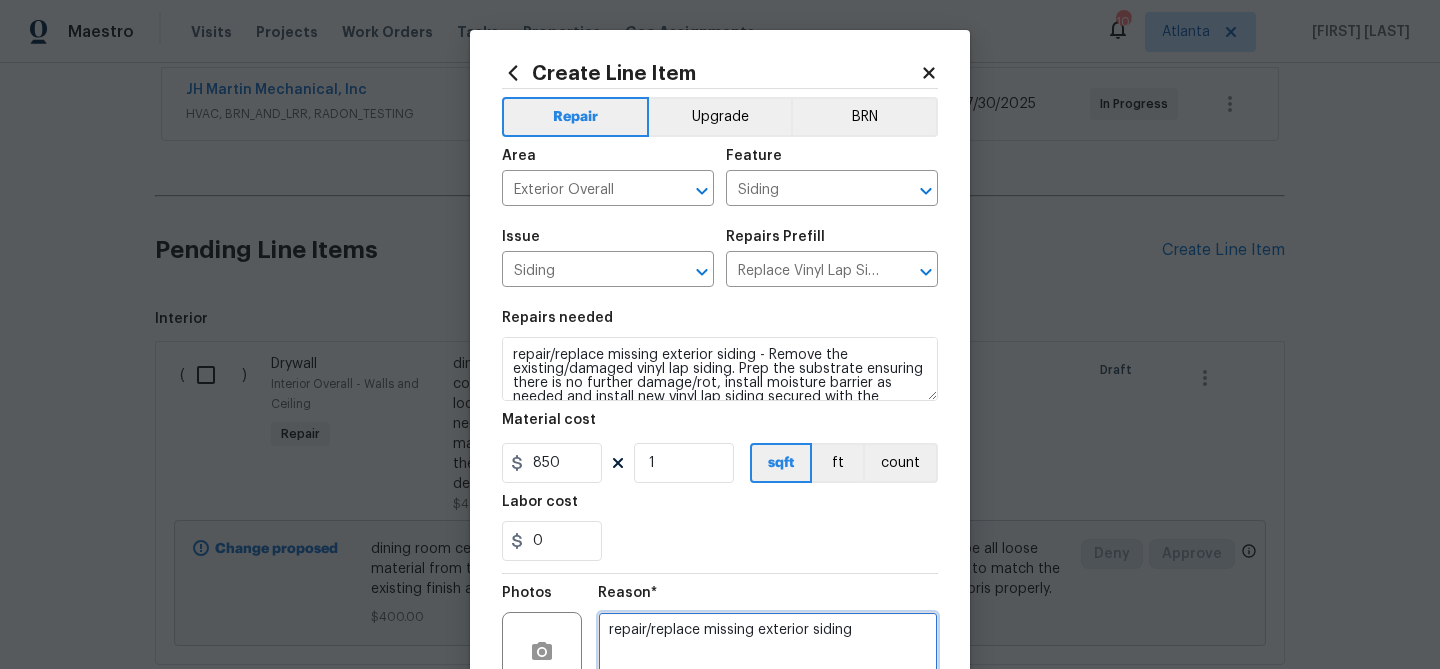 scroll, scrollTop: 193, scrollLeft: 0, axis: vertical 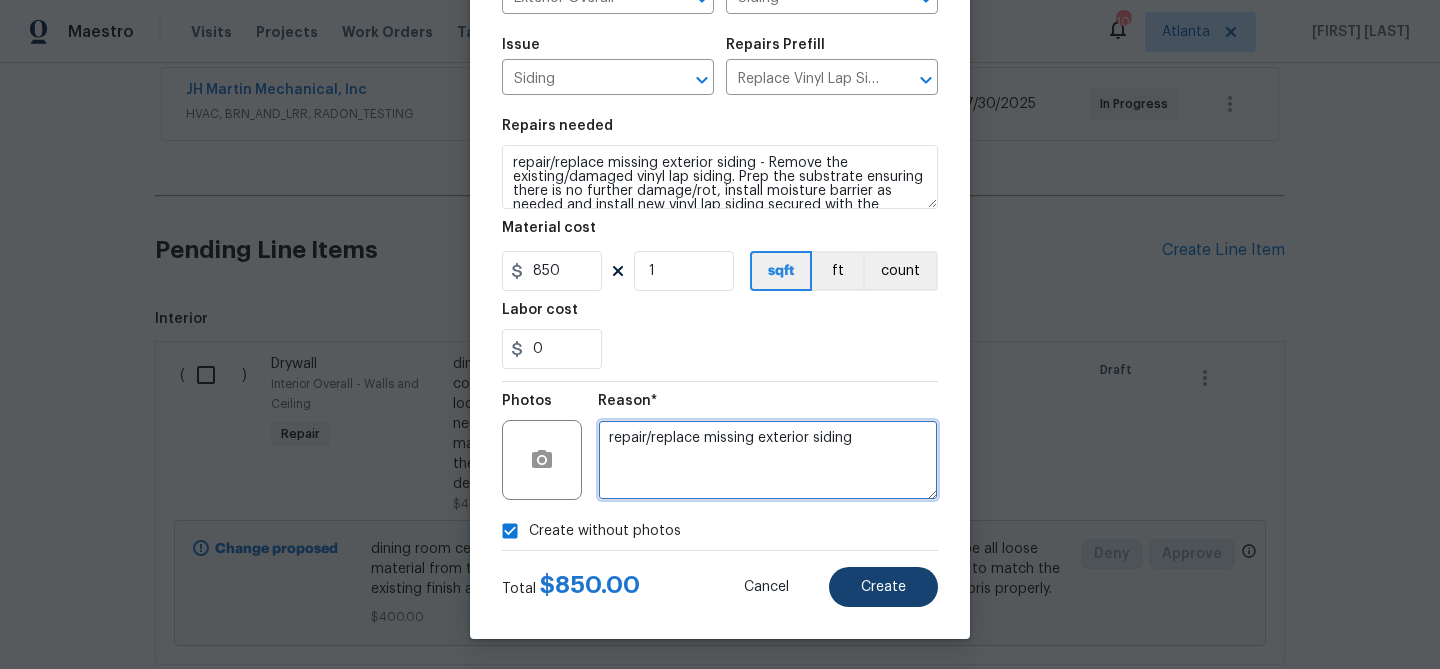 type on "repair/replace missing exterior siding" 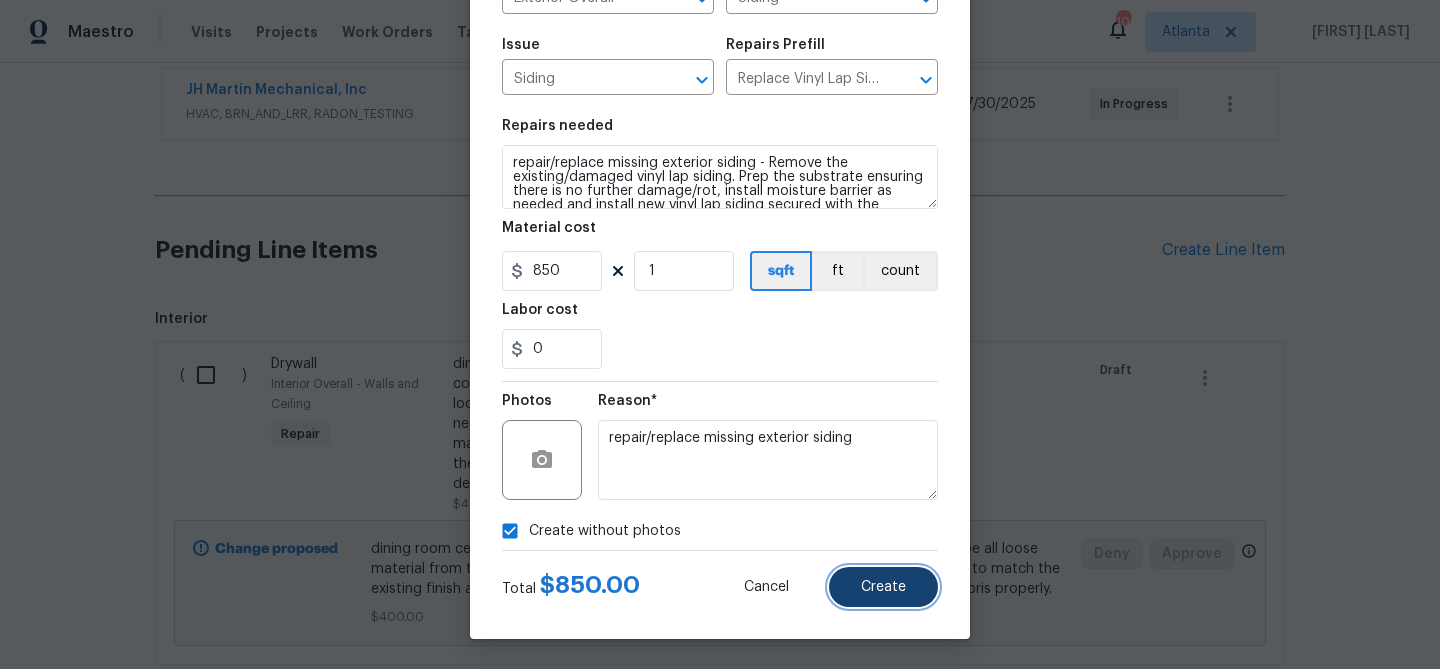 click on "Create" at bounding box center [883, 587] 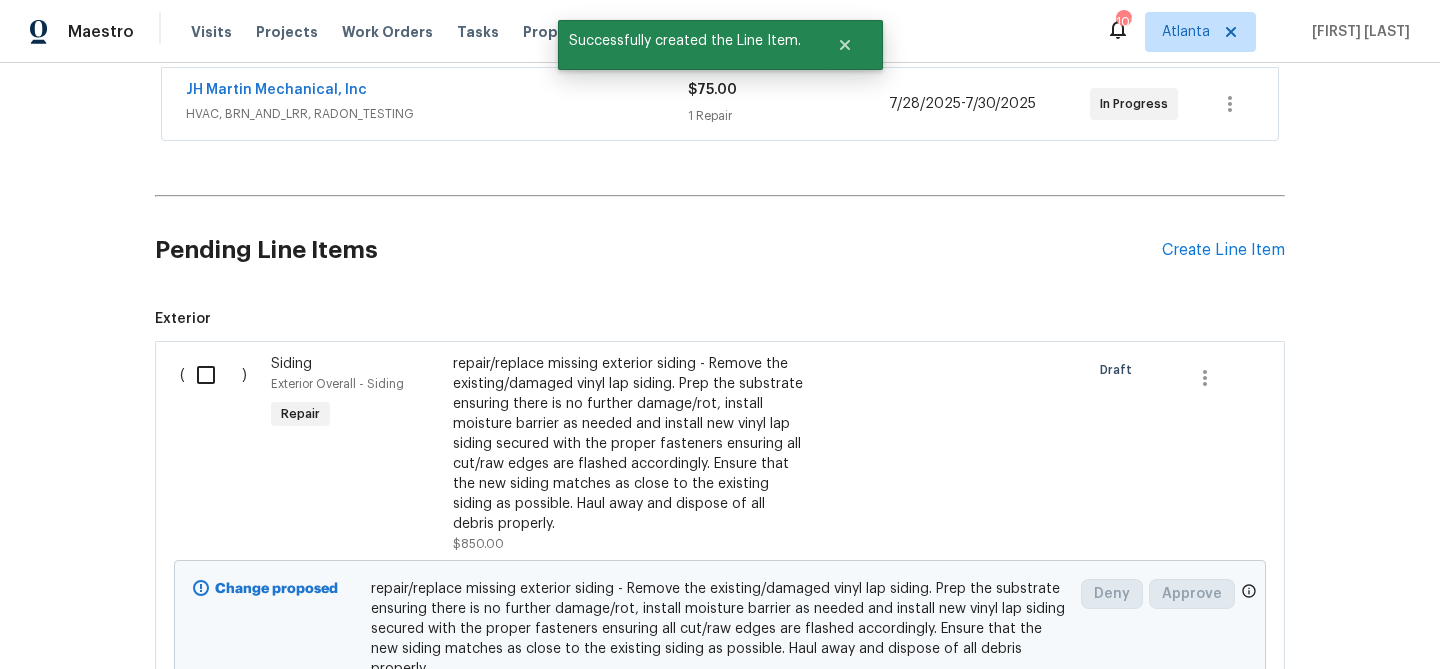 scroll, scrollTop: 386, scrollLeft: 0, axis: vertical 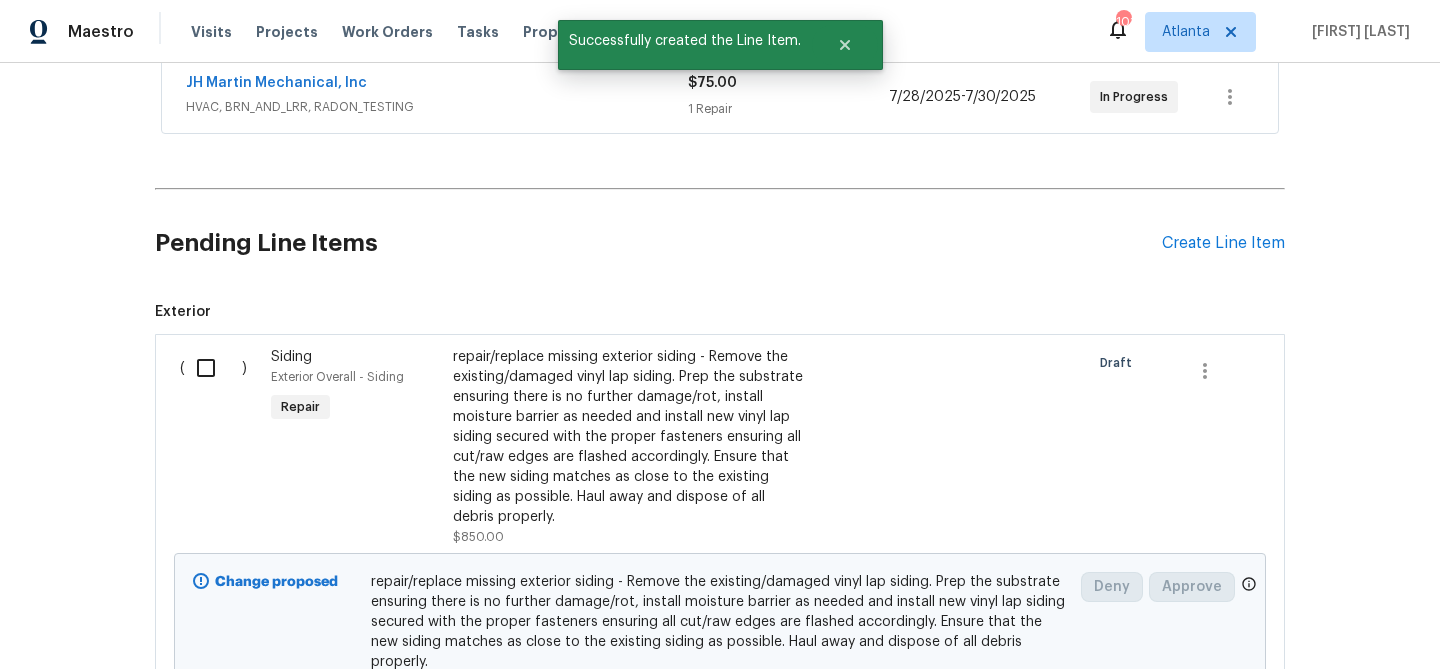 click at bounding box center (213, 368) 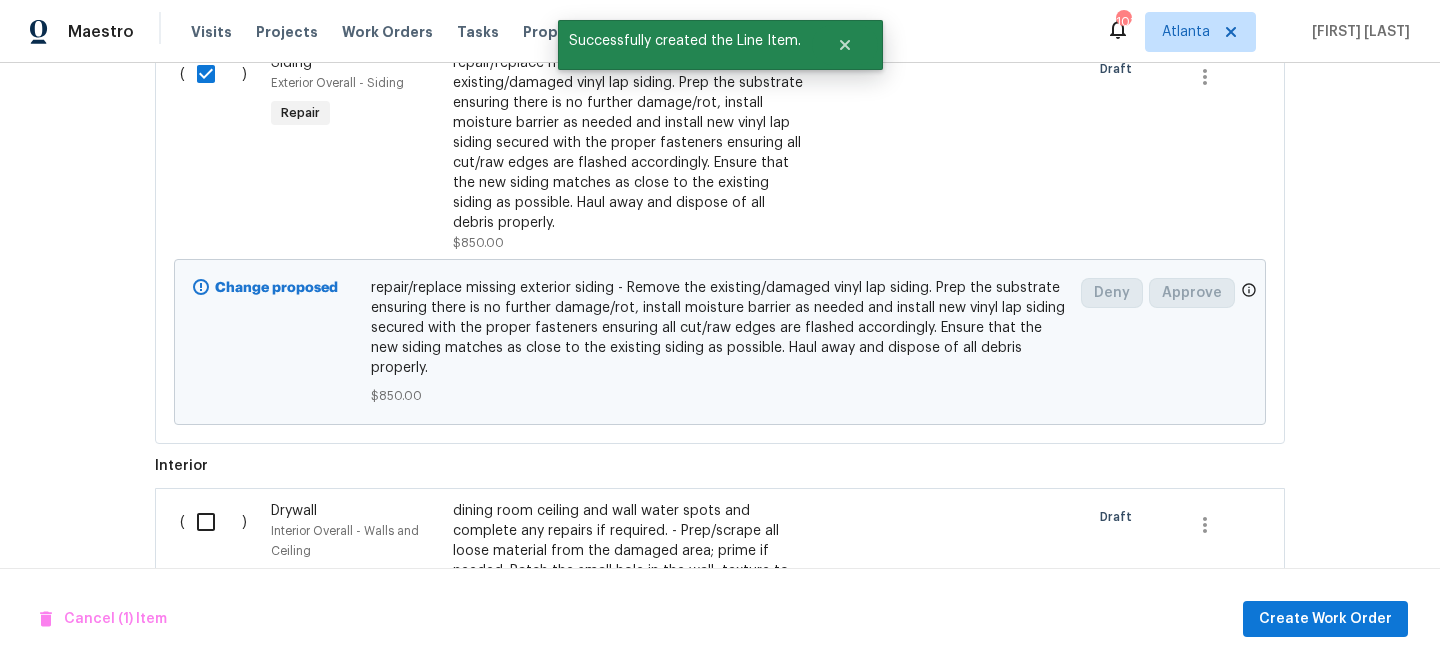 scroll, scrollTop: 681, scrollLeft: 0, axis: vertical 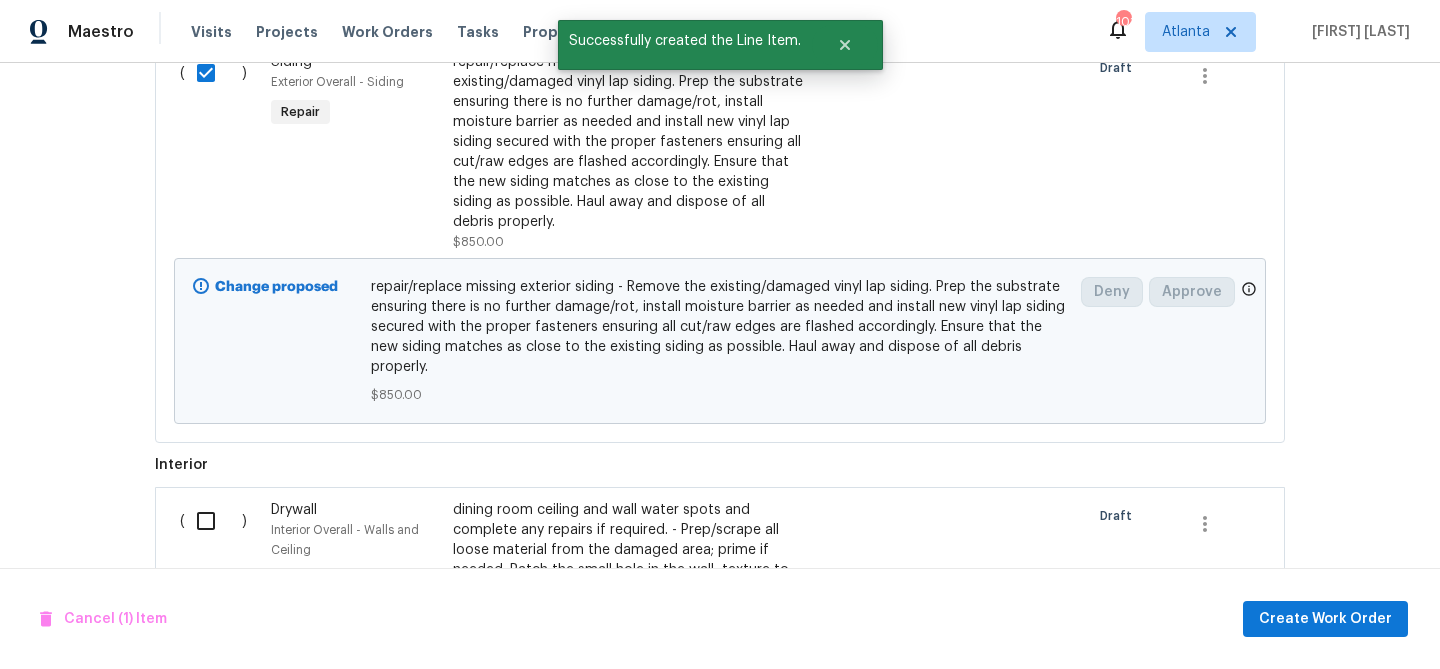 click at bounding box center [213, 521] 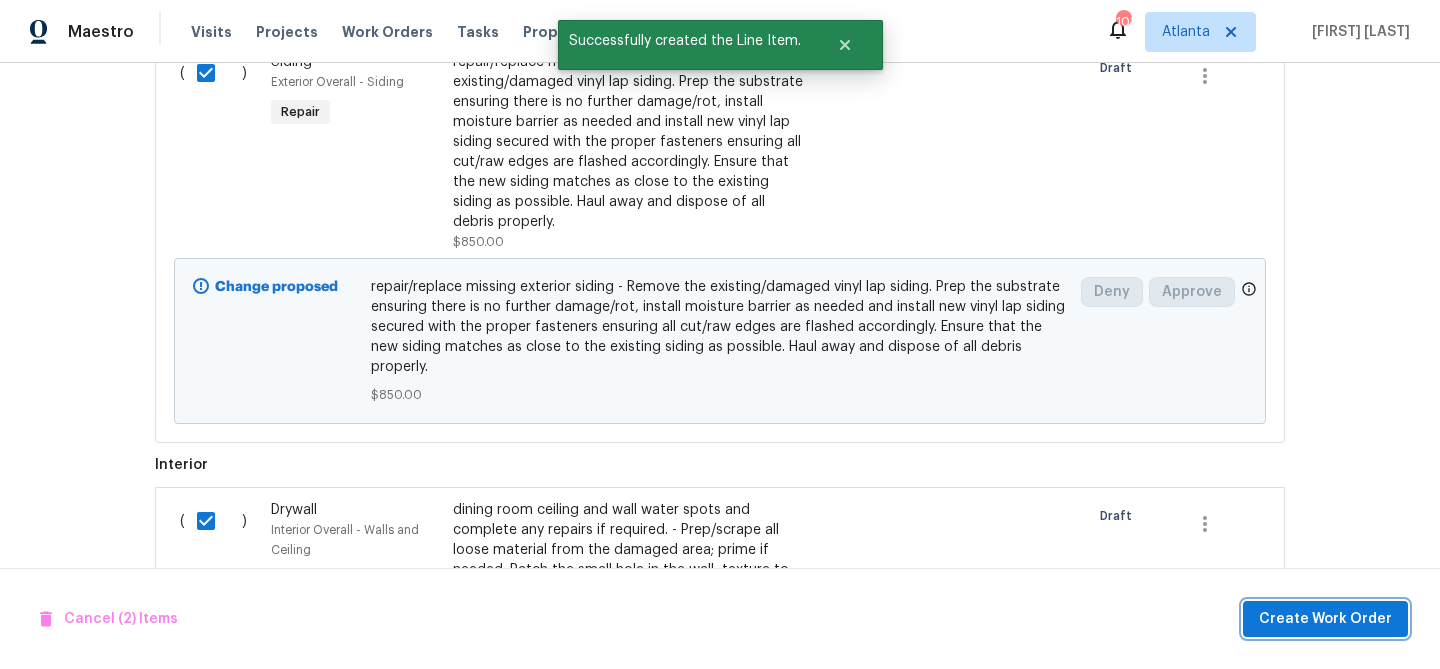 click on "Create Work Order" at bounding box center (1325, 619) 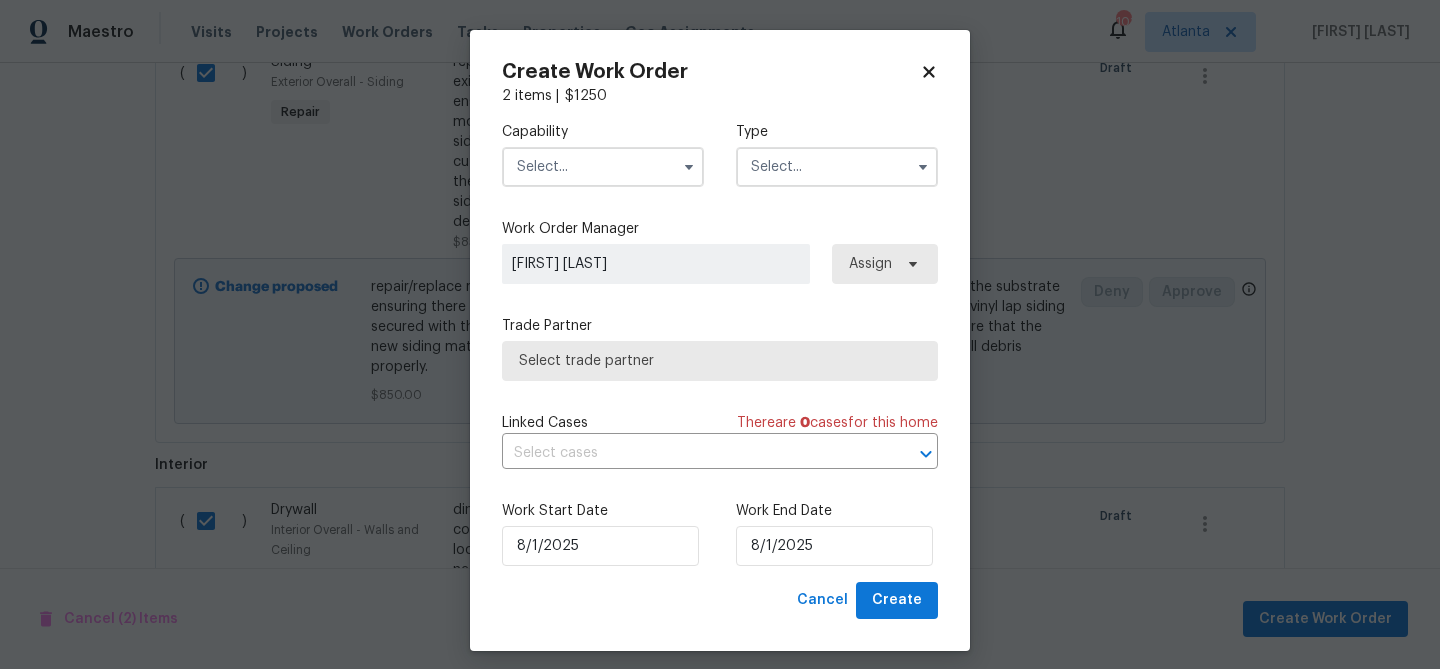 click at bounding box center [603, 167] 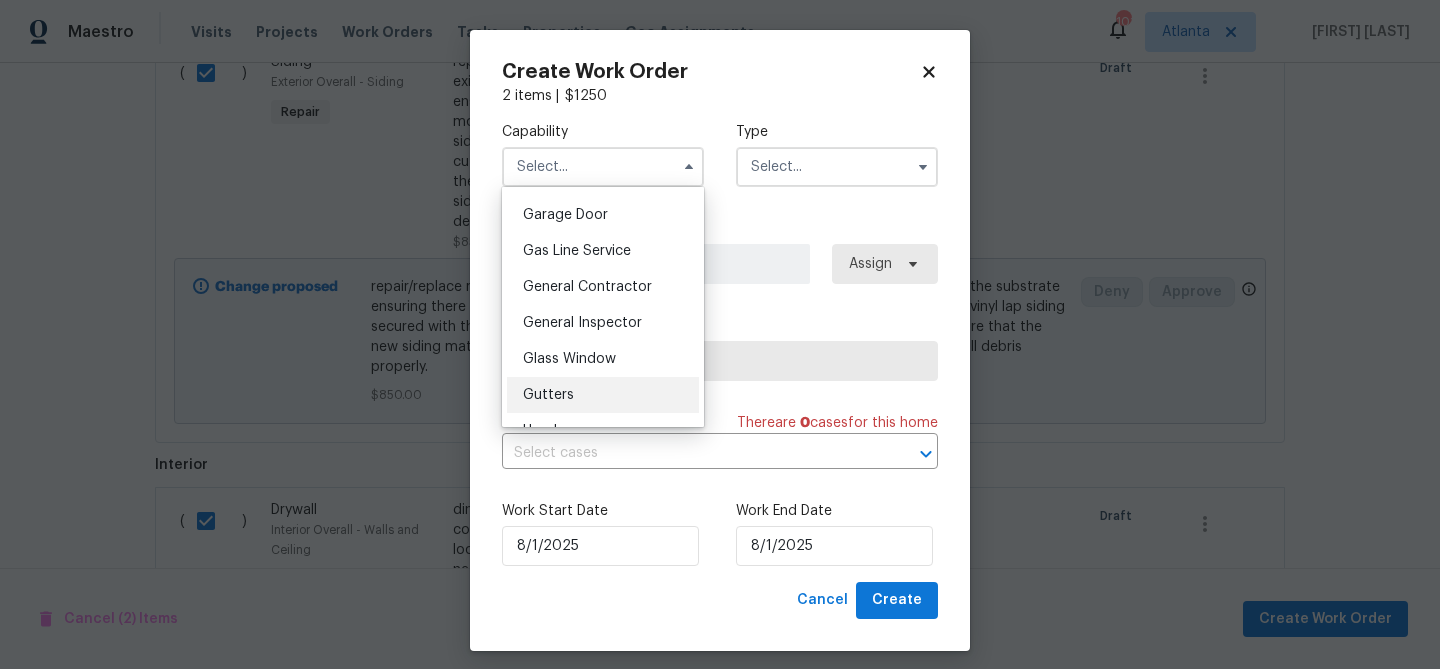 scroll, scrollTop: 877, scrollLeft: 0, axis: vertical 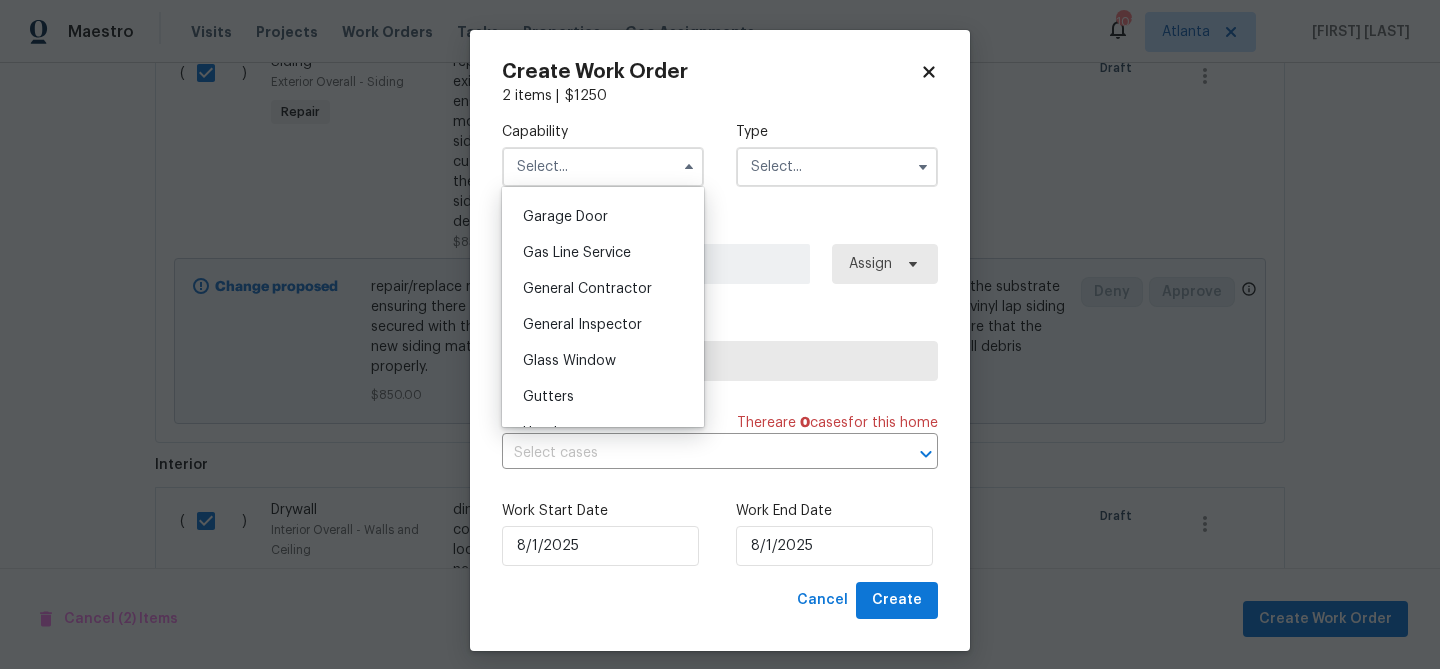 drag, startPoint x: 606, startPoint y: 286, endPoint x: 706, endPoint y: 210, distance: 125.60255 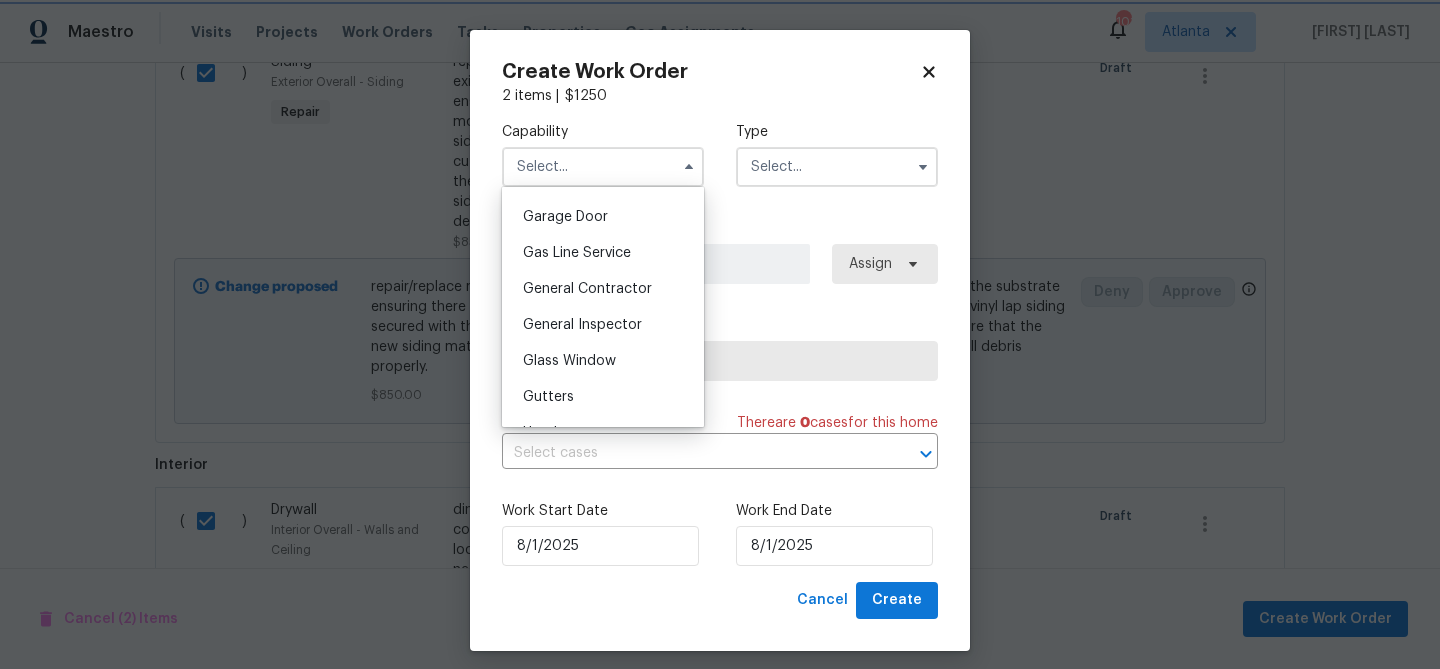 type on "General Contractor" 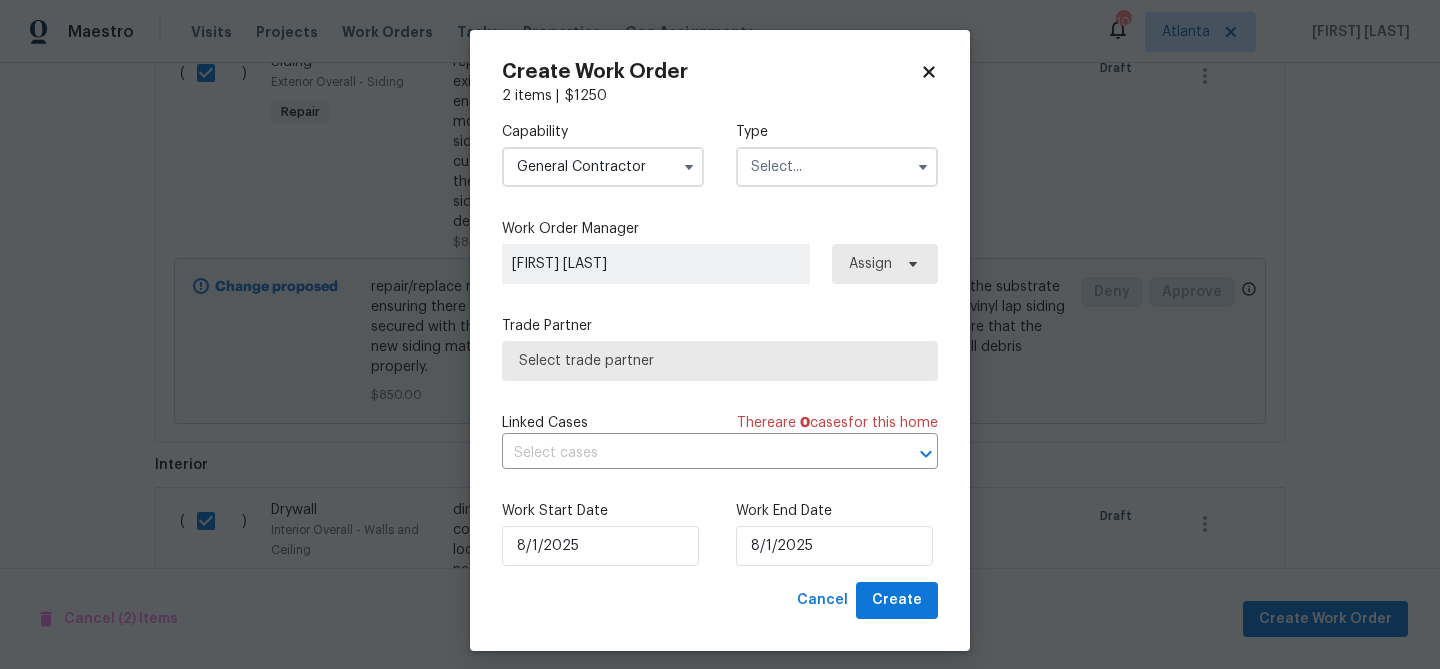 click at bounding box center [837, 167] 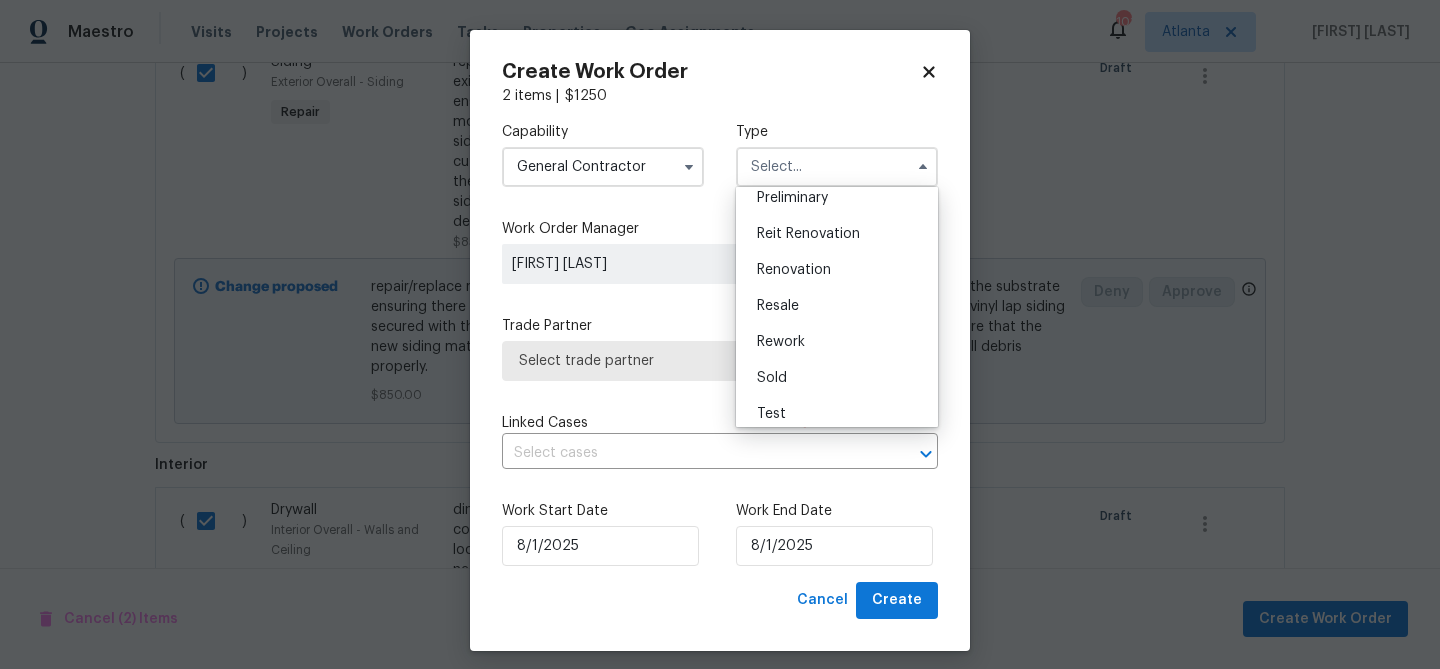 scroll, scrollTop: 454, scrollLeft: 0, axis: vertical 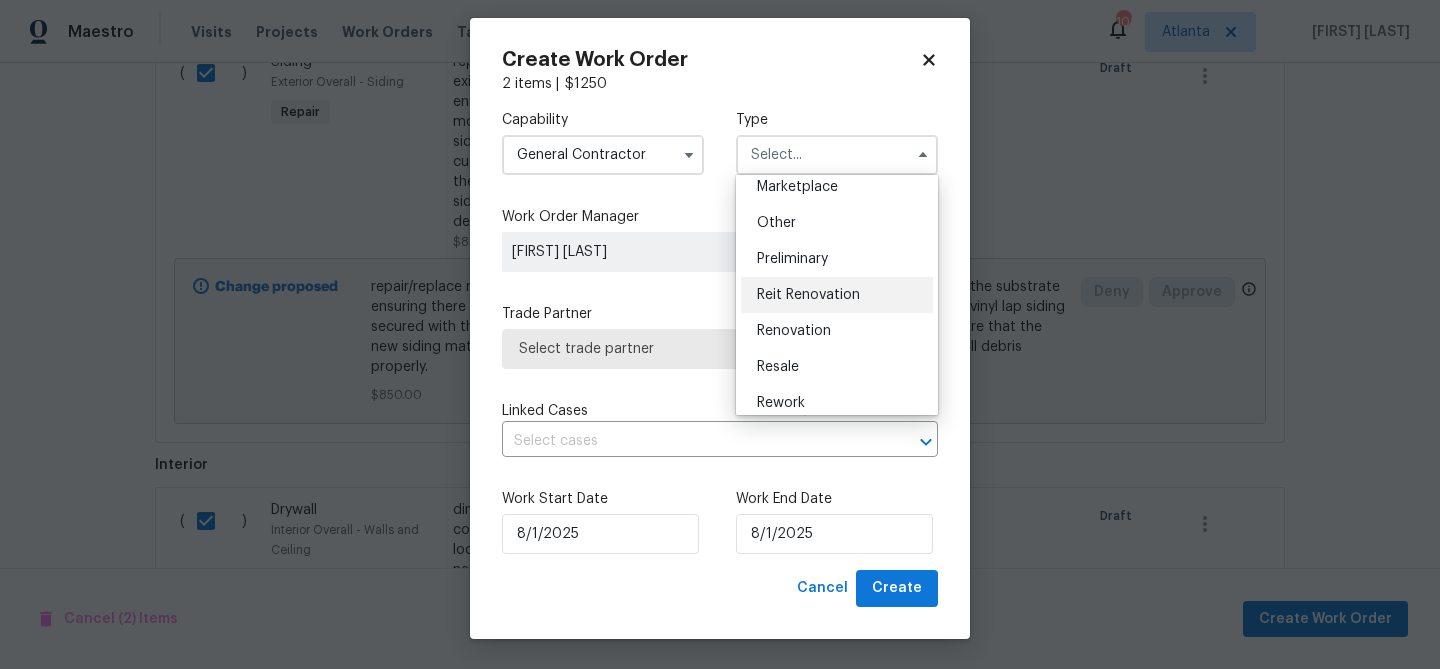 click on "Reit Renovation" at bounding box center [837, 295] 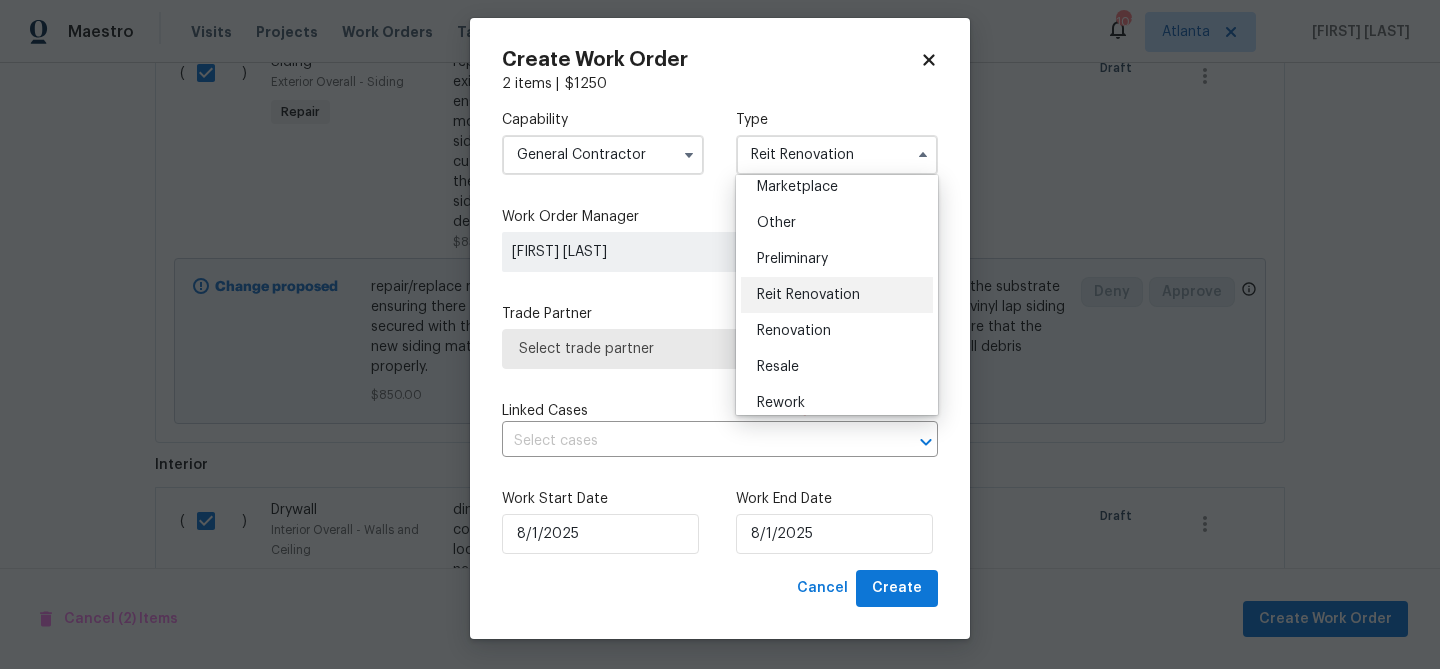 scroll, scrollTop: 0, scrollLeft: 0, axis: both 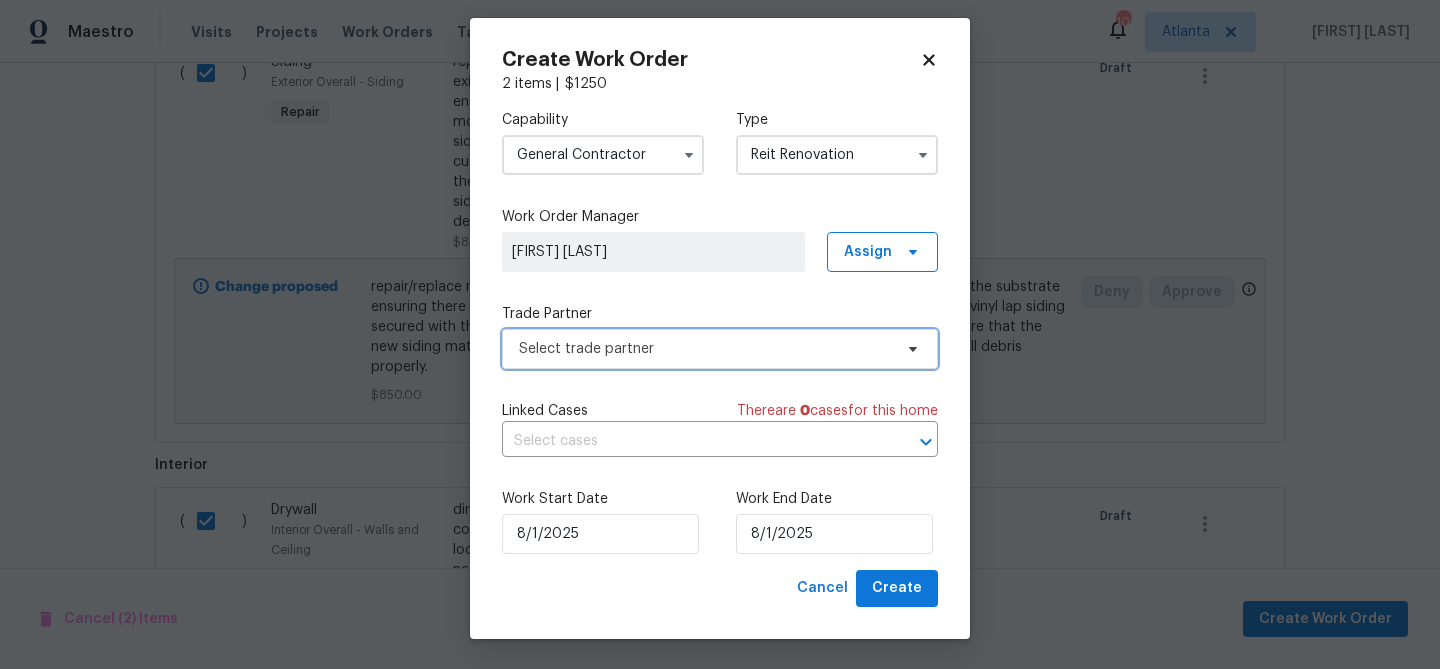 click on "Select trade partner" at bounding box center [720, 349] 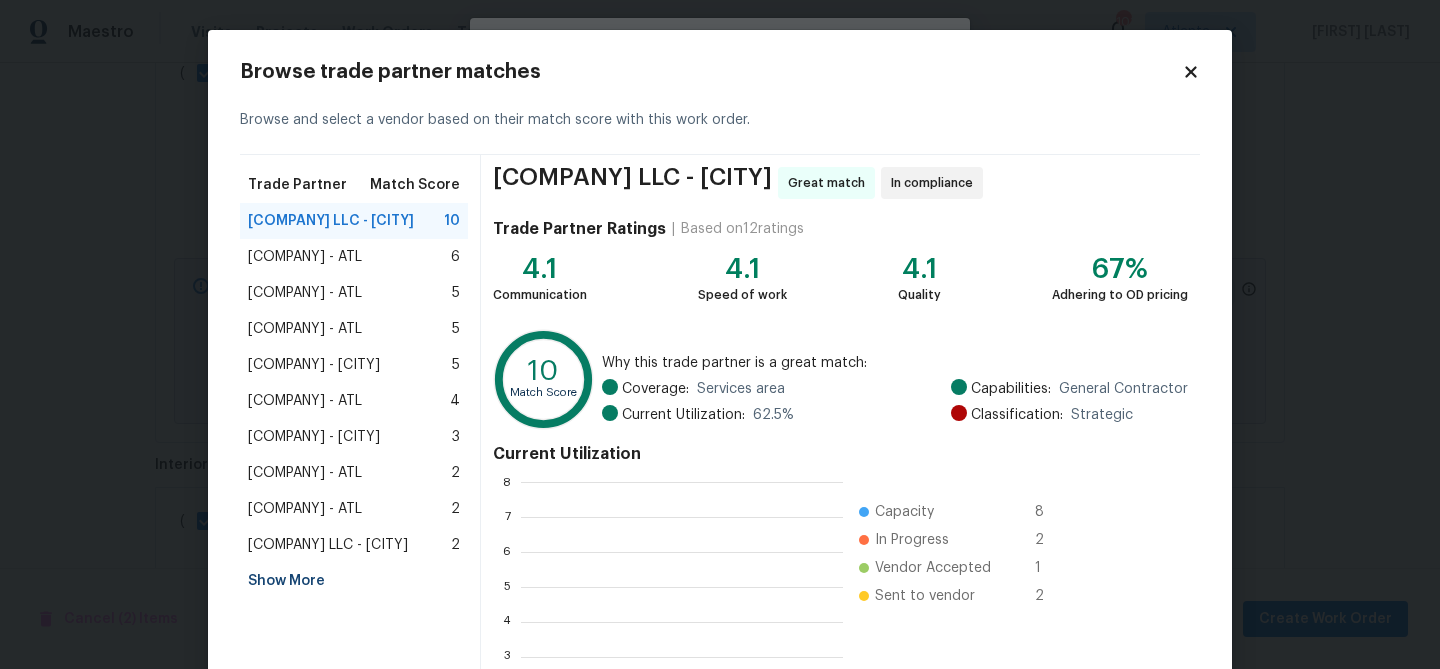 scroll, scrollTop: 2, scrollLeft: 2, axis: both 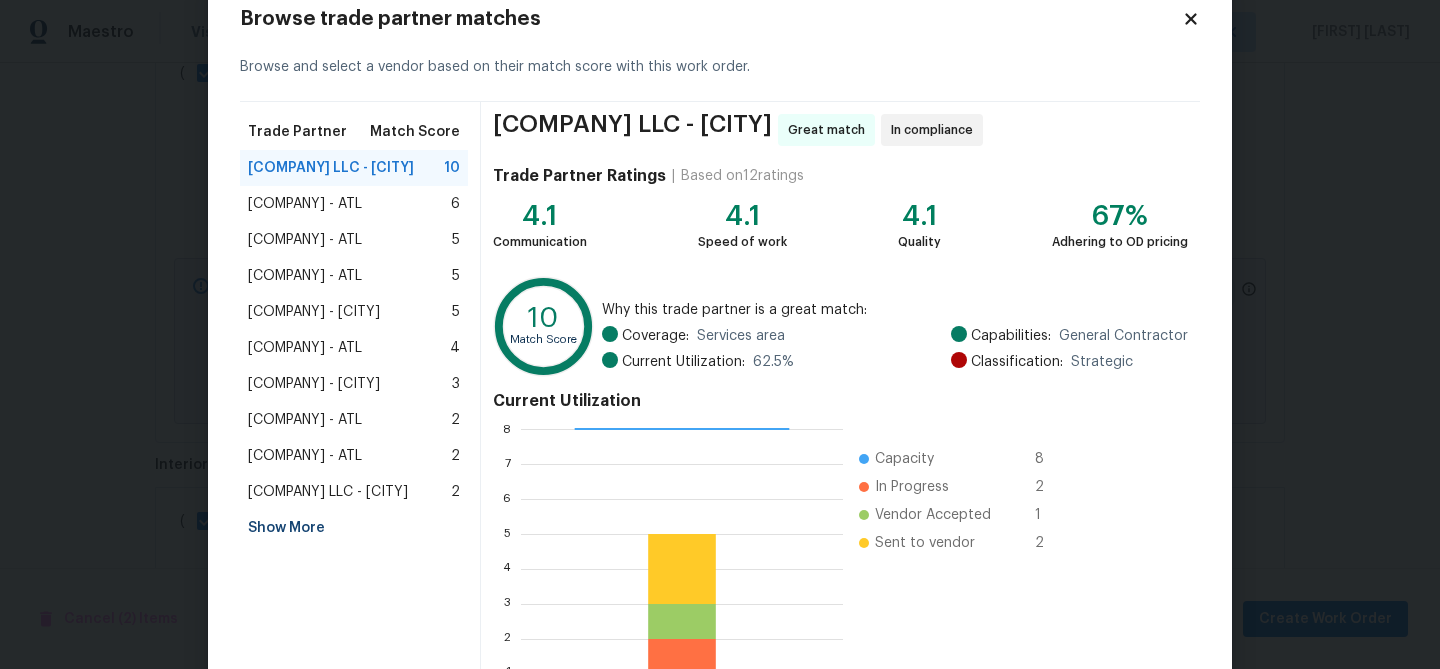 click on "Security Builders - ATL" at bounding box center [305, 348] 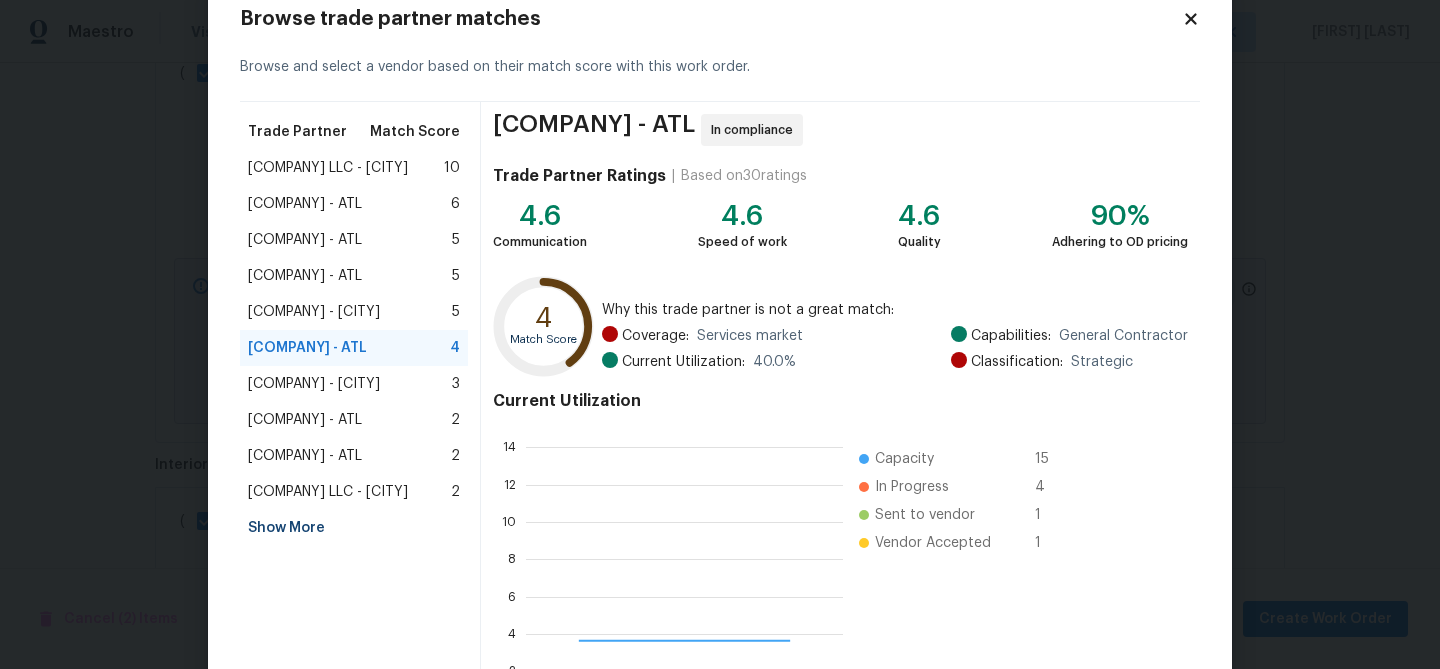 scroll, scrollTop: 2, scrollLeft: 2, axis: both 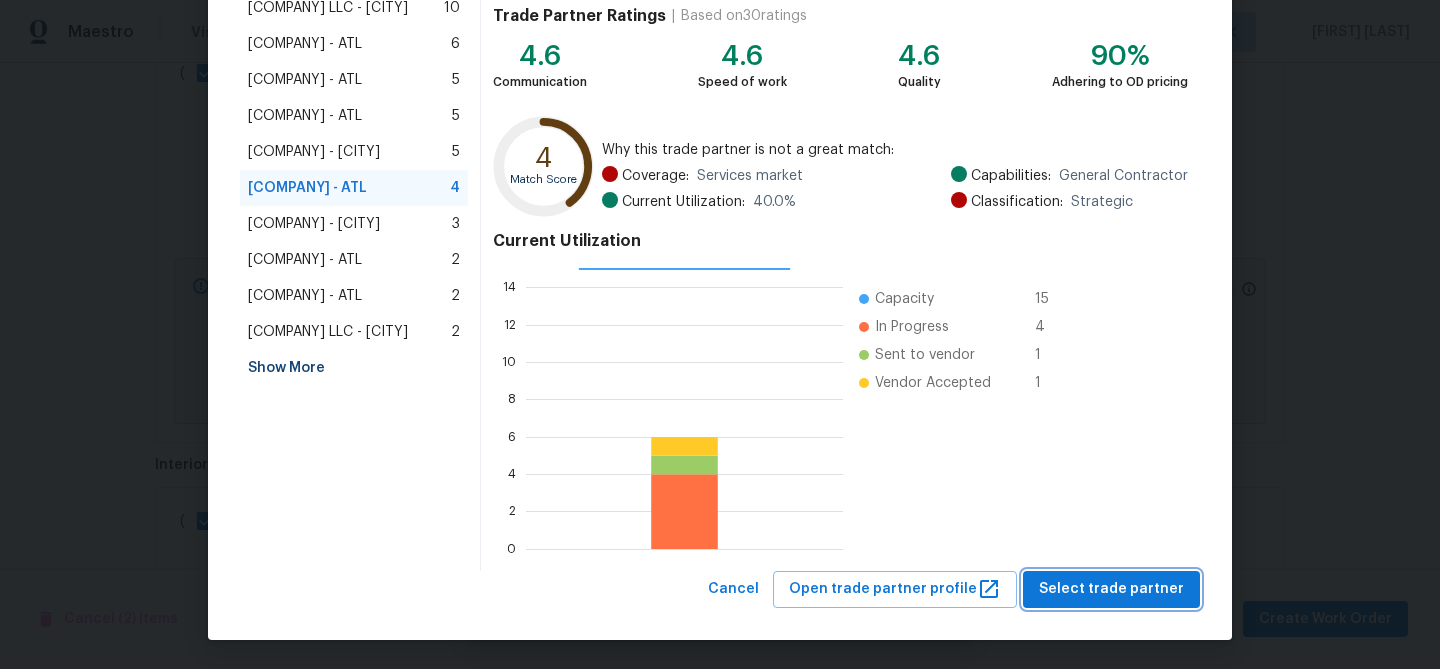 click on "Select trade partner" at bounding box center (1111, 589) 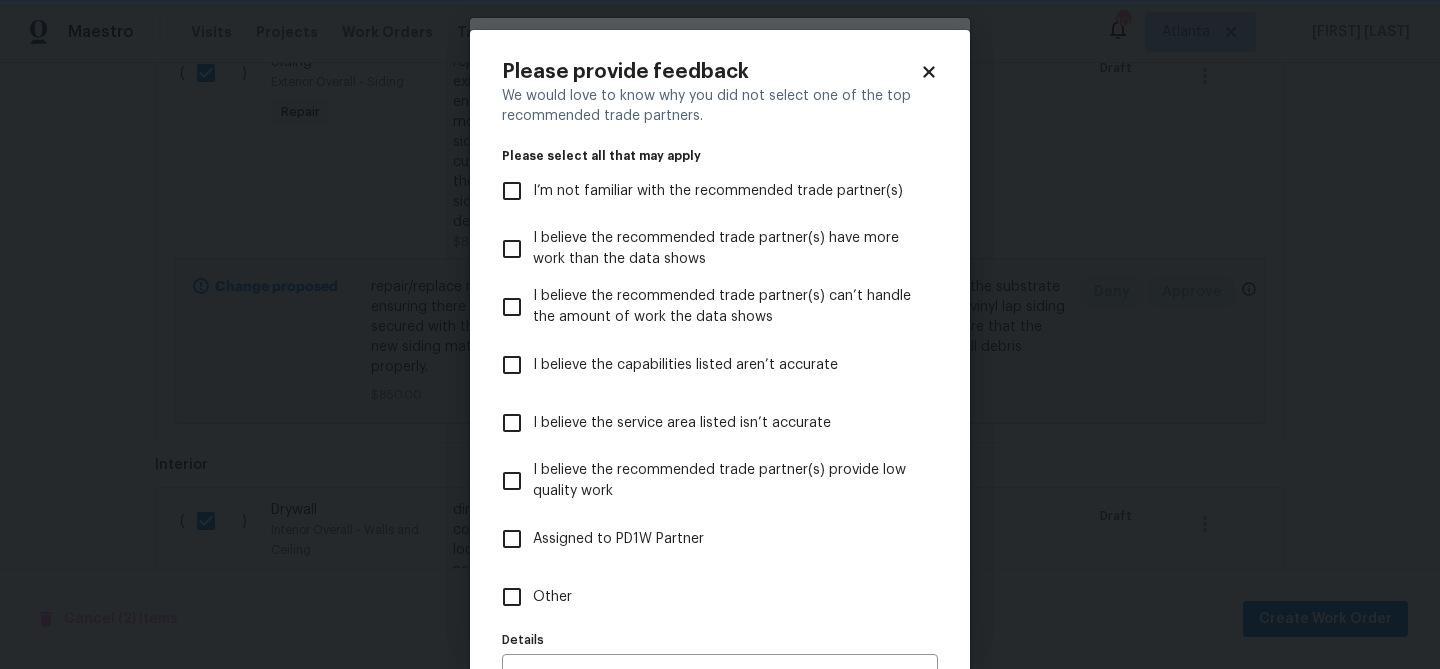 scroll, scrollTop: 0, scrollLeft: 0, axis: both 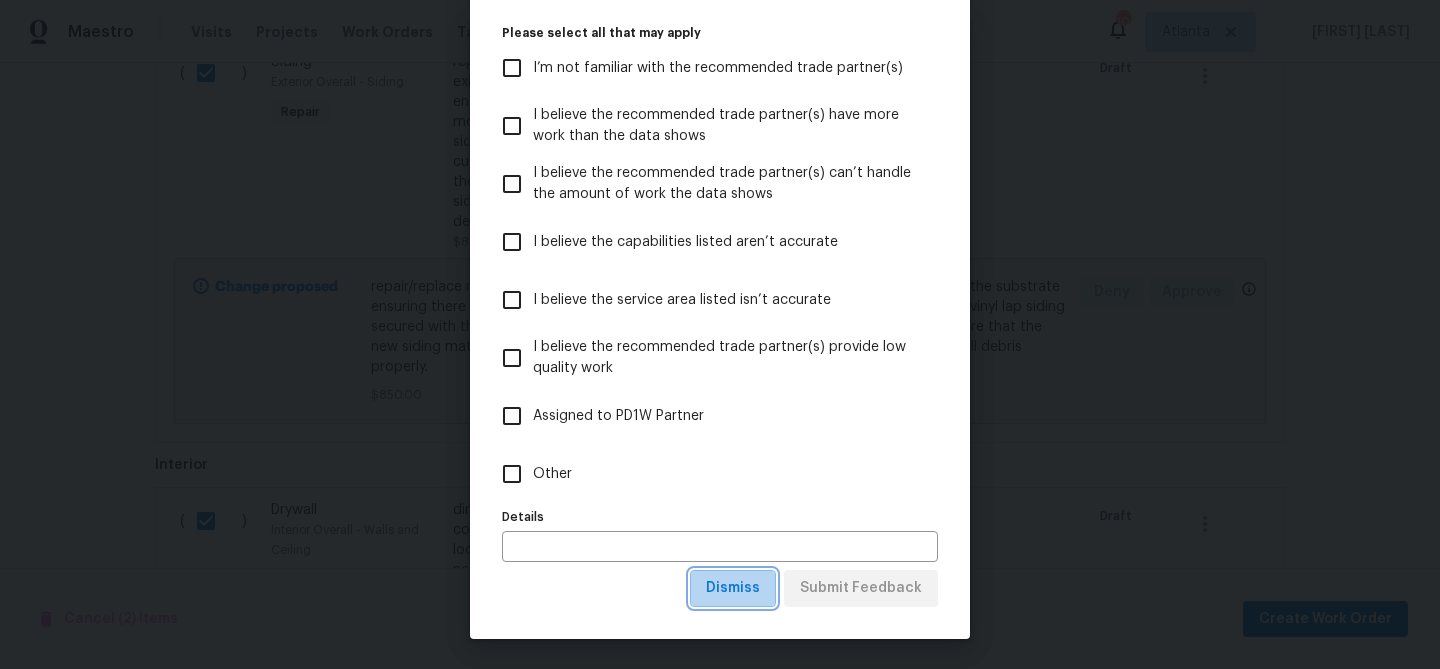 drag, startPoint x: 747, startPoint y: 582, endPoint x: 737, endPoint y: 568, distance: 17.20465 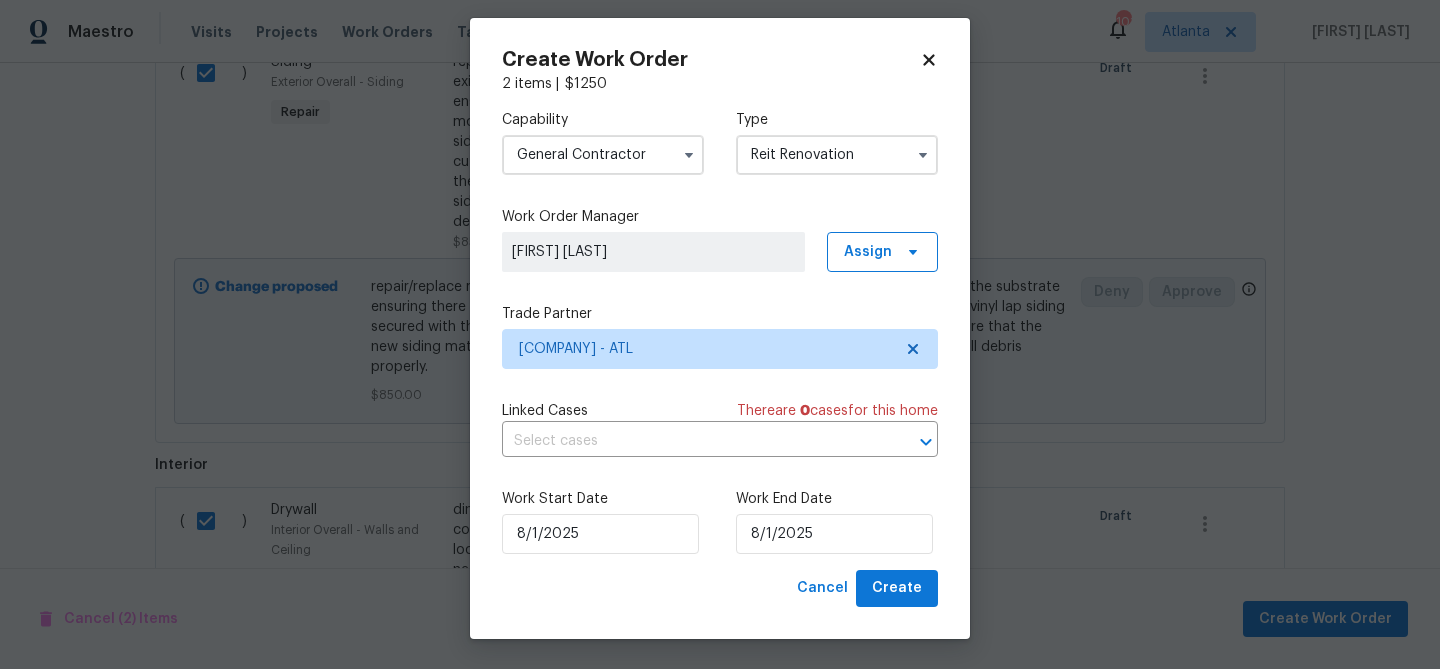 scroll, scrollTop: 0, scrollLeft: 0, axis: both 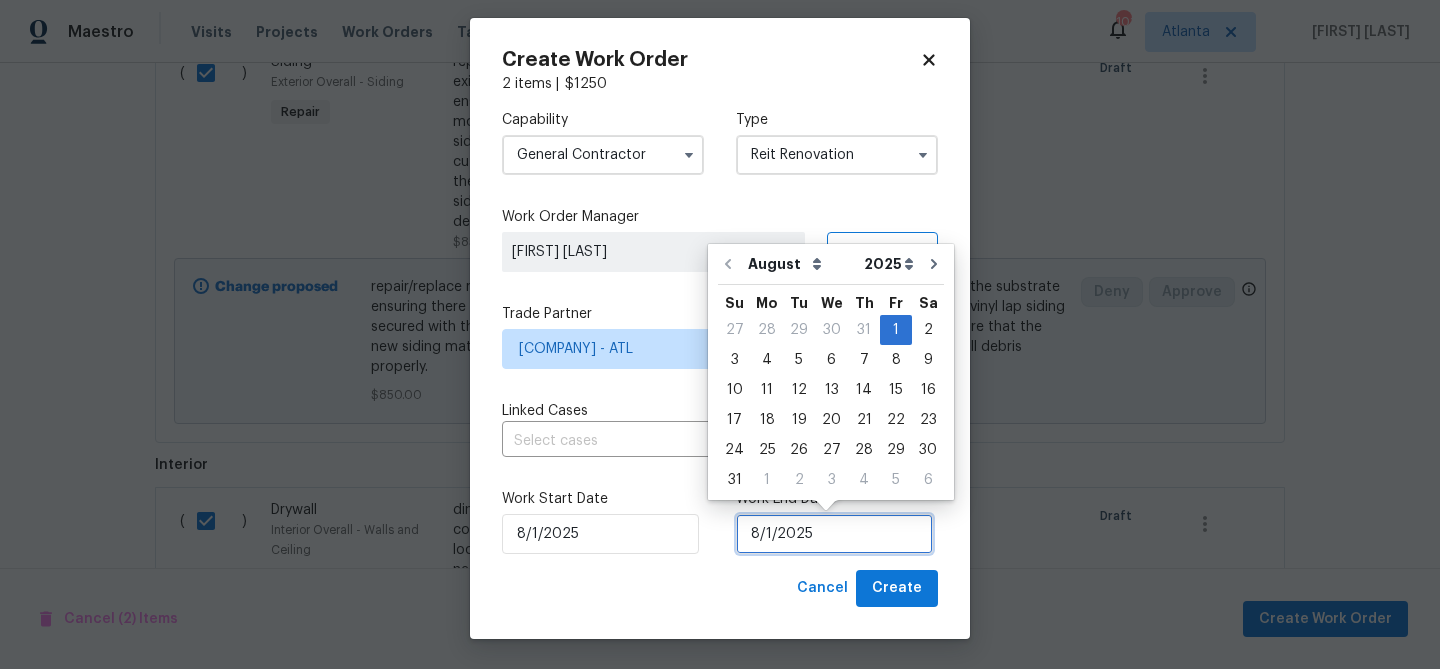 click on "8/1/2025" at bounding box center (834, 534) 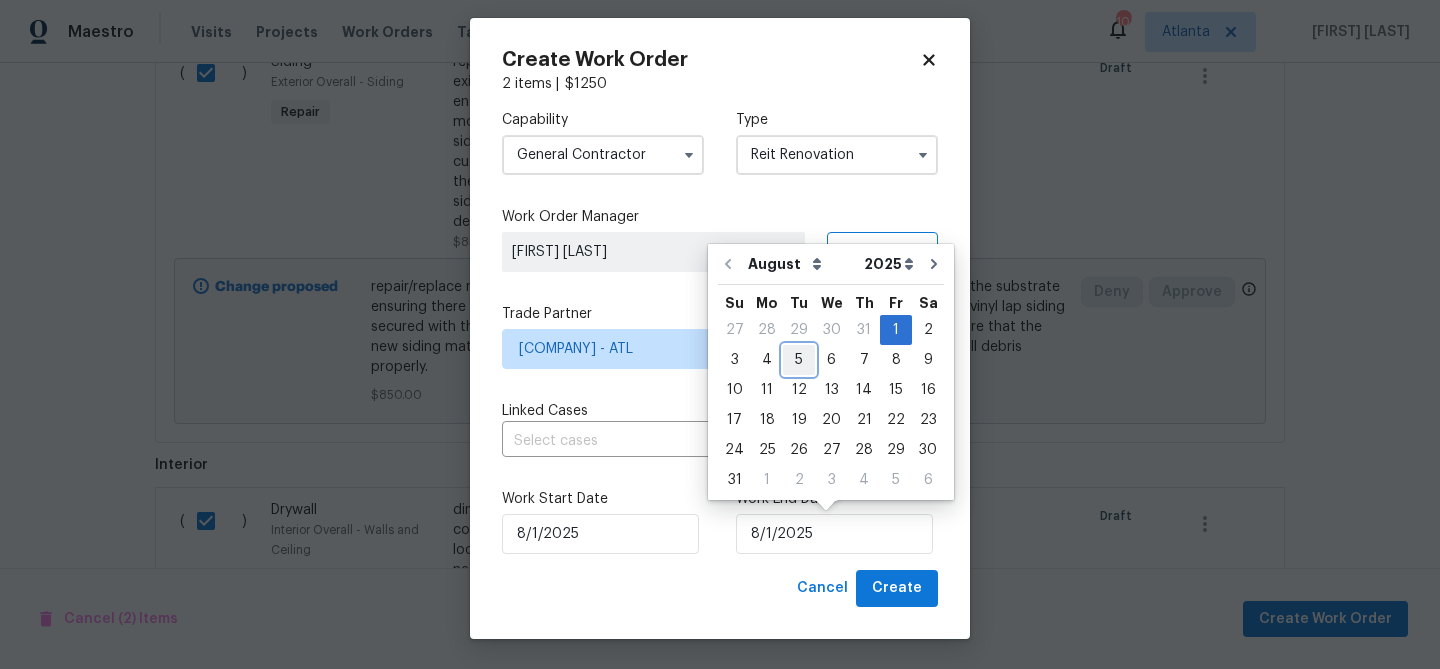 click on "5" at bounding box center (799, 360) 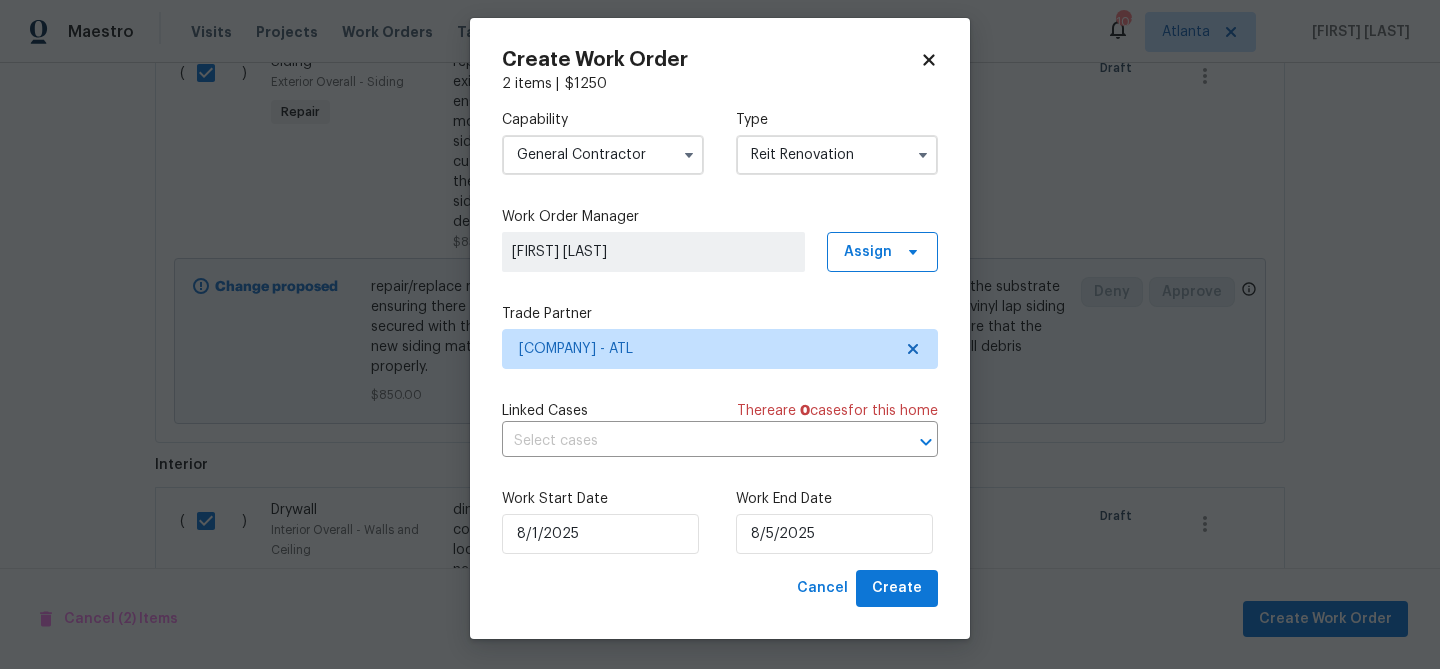 type on "8/5/2025" 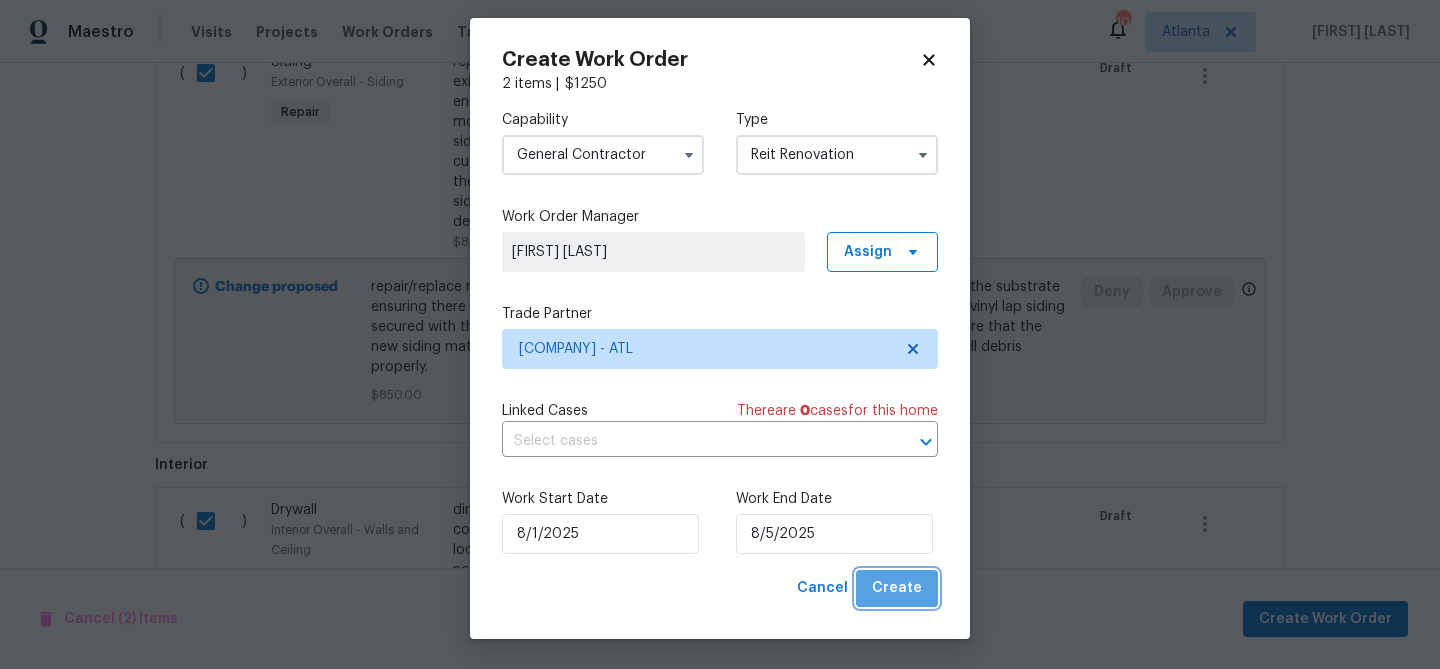 click on "Create" at bounding box center (897, 588) 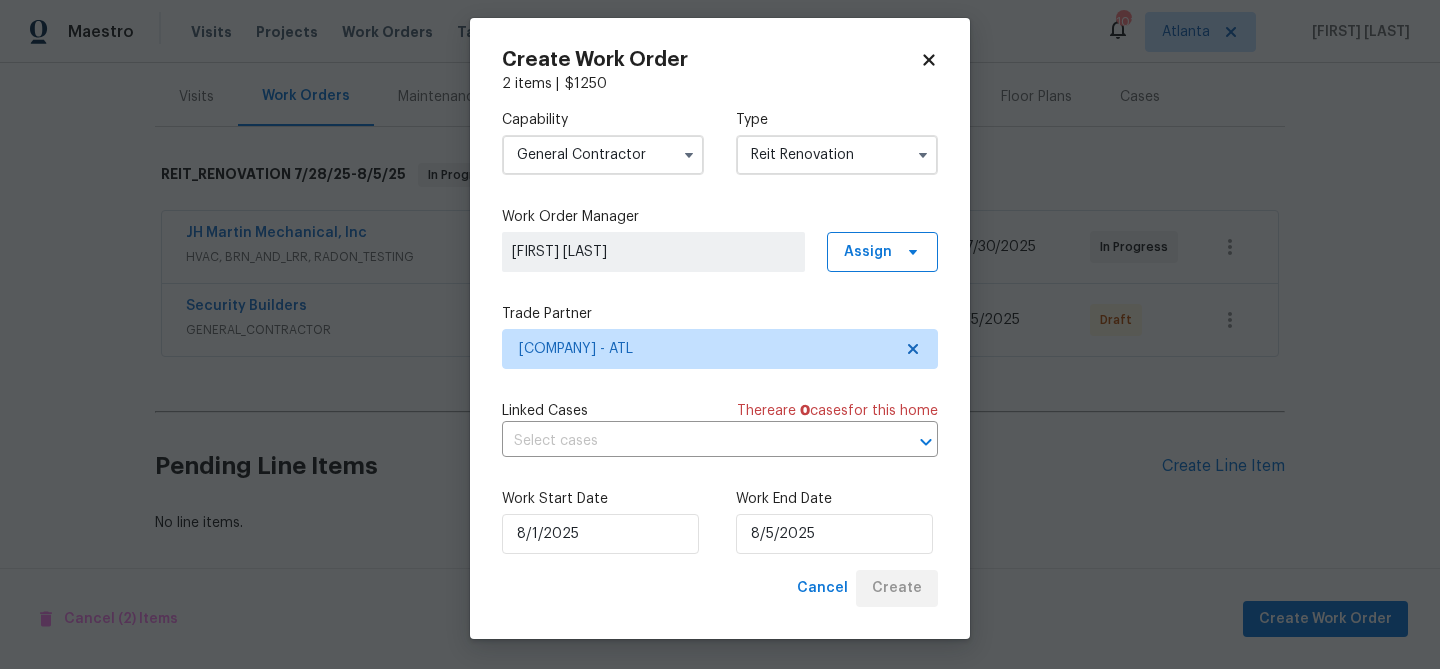 scroll, scrollTop: 236, scrollLeft: 0, axis: vertical 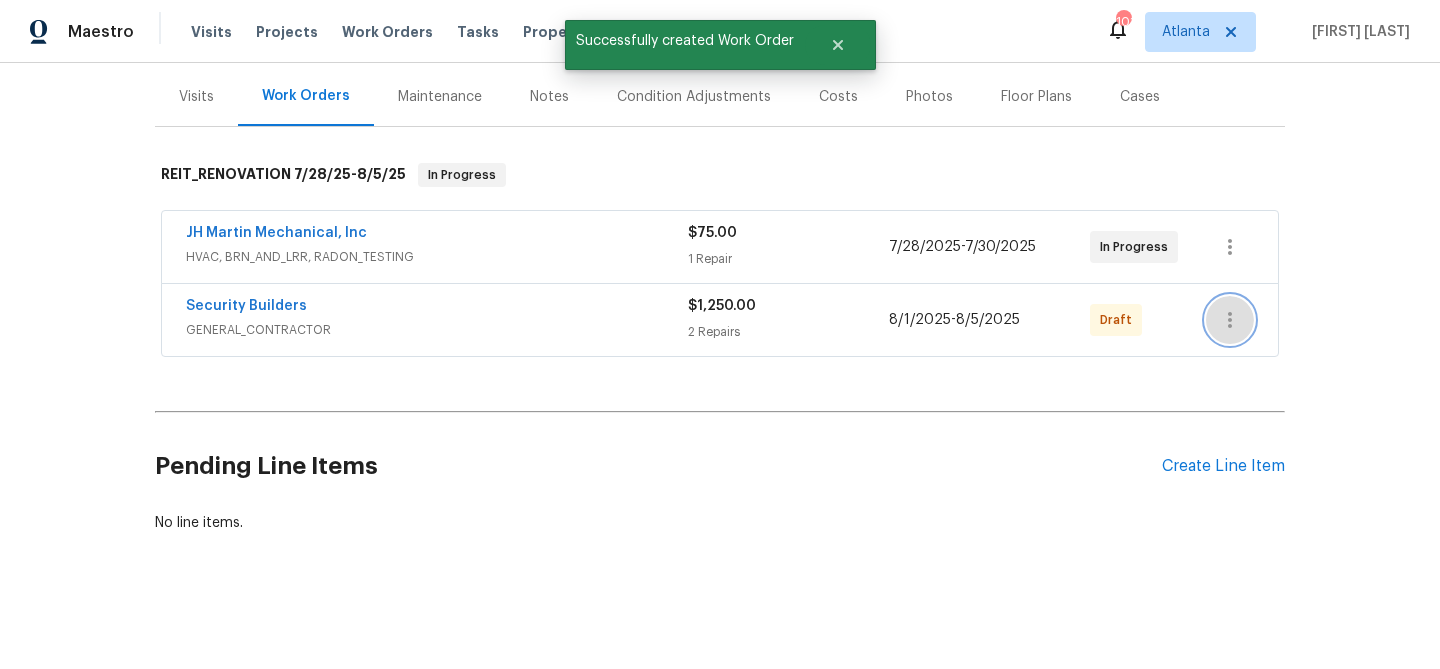 click 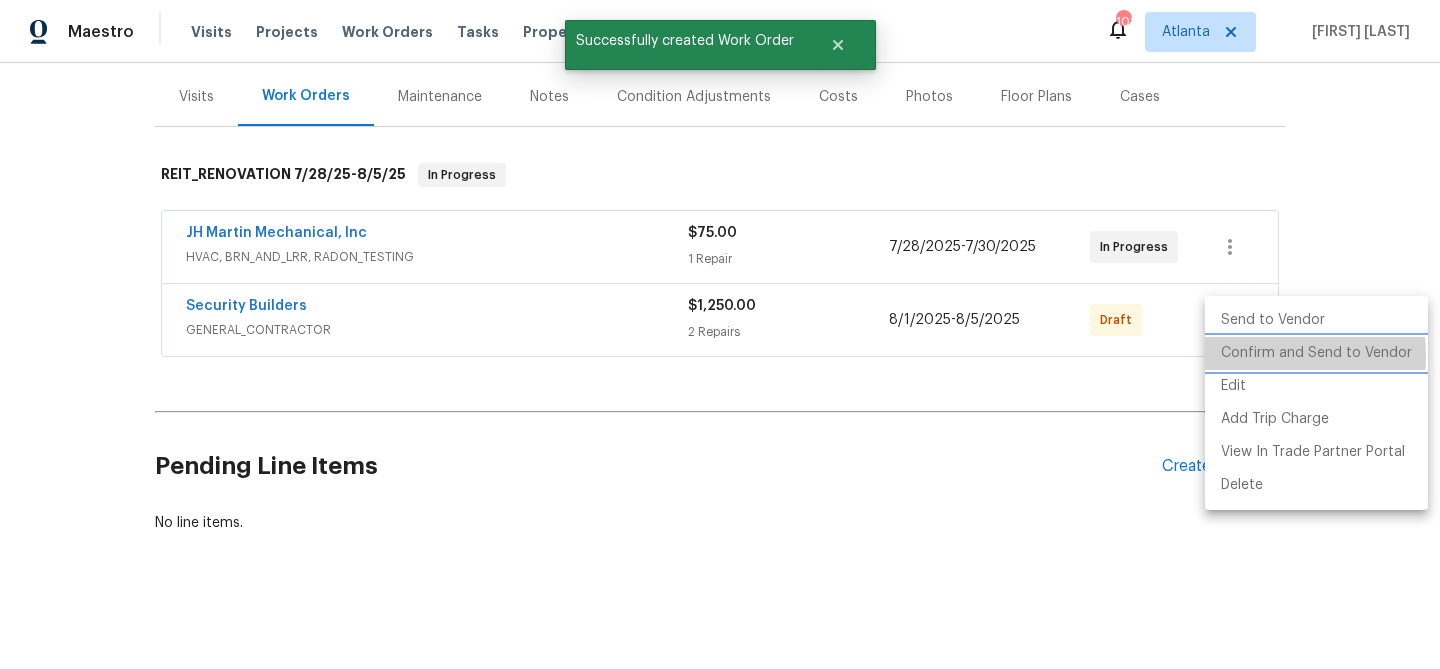 click on "Confirm and Send to Vendor" at bounding box center [1316, 353] 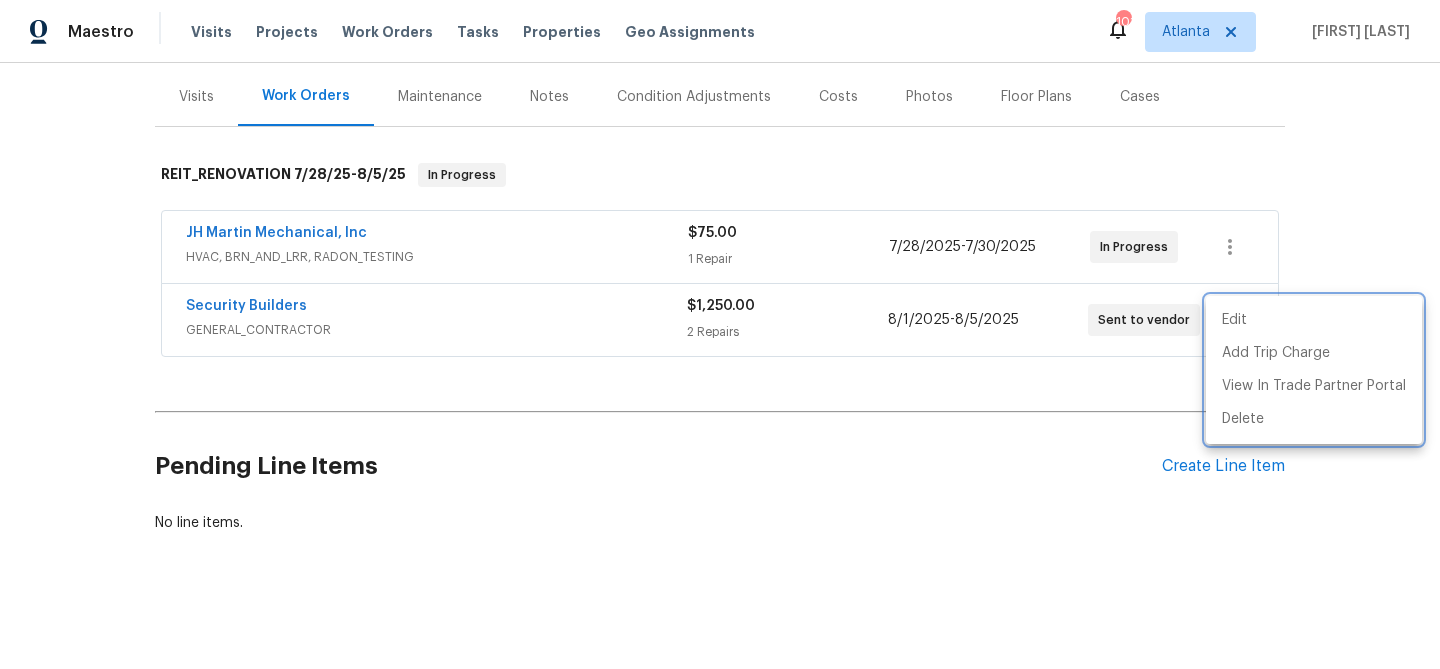 click at bounding box center (720, 334) 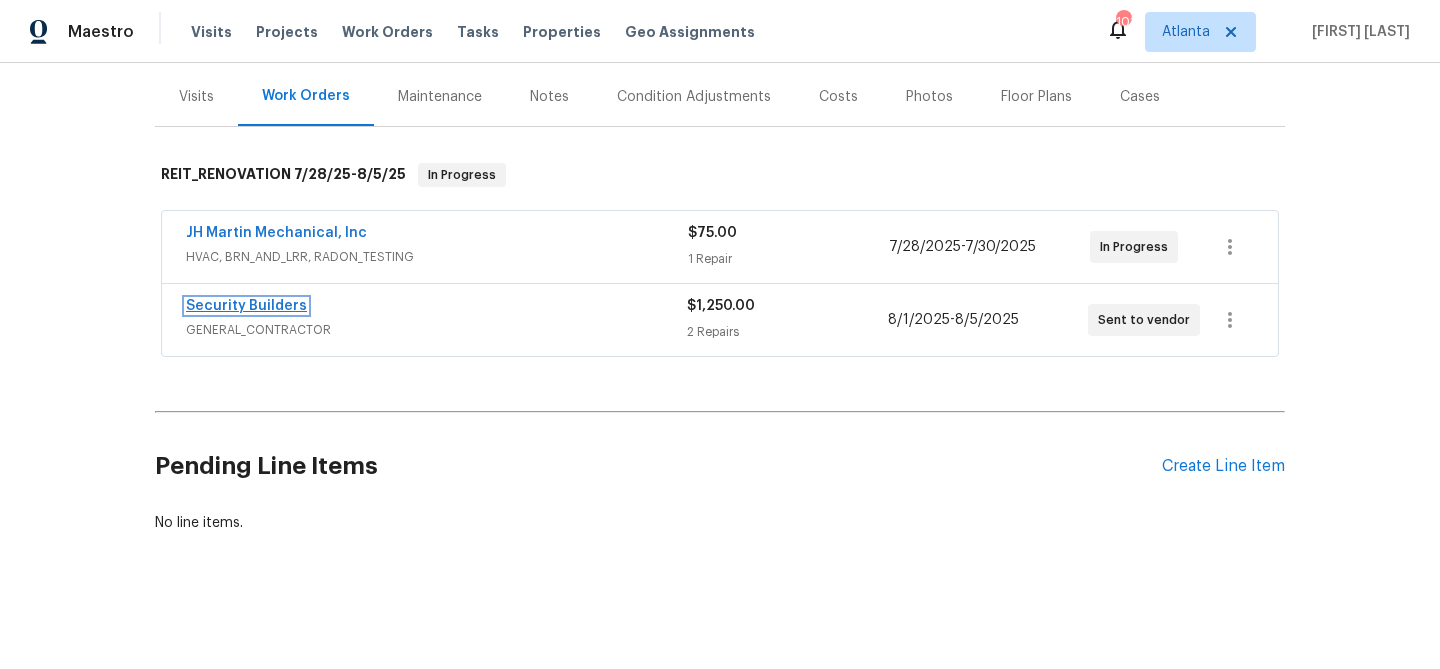 click on "Security Builders" at bounding box center (246, 306) 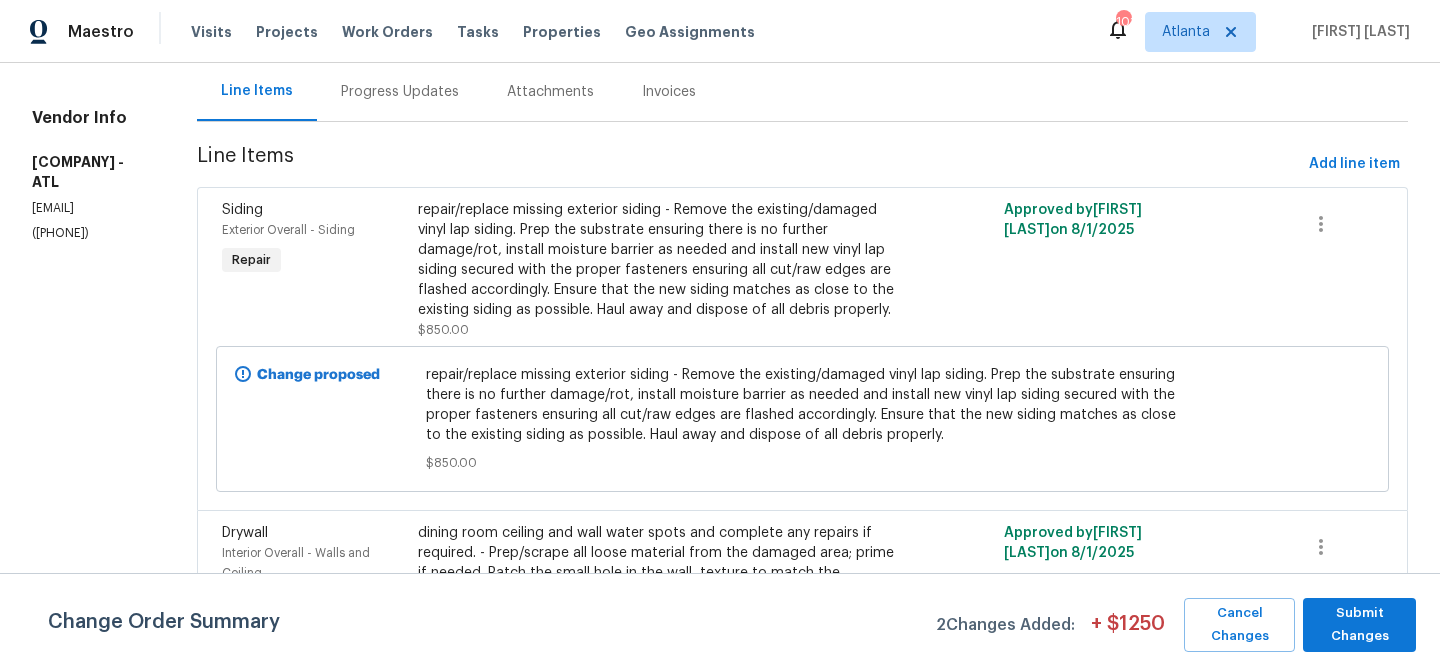 scroll, scrollTop: 0, scrollLeft: 0, axis: both 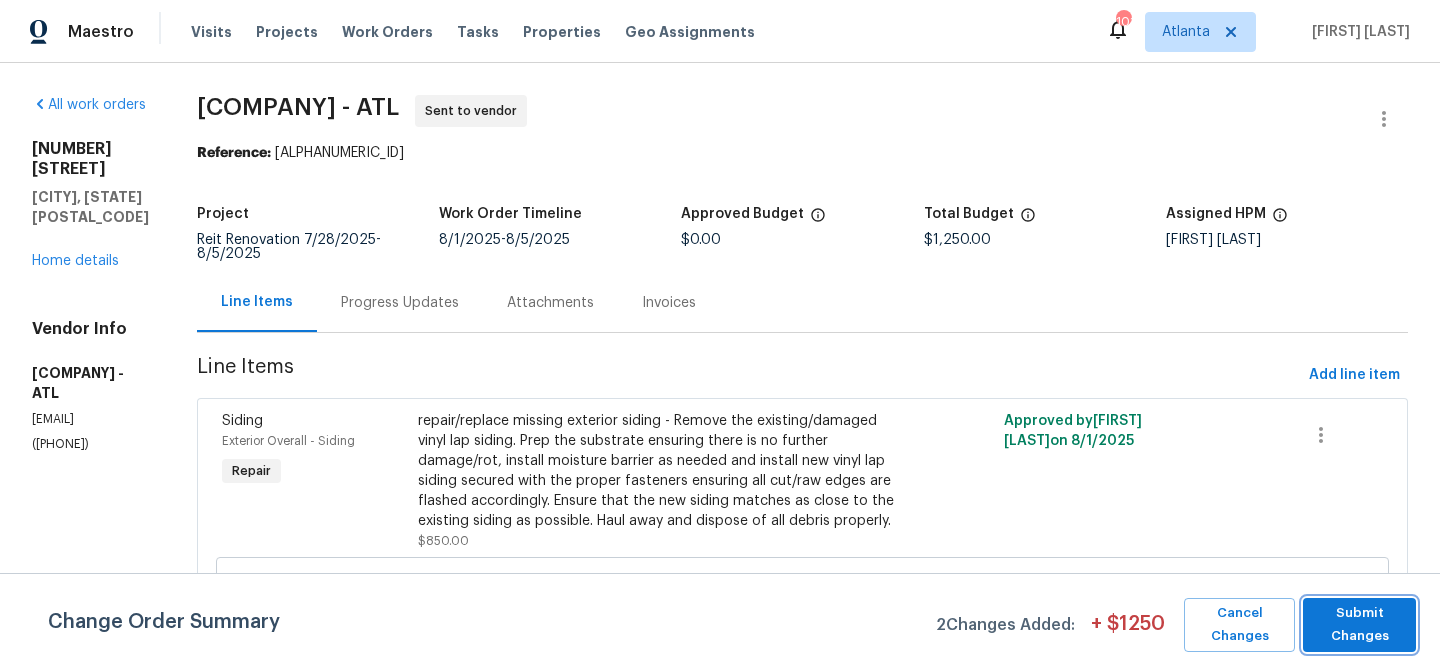 click on "Submit Changes" at bounding box center [1359, 625] 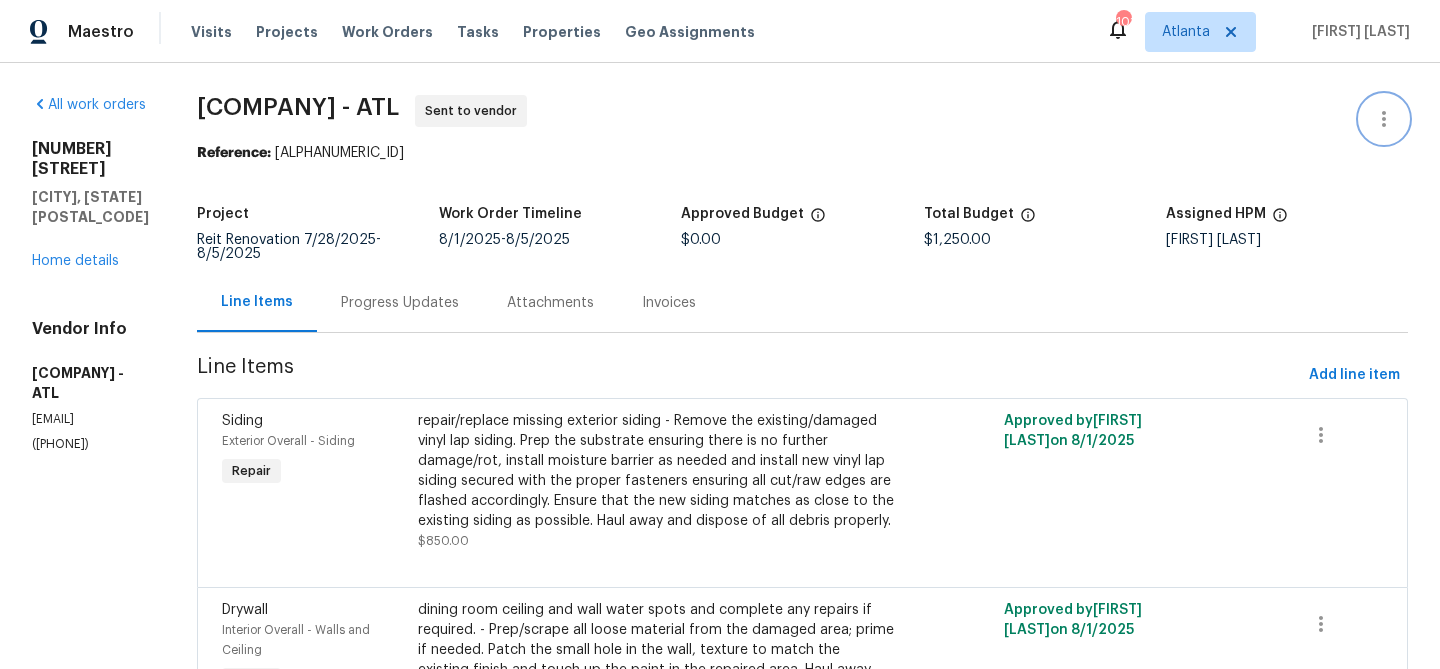click 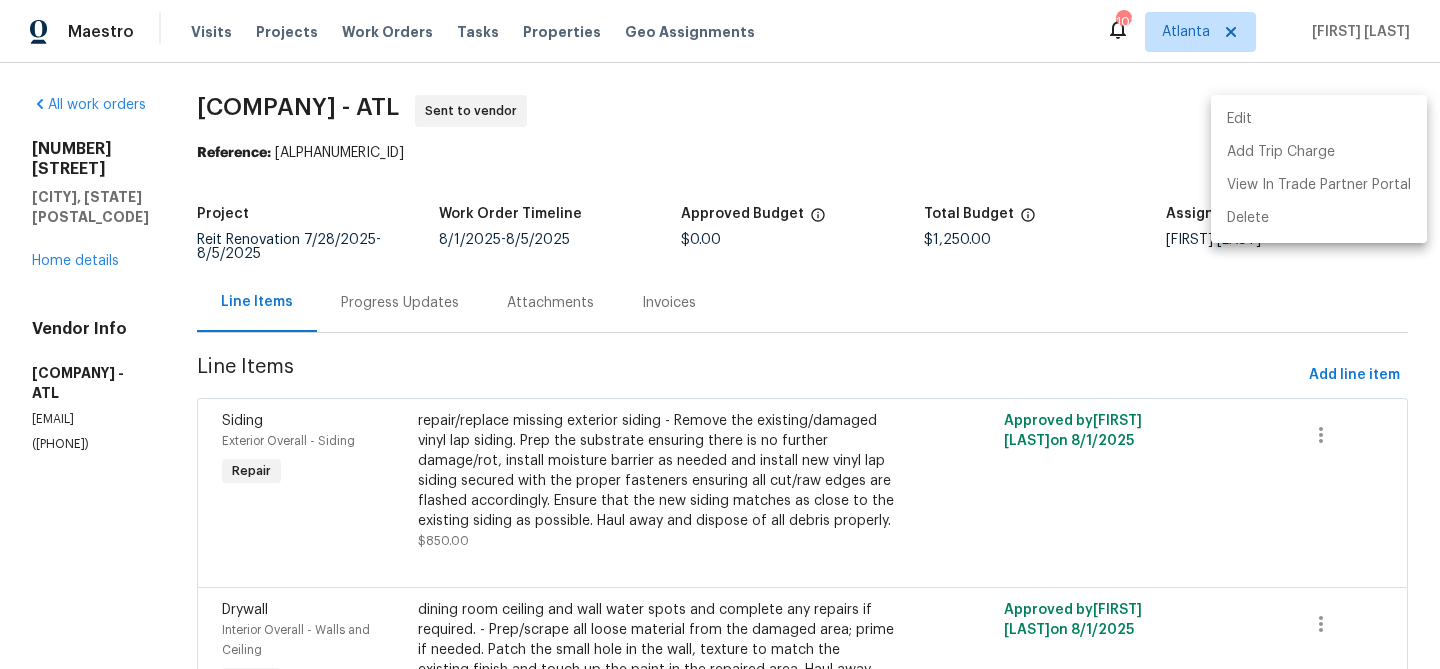 click on "Edit" at bounding box center (1319, 119) 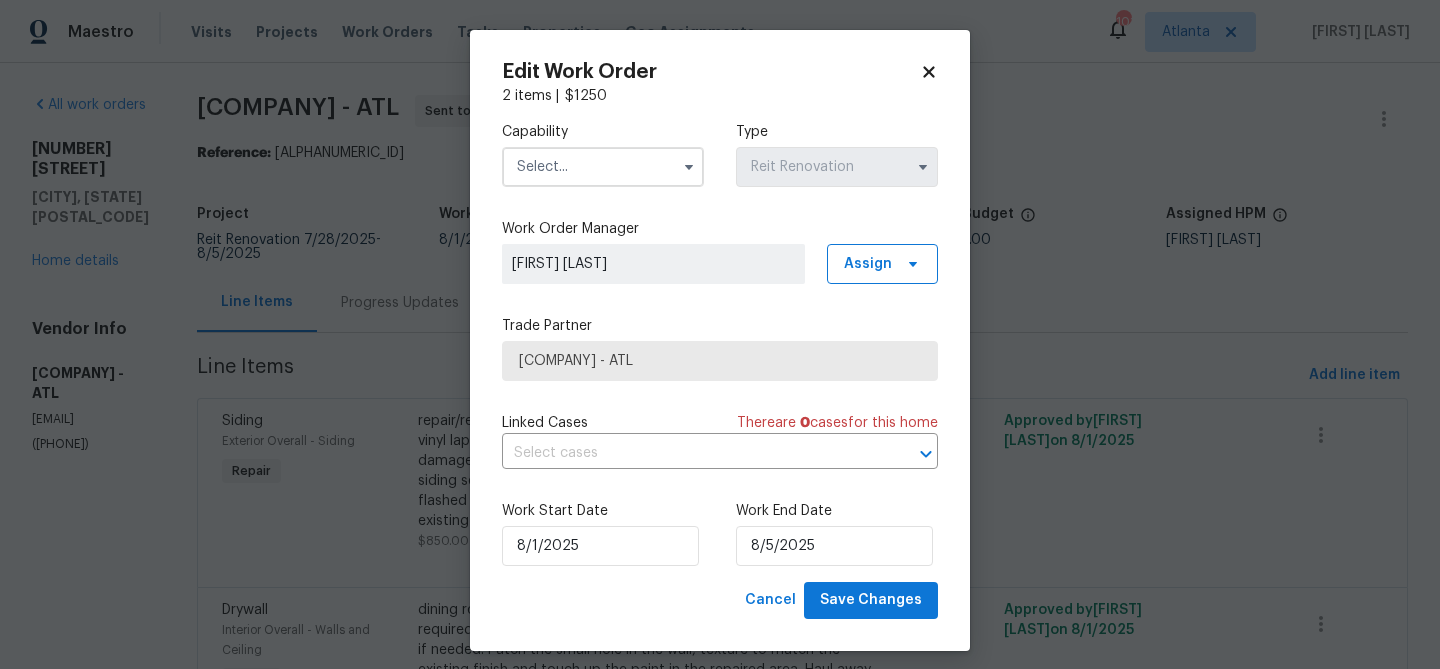 click at bounding box center [603, 167] 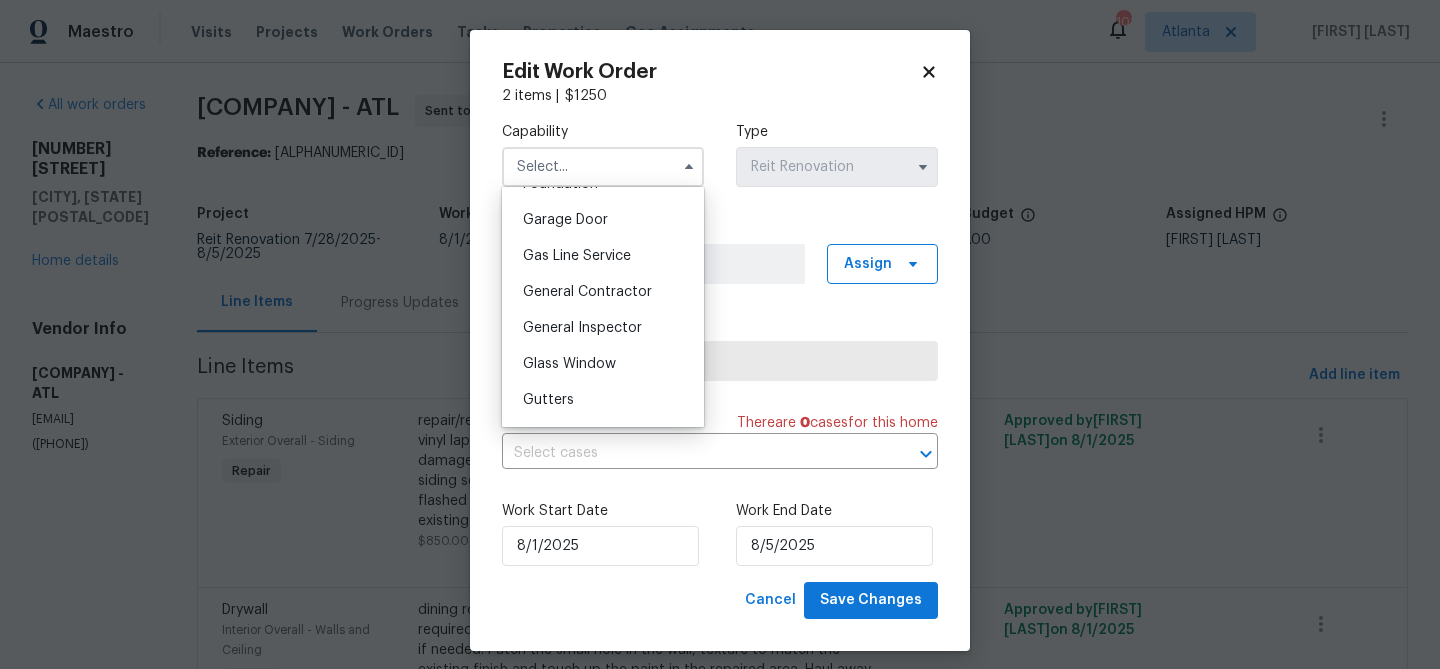 scroll, scrollTop: 946, scrollLeft: 0, axis: vertical 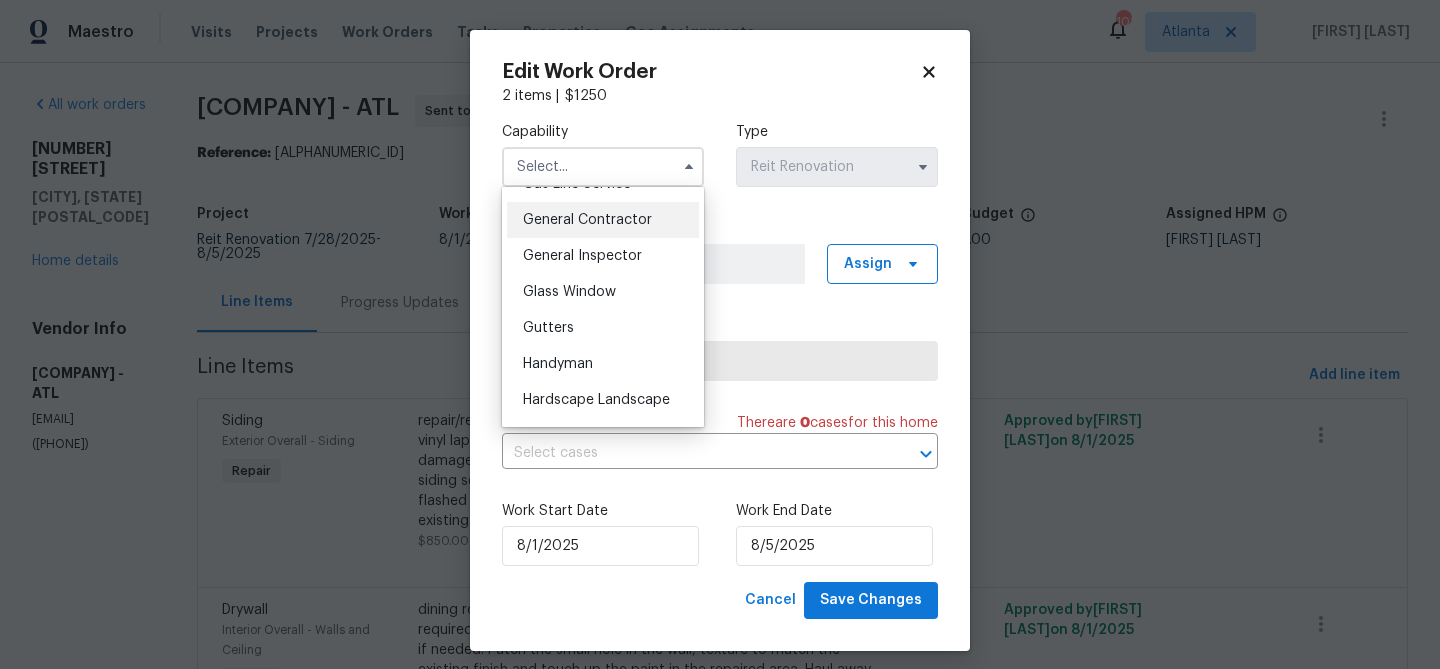 click on "General Contractor" at bounding box center [587, 220] 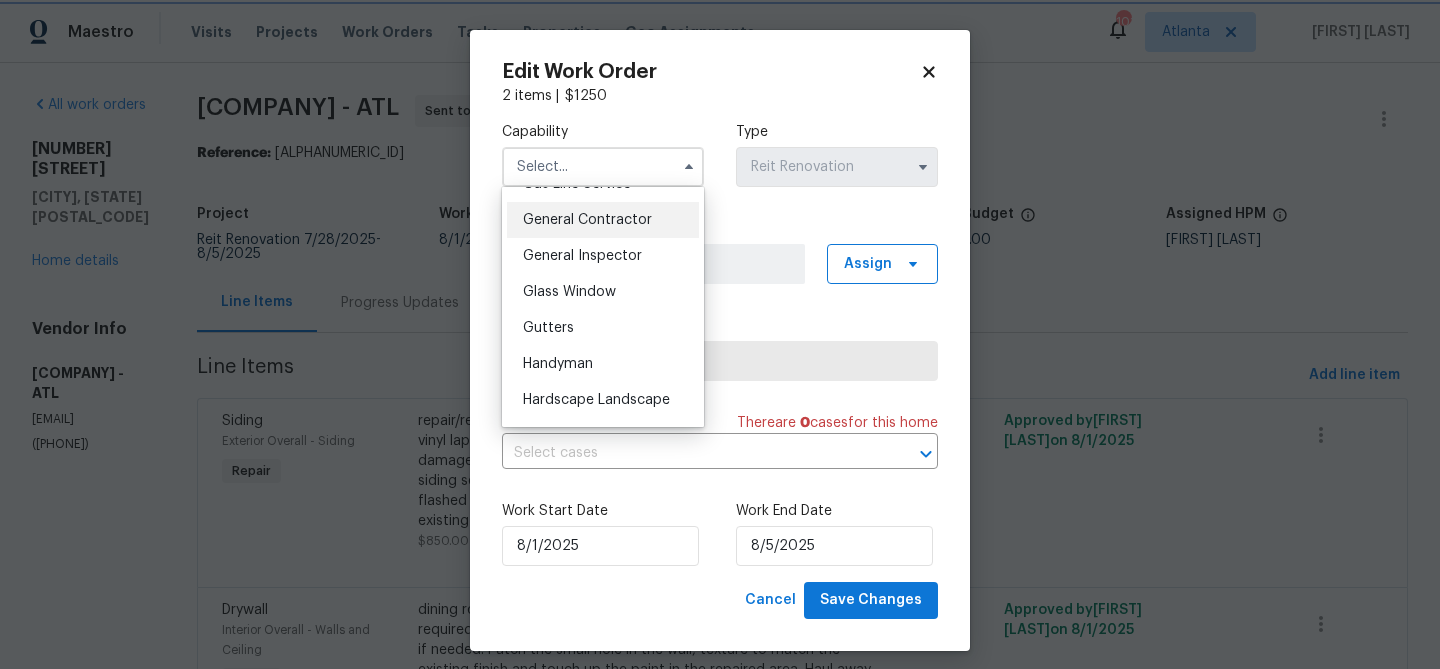 type on "General Contractor" 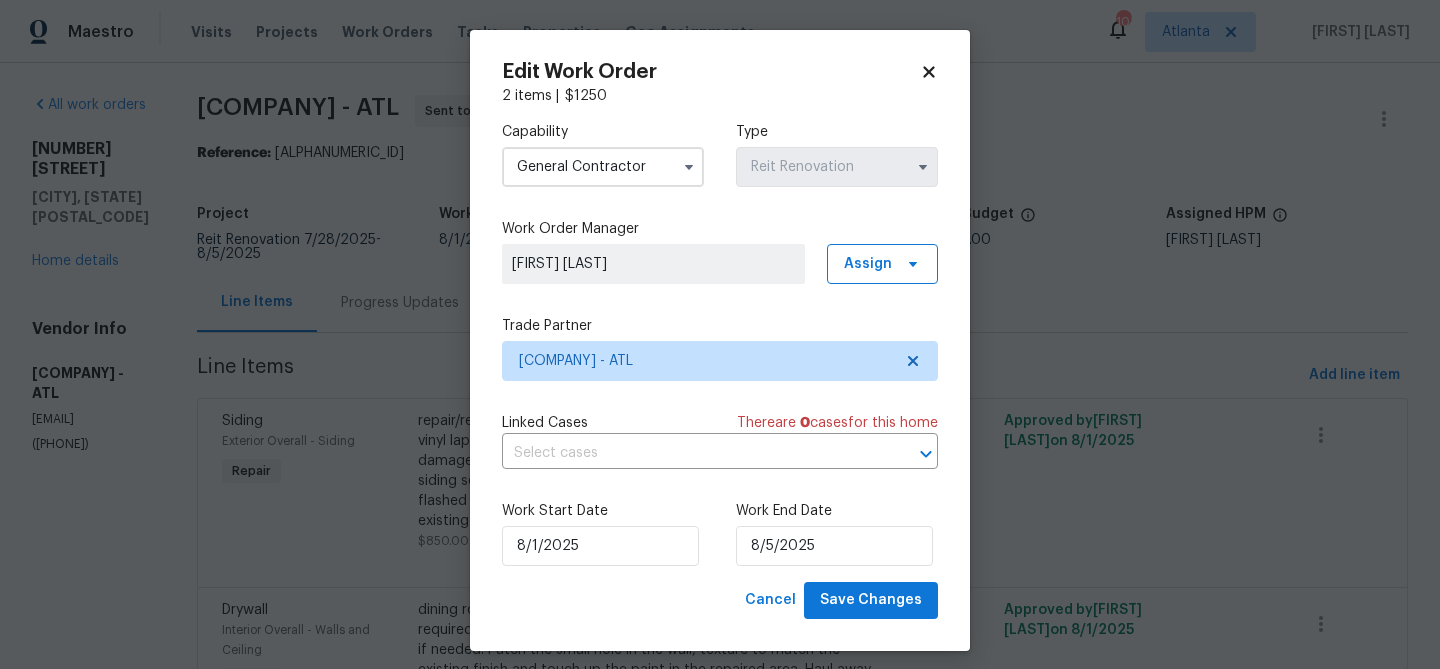 click on "Capability   General Contractor Type   Reit Renovation Work Order Manager   Michael Durham Assign Trade Partner   Security Builders - ATL Linked Cases There  are   0  case s  for this home   ​ Work Start Date   8/1/2025 Work End Date   8/5/2025" at bounding box center (720, 344) 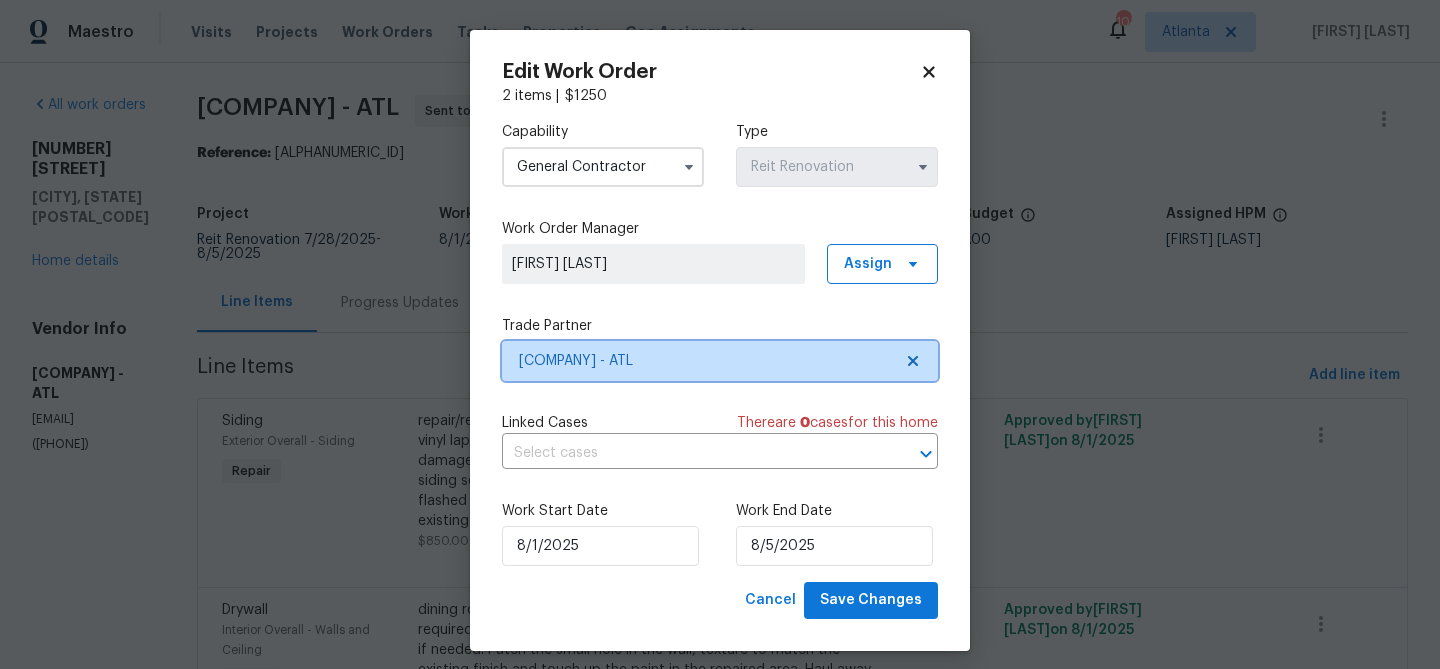click on "Security Builders - ATL" at bounding box center (720, 361) 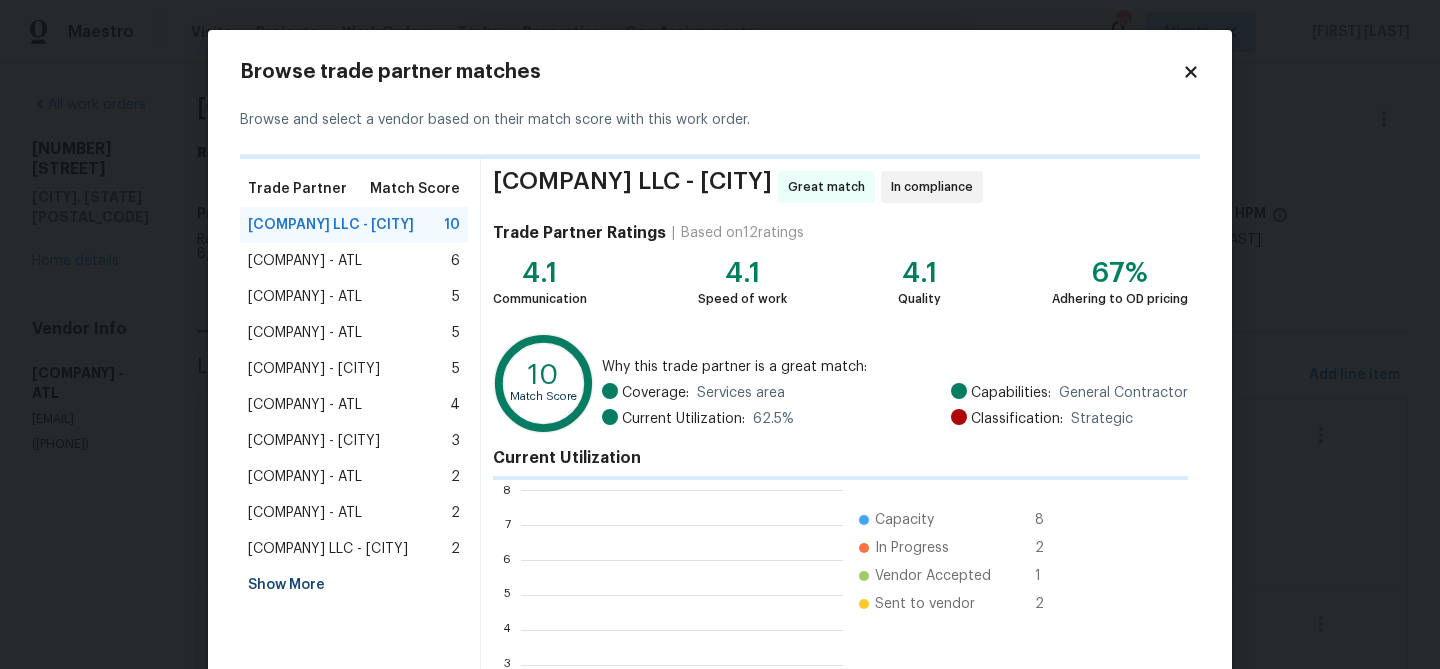 scroll, scrollTop: 2, scrollLeft: 2, axis: both 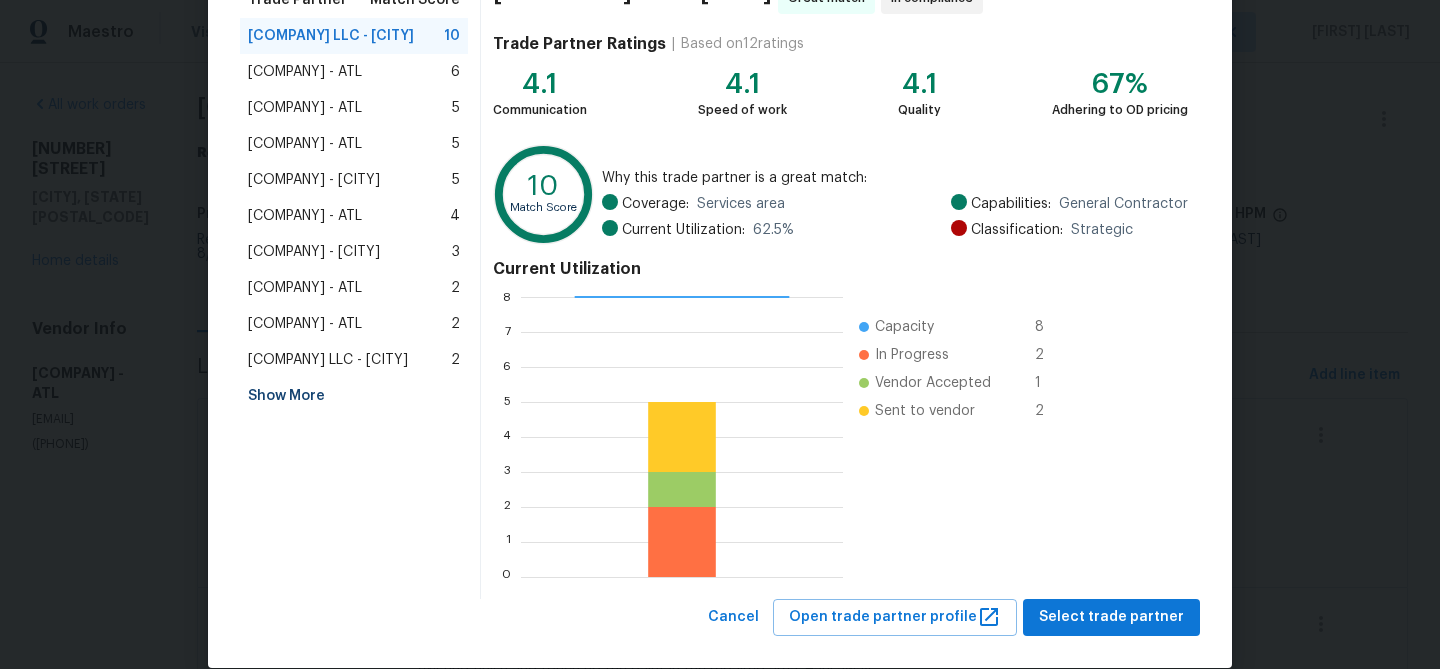 click on "Show More" at bounding box center (354, 396) 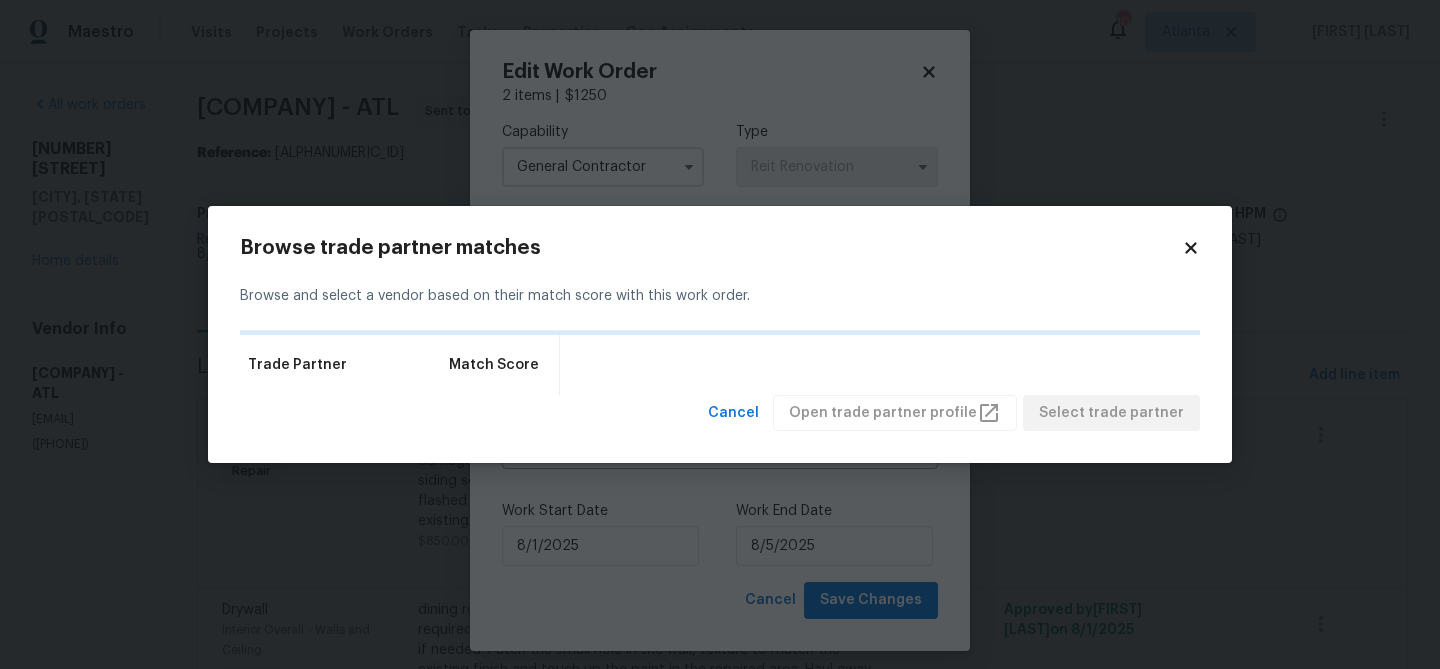 scroll, scrollTop: 0, scrollLeft: 0, axis: both 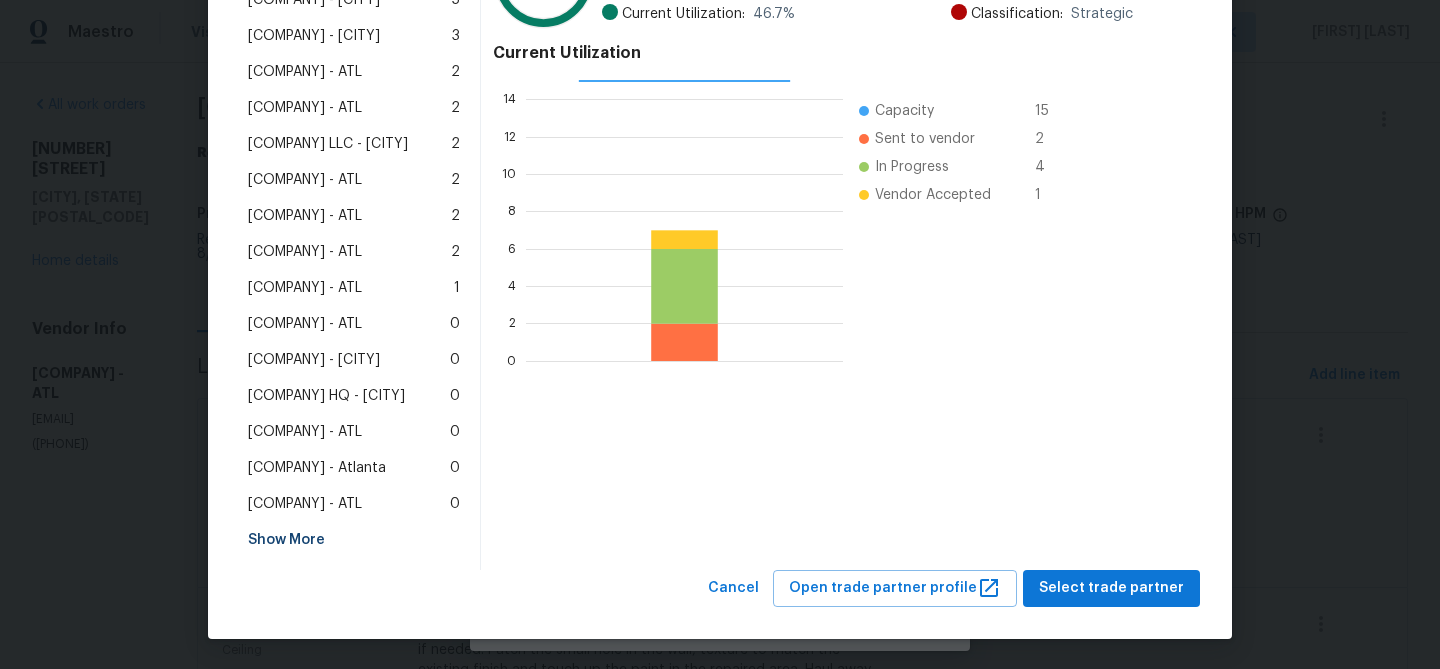 drag, startPoint x: 355, startPoint y: 393, endPoint x: 432, endPoint y: 400, distance: 77.31753 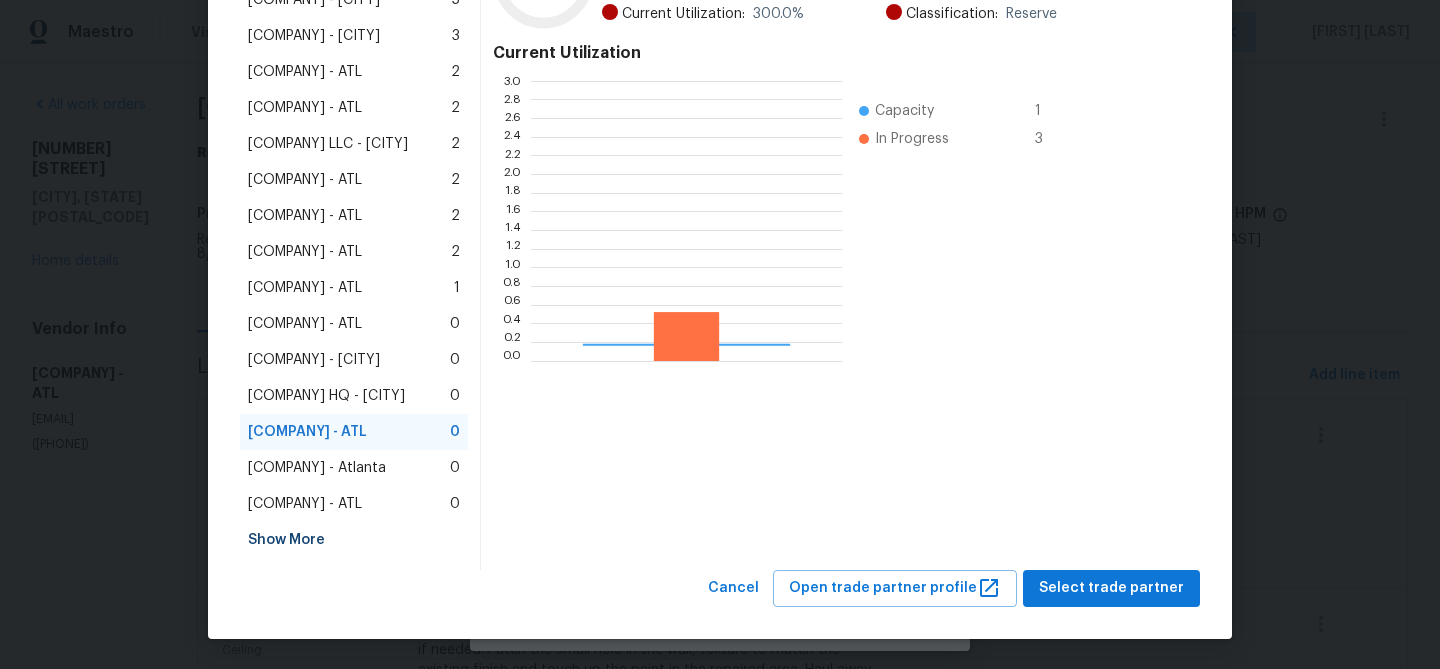 scroll, scrollTop: 2, scrollLeft: 1, axis: both 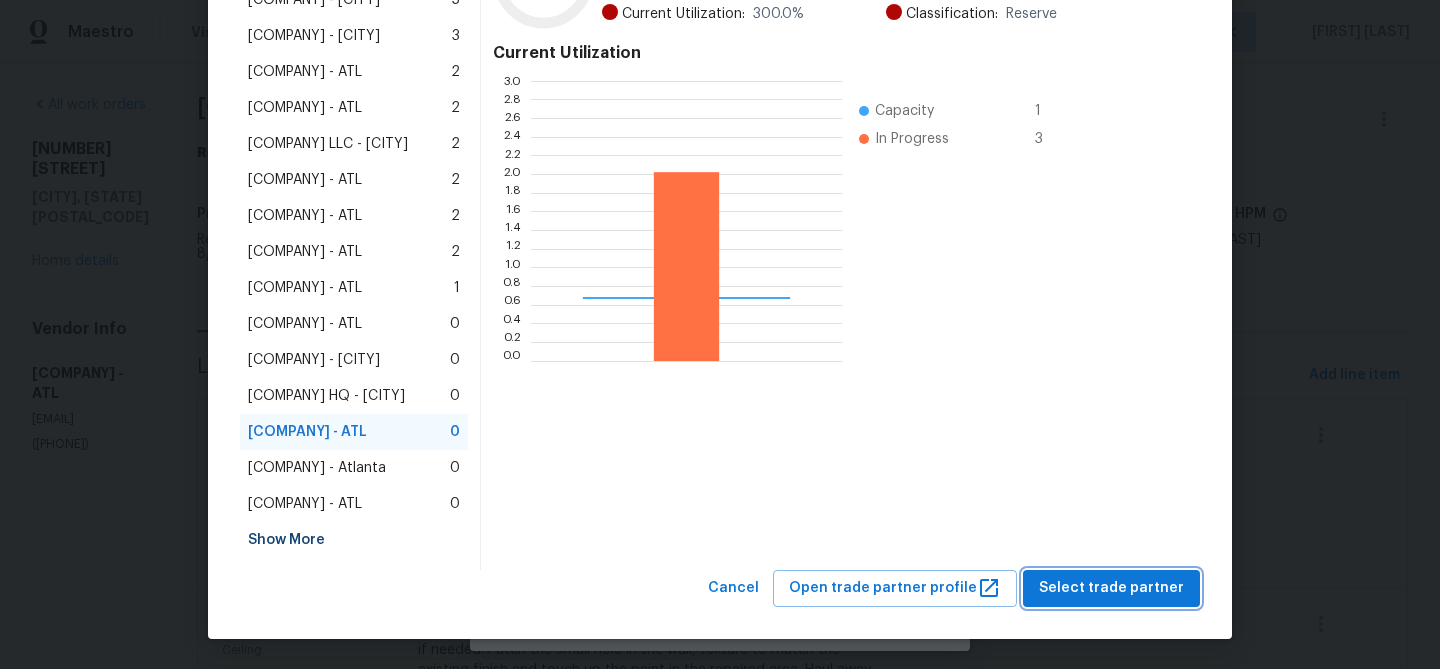 click on "Select trade partner" at bounding box center [1111, 588] 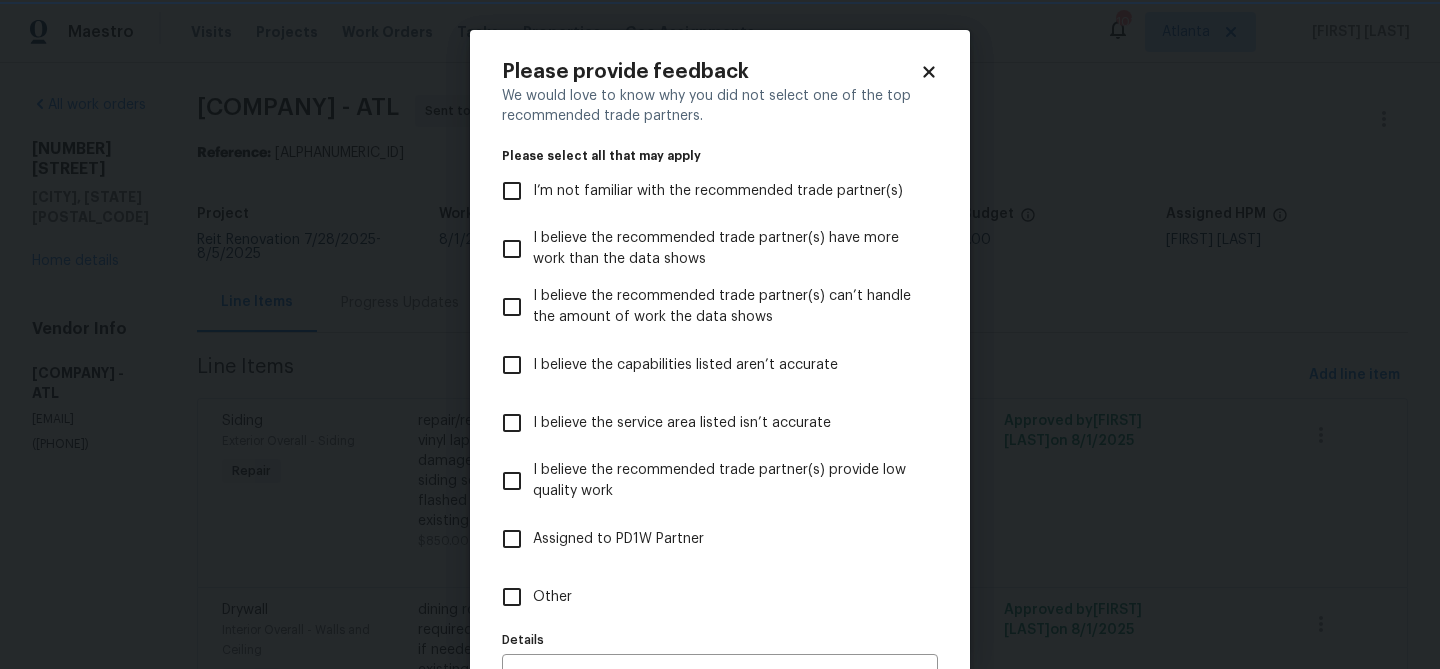 scroll, scrollTop: 0, scrollLeft: 0, axis: both 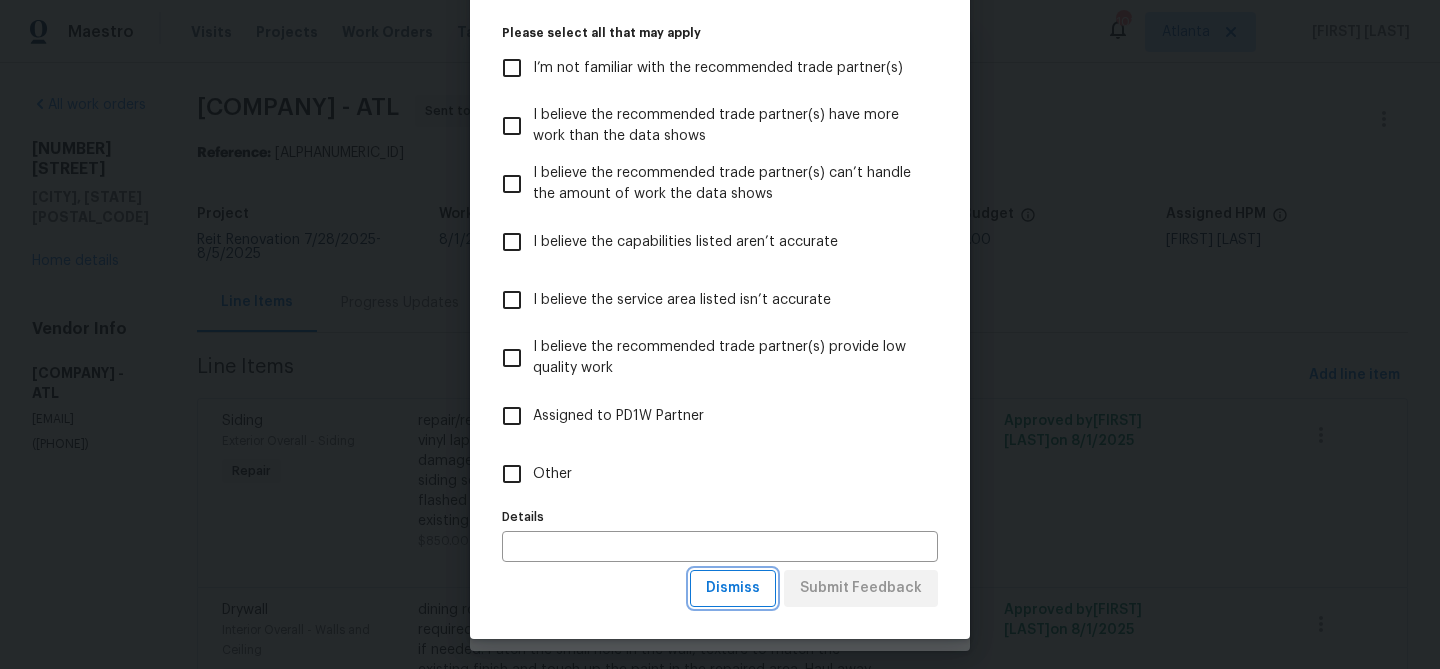 click on "Dismiss" at bounding box center (733, 588) 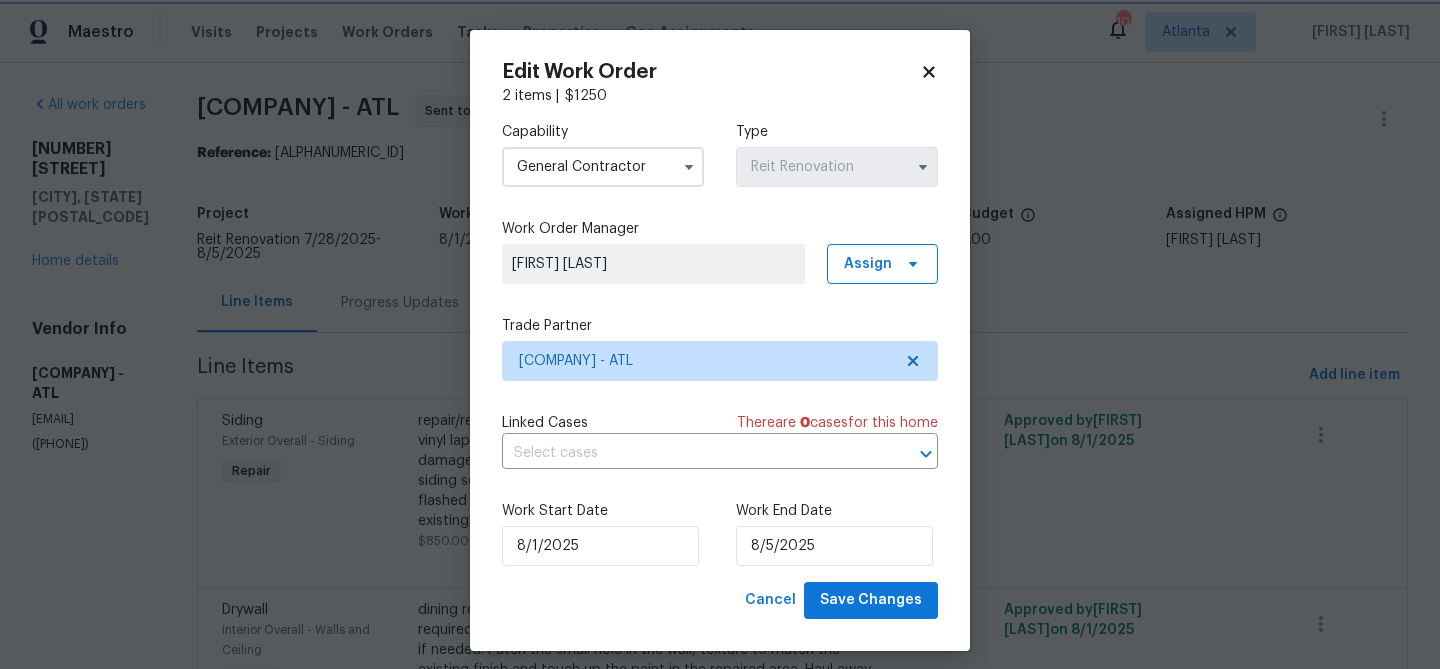 scroll, scrollTop: 0, scrollLeft: 0, axis: both 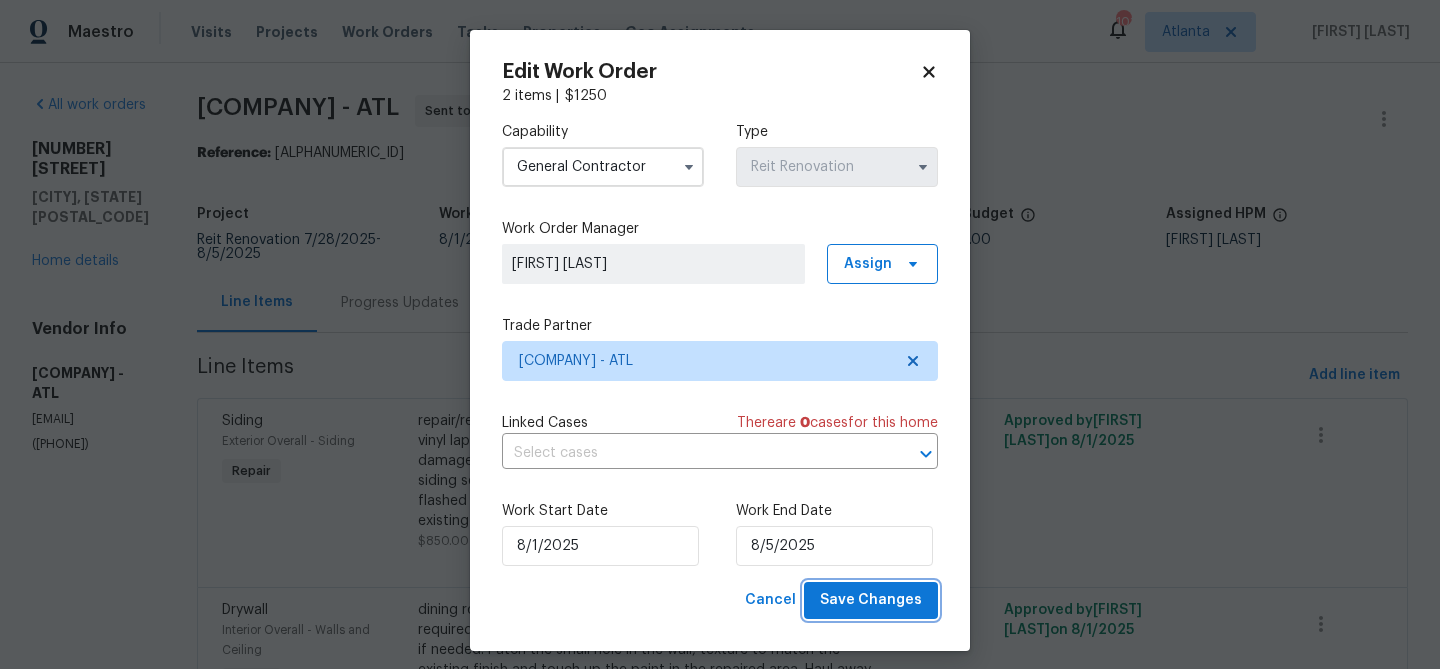 click on "Save Changes" at bounding box center (871, 600) 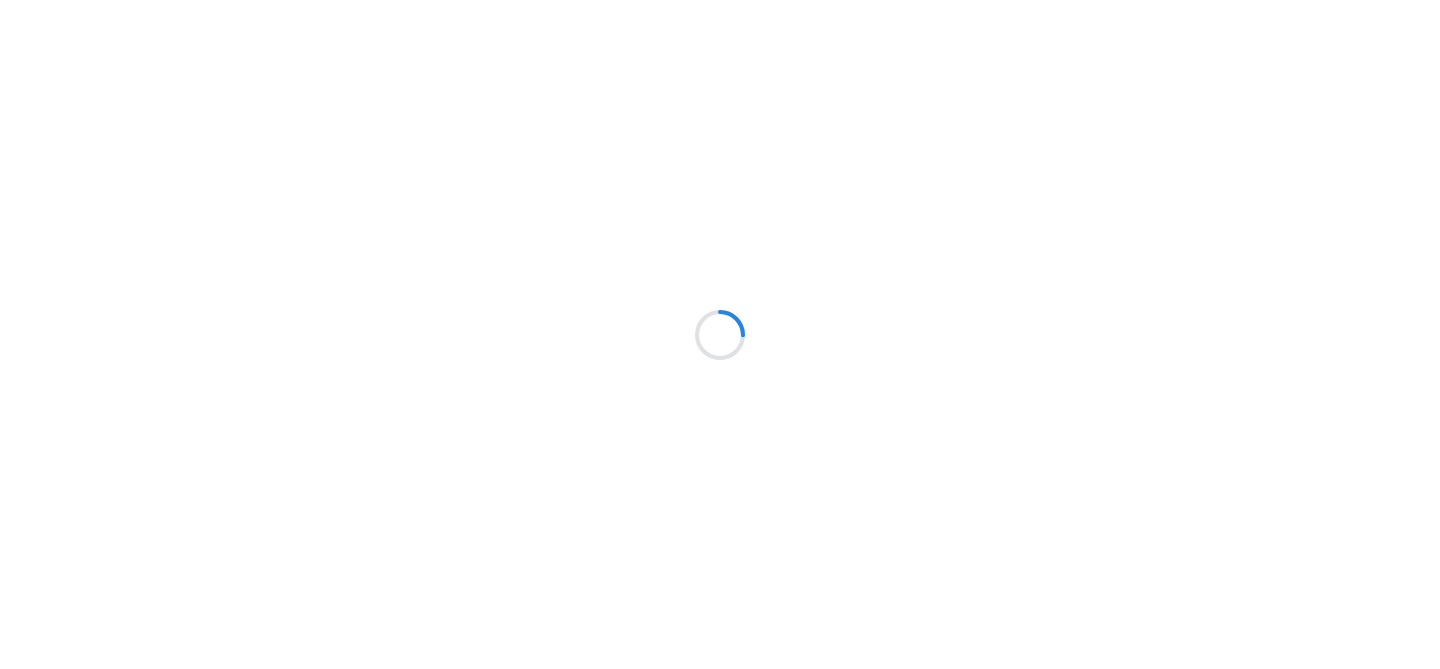 scroll, scrollTop: 0, scrollLeft: 0, axis: both 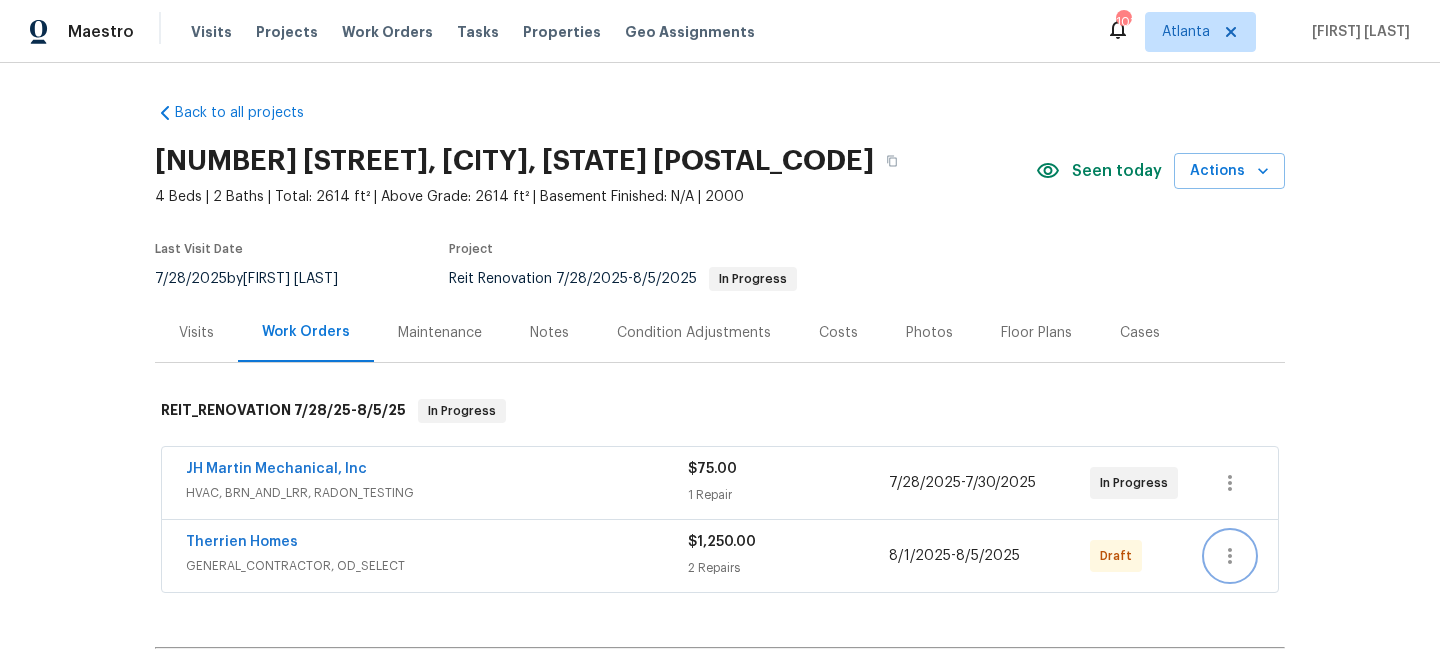 click at bounding box center (1230, 556) 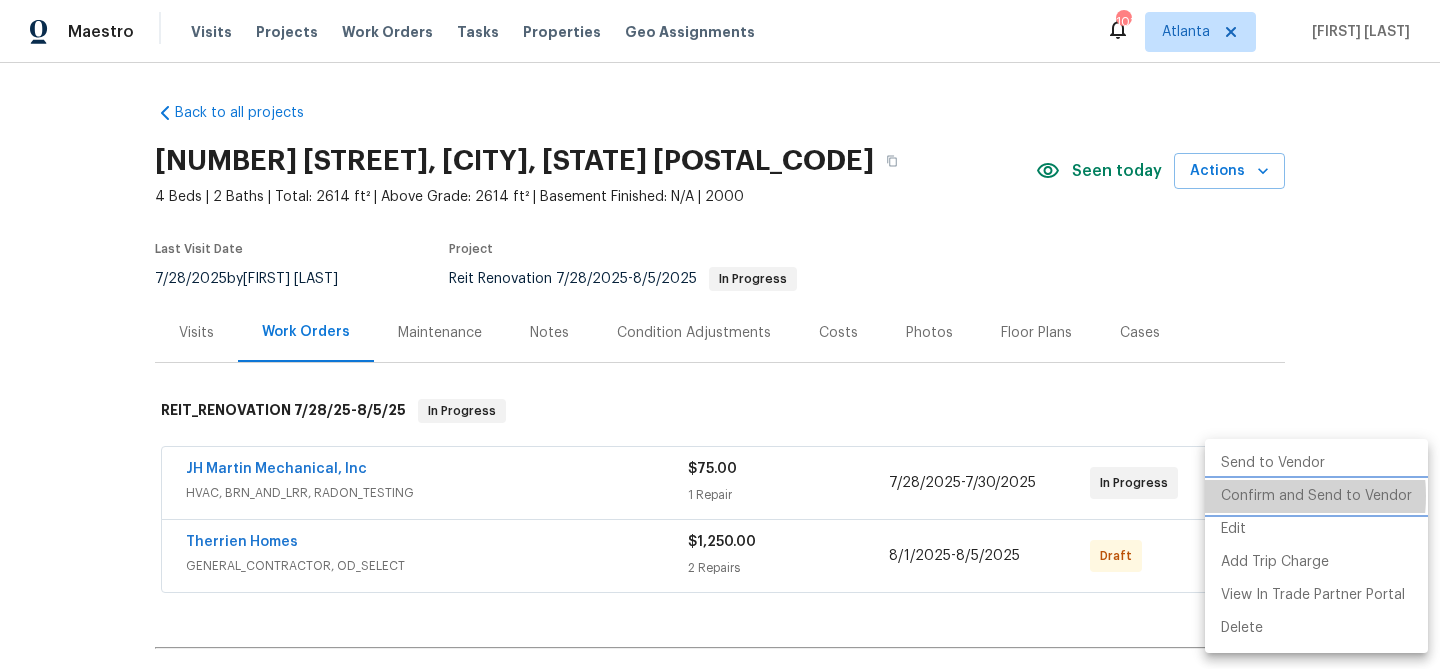 click on "Confirm and Send to Vendor" at bounding box center [1316, 496] 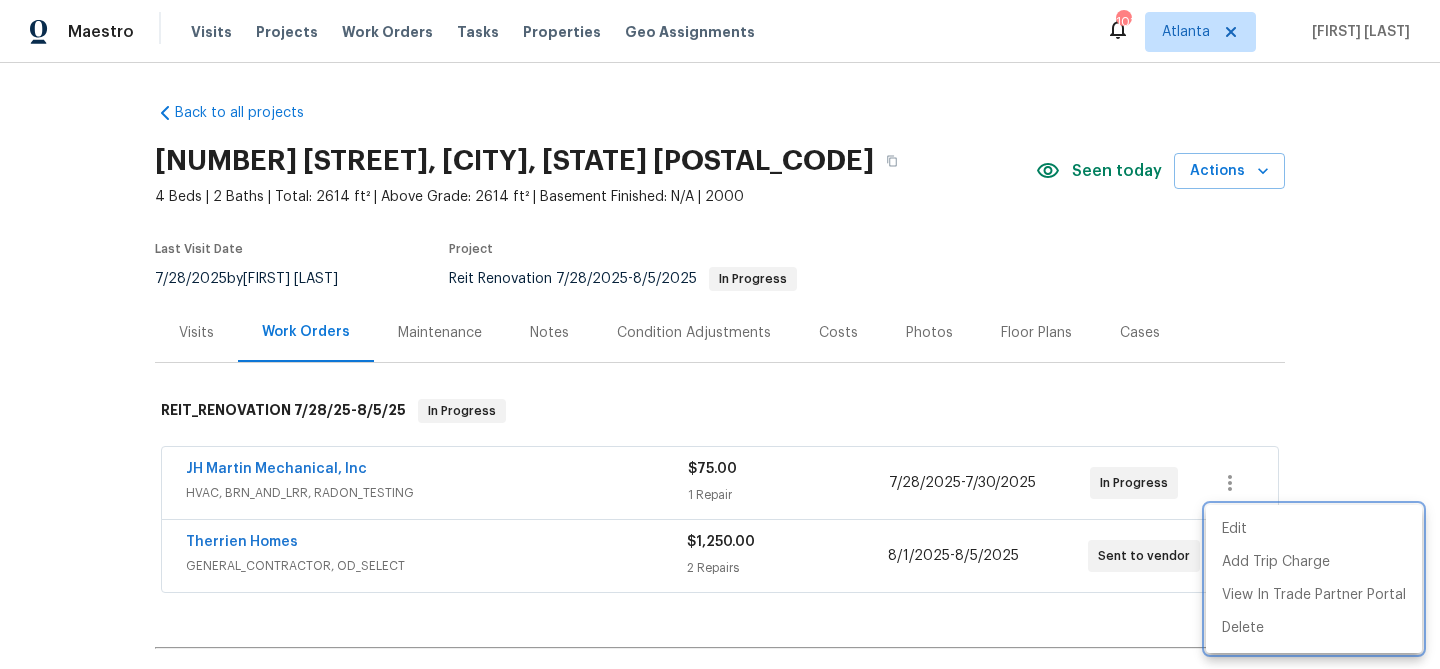 click at bounding box center (720, 334) 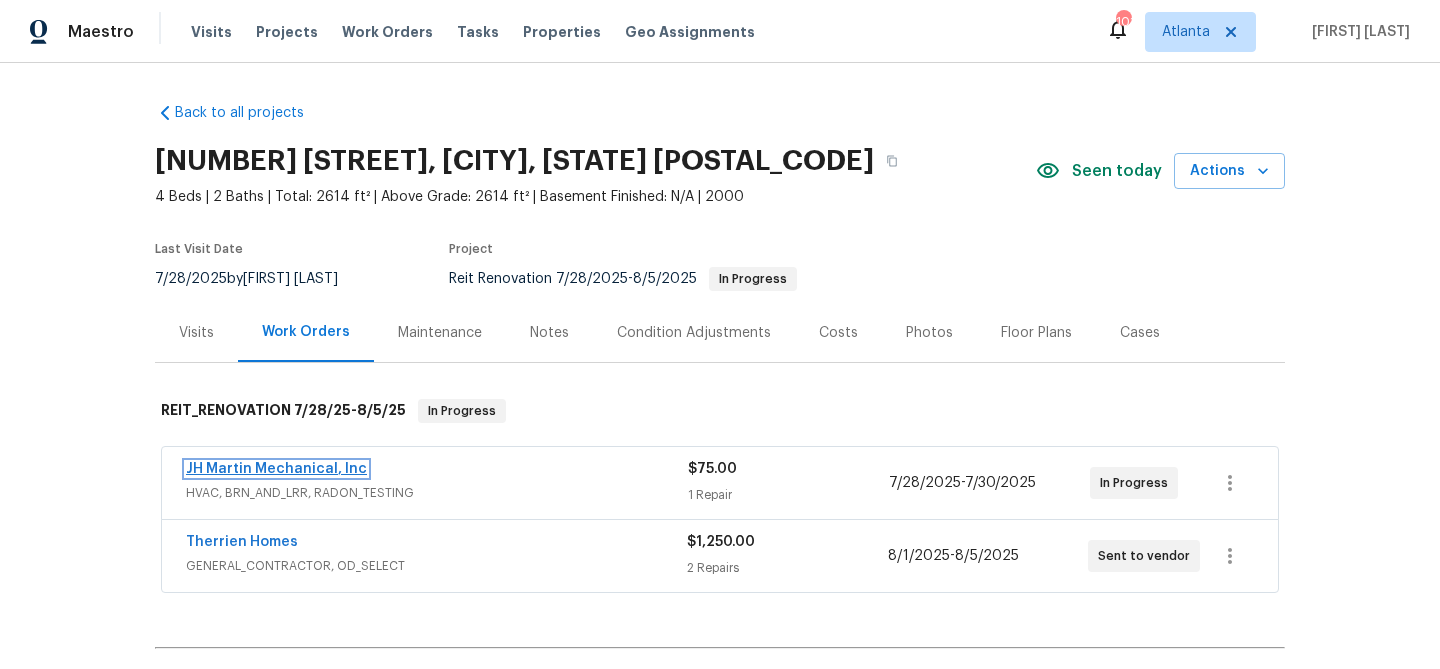 click on "JH Martin Mechanical, Inc" at bounding box center (276, 469) 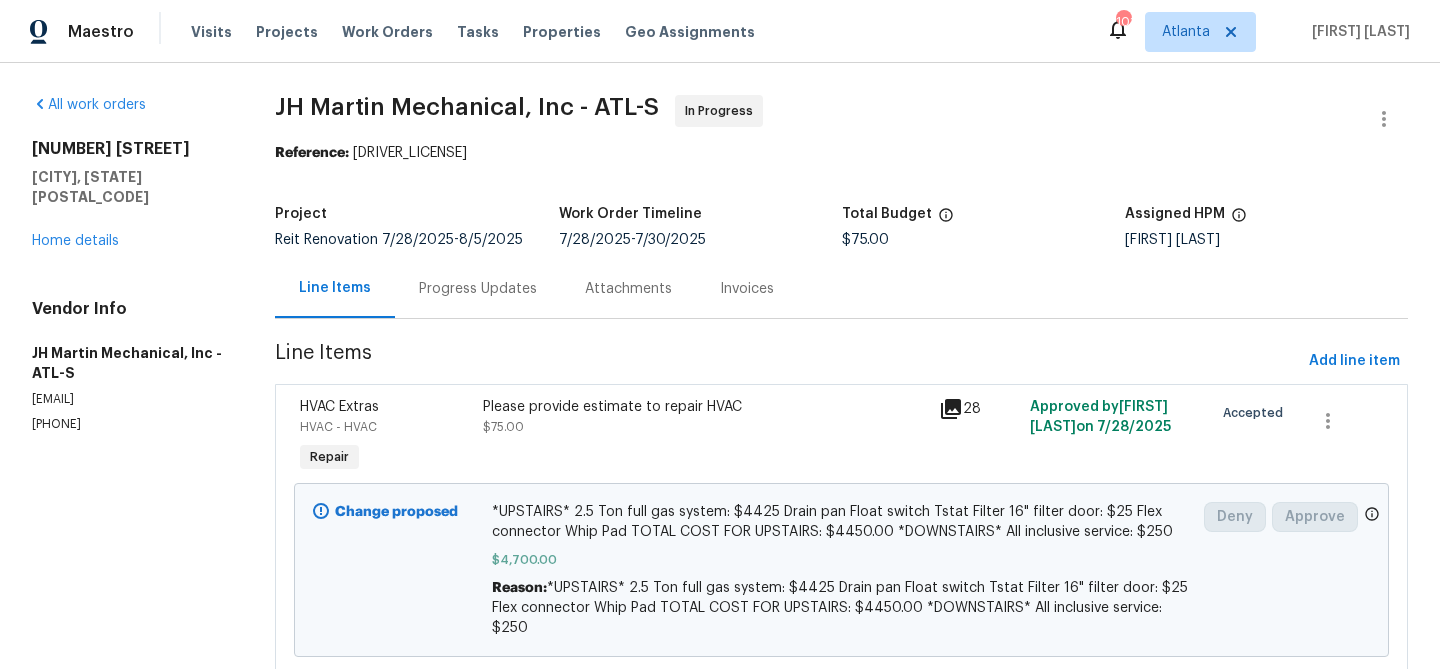 scroll, scrollTop: 64, scrollLeft: 0, axis: vertical 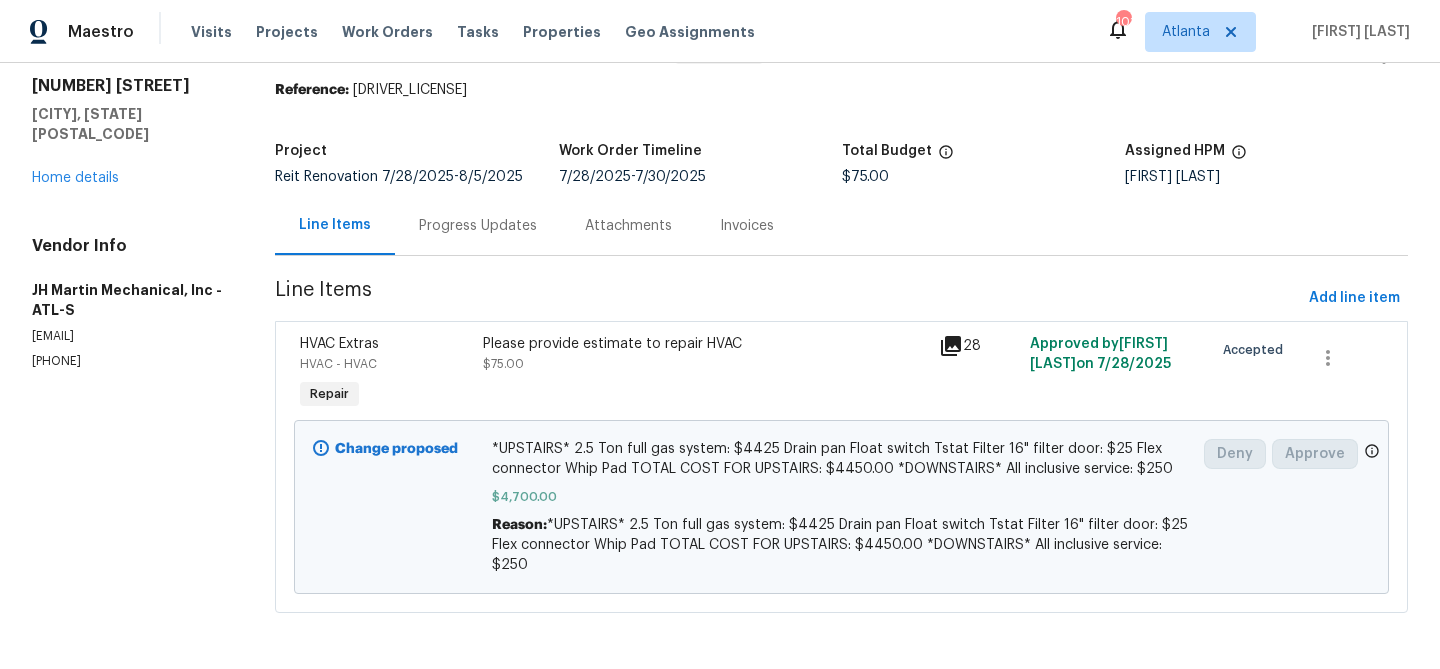 drag, startPoint x: 644, startPoint y: 483, endPoint x: 635, endPoint y: 470, distance: 15.811388 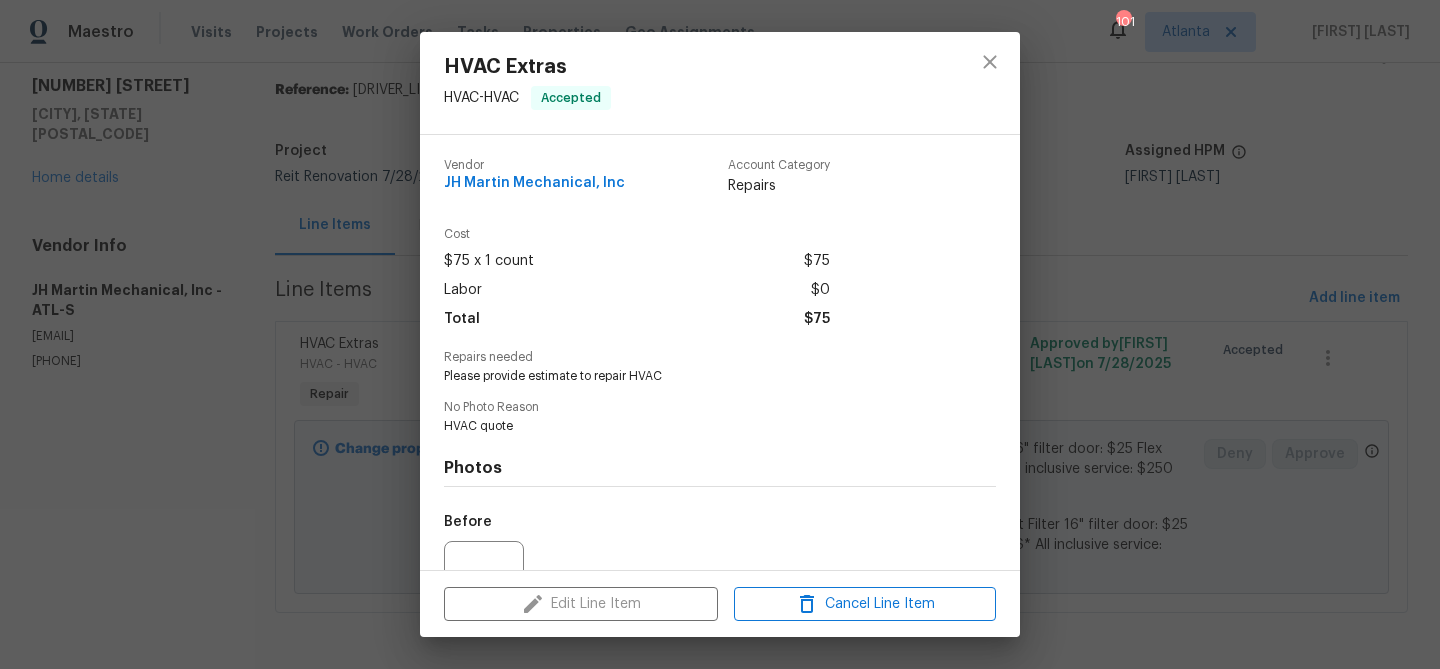click on "HVAC Extras HVAC  -  HVAC Accepted Vendor JH Martin Mechanical, Inc Account Category Repairs Cost $75 x 1 count $75 Labor $0 Total $75 Repairs needed Please provide estimate to repair HVAC No Photo Reason HVAC quote Photos Before After  +24  Edit Line Item  Cancel Line Item" at bounding box center [720, 334] 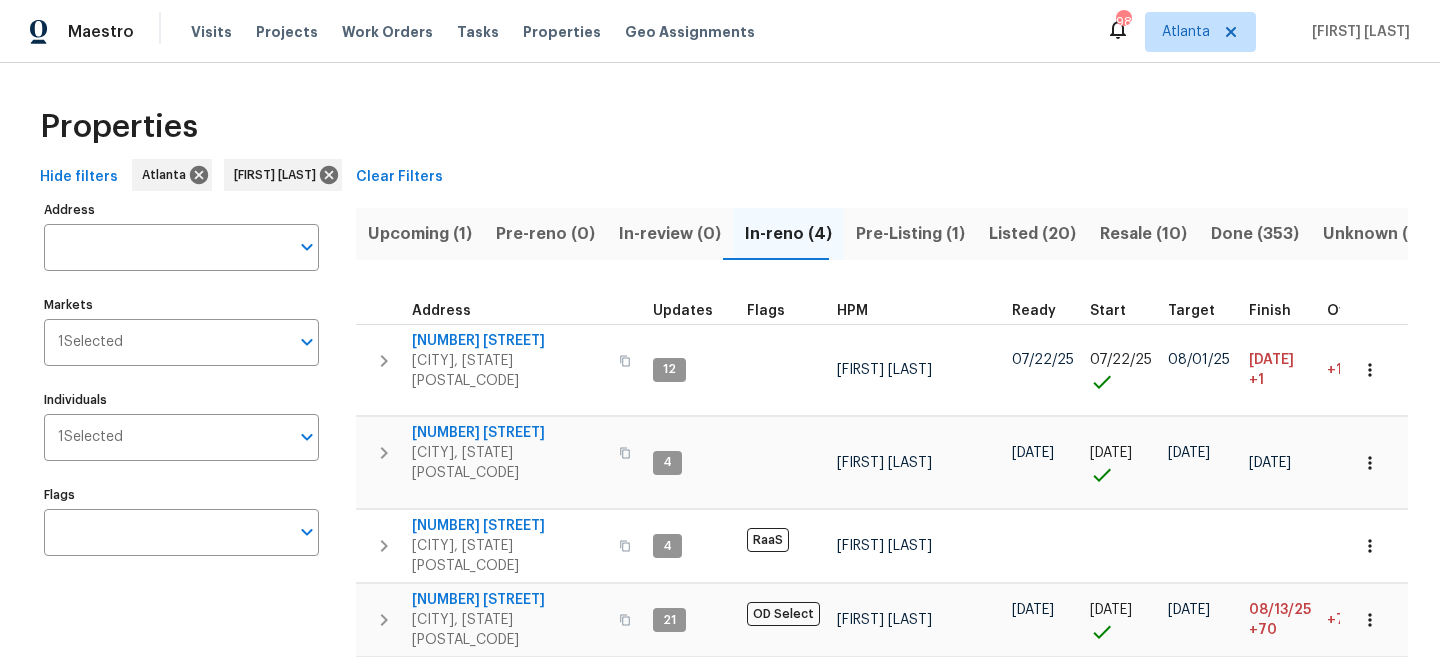 scroll, scrollTop: 0, scrollLeft: 0, axis: both 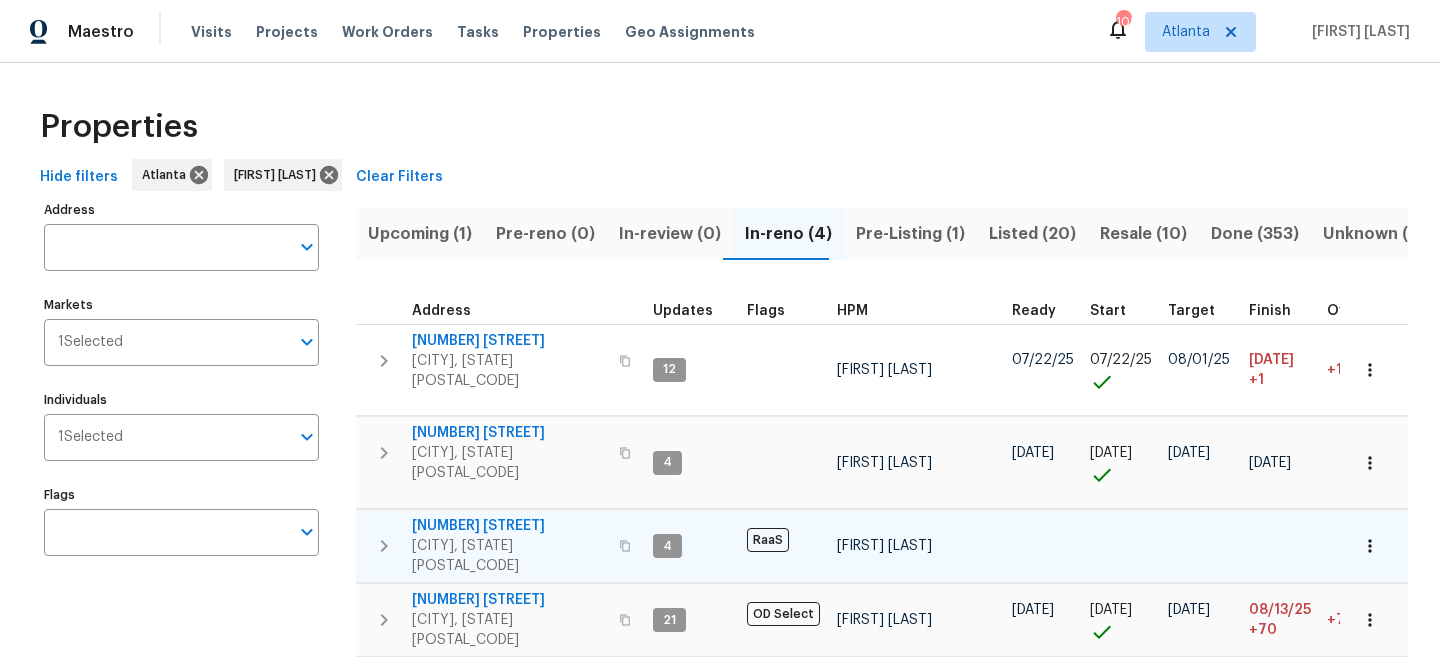click on "3870 Golfe Links Dr" at bounding box center [509, 526] 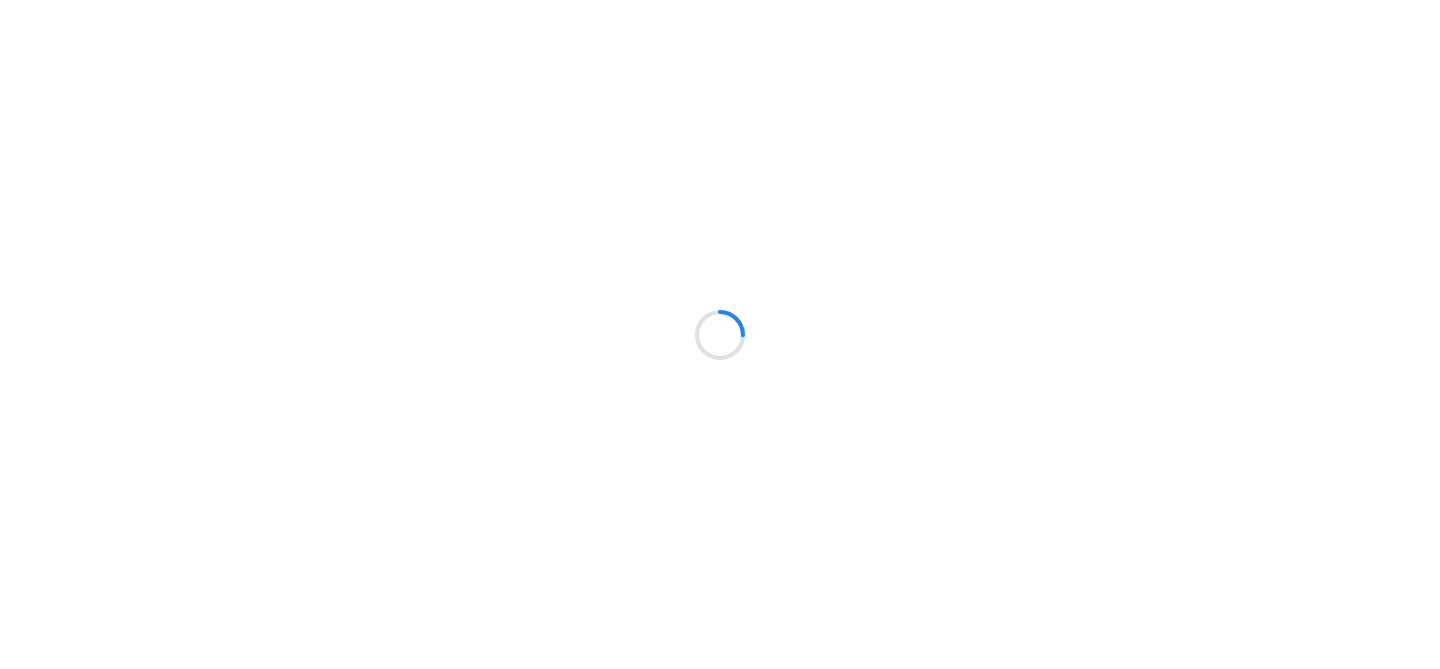 scroll, scrollTop: 0, scrollLeft: 0, axis: both 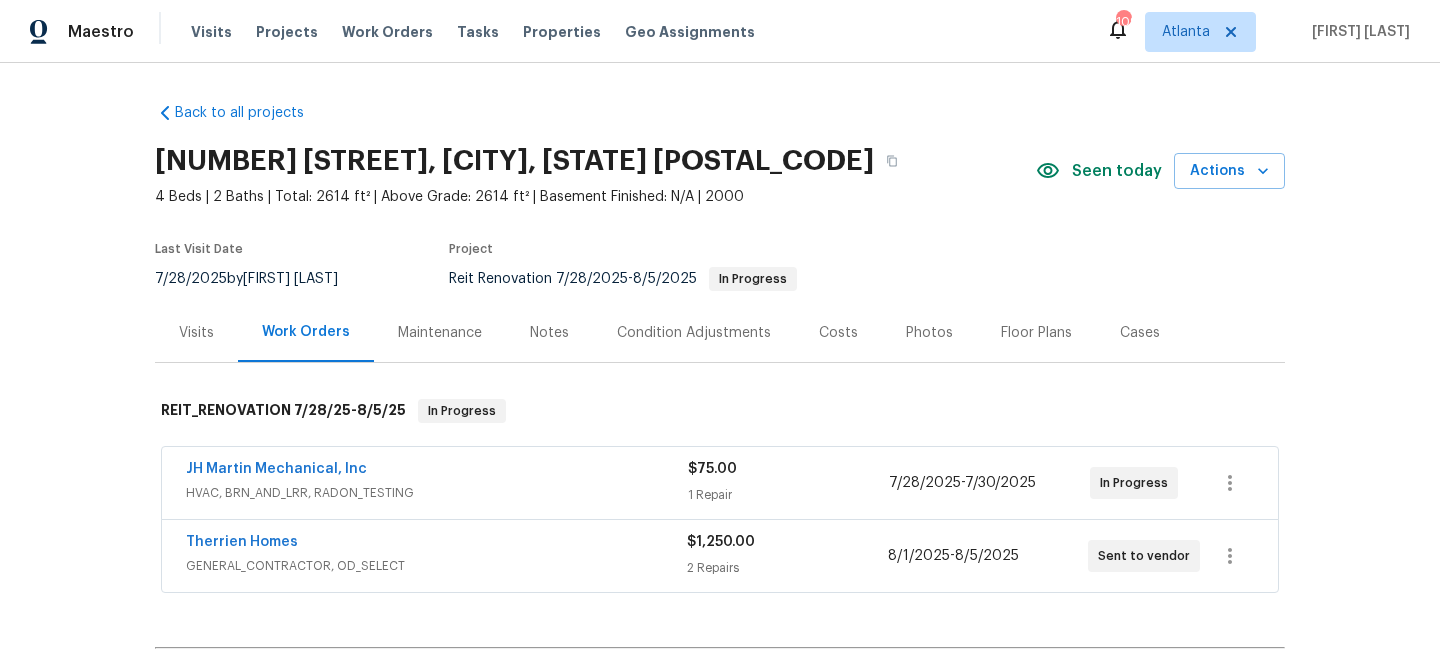 click on "JH Martin Mechanical, Inc" at bounding box center [437, 471] 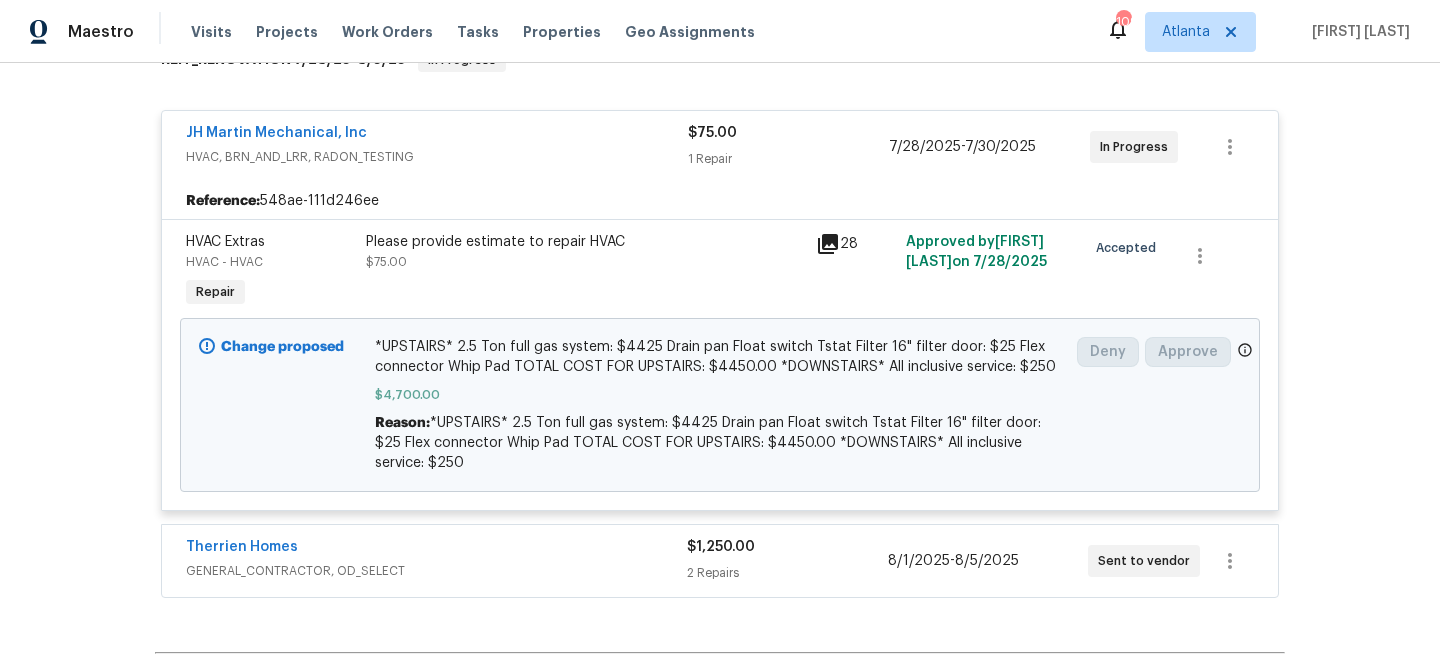 scroll, scrollTop: 353, scrollLeft: 0, axis: vertical 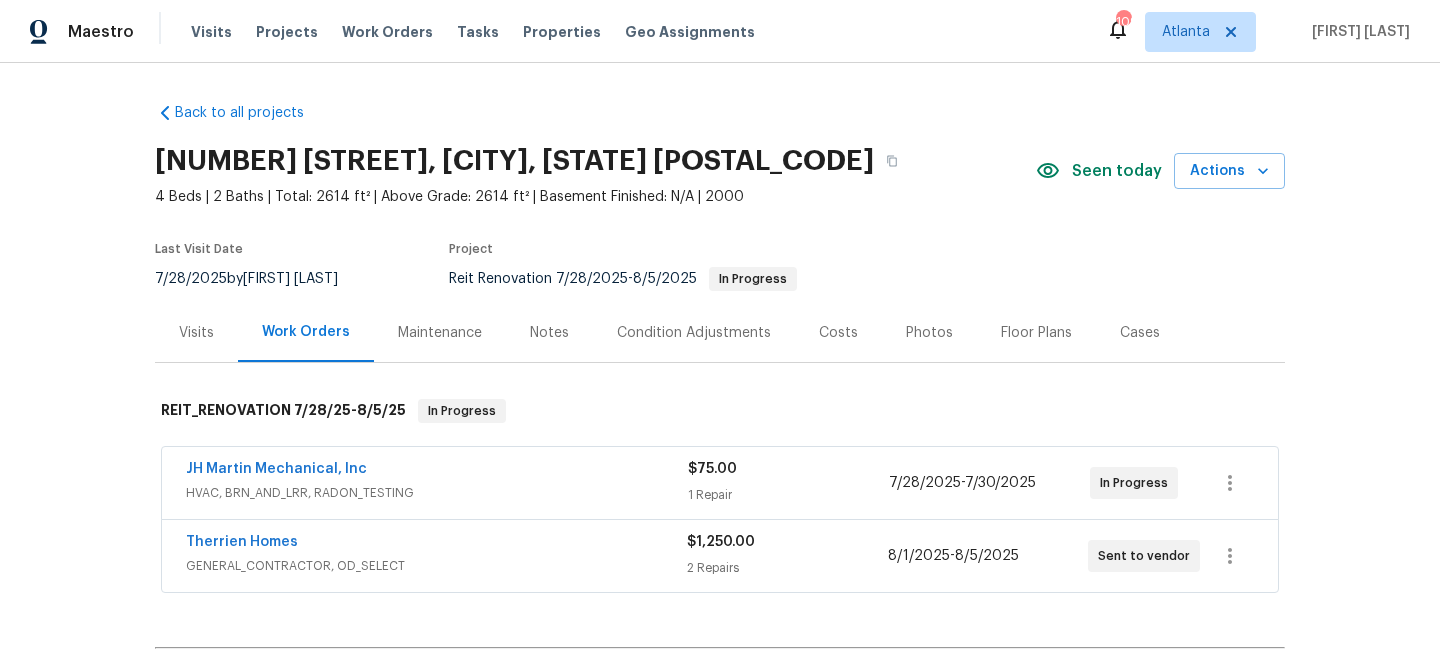 click on "[NUMBER] [STREET], [CITY], [STATE] [POSTAL_CODE] [NUMBER] Beds | [NUMBER] Baths | Total: [NUMBER] ft² | Above Grade: [NUMBER] ft² | Basement Finished: N/A | [NUMBER] Seen today Actions" at bounding box center [720, 171] 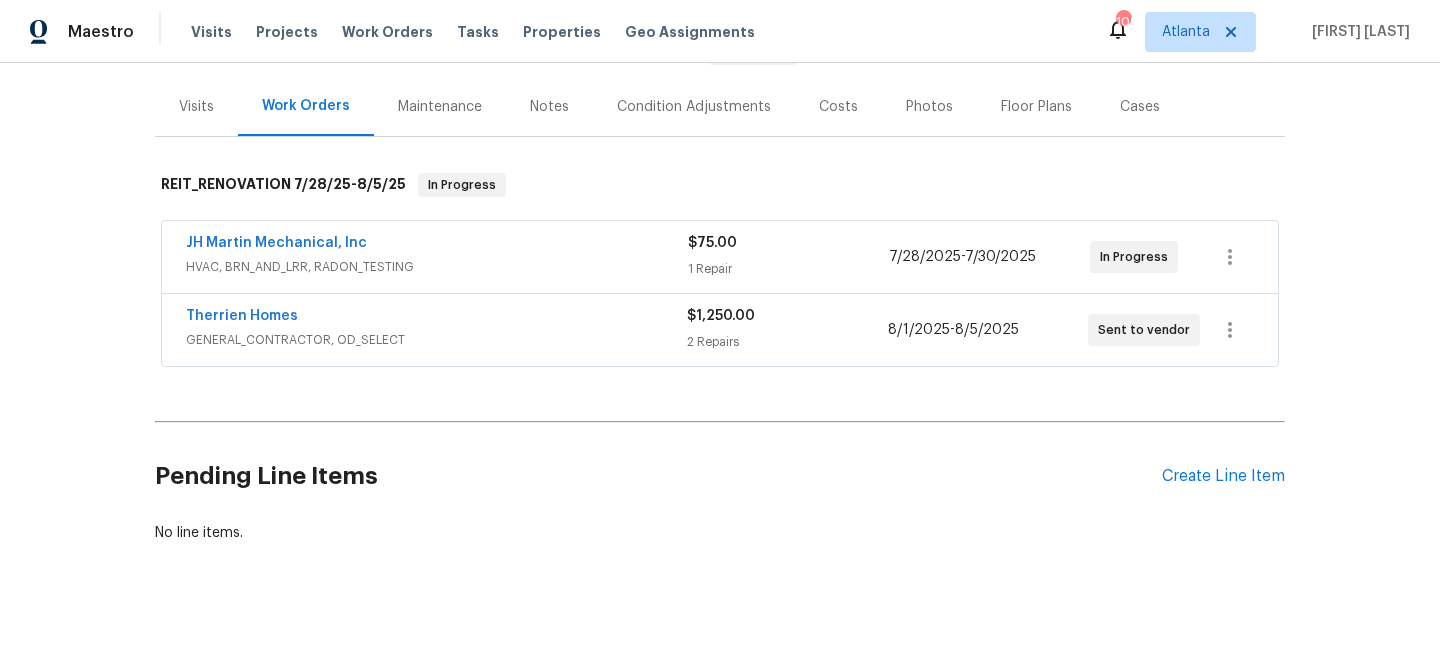 scroll, scrollTop: 227, scrollLeft: 0, axis: vertical 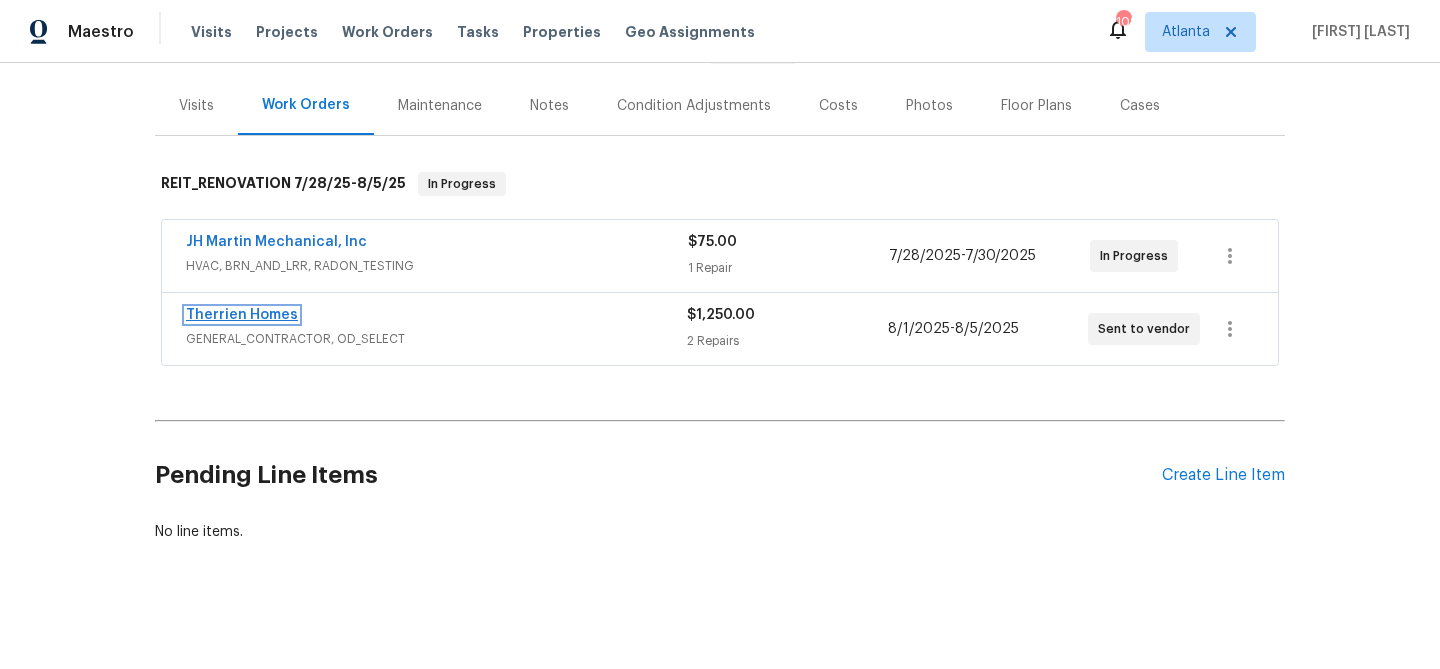 click on "Therrien Homes" at bounding box center (242, 315) 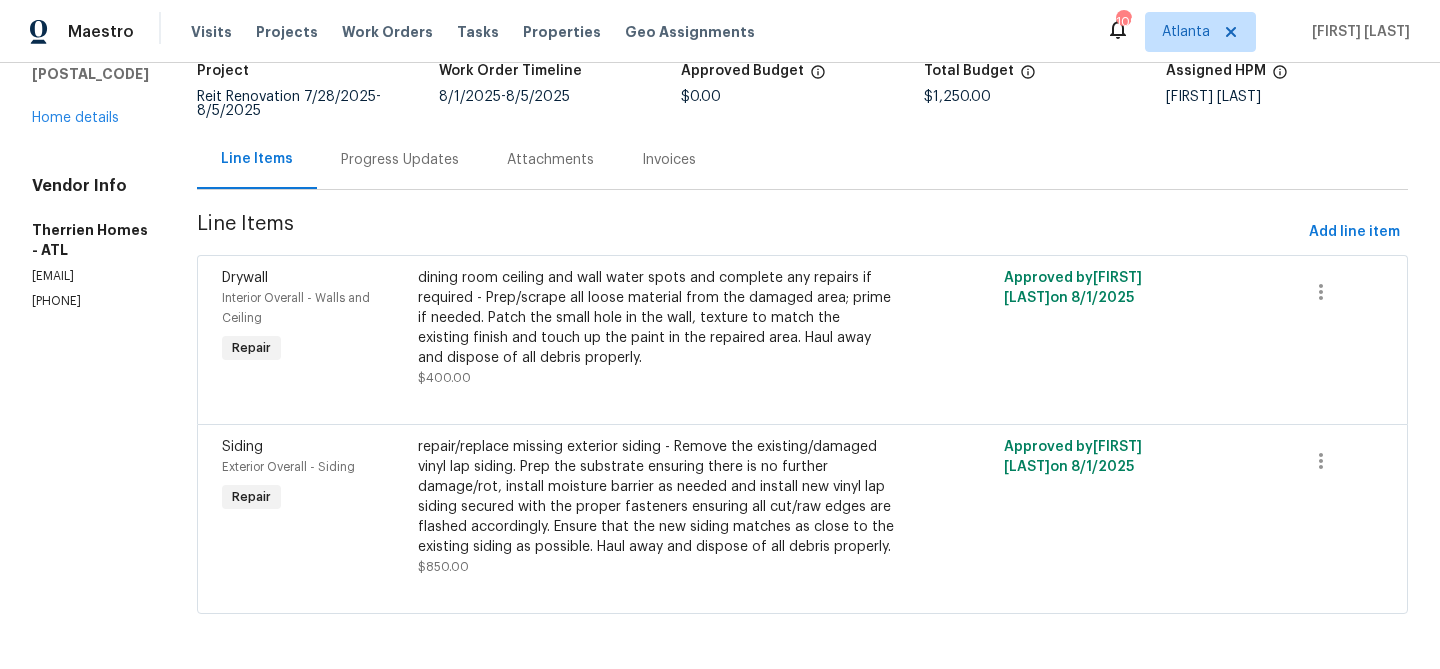 scroll, scrollTop: 144, scrollLeft: 0, axis: vertical 